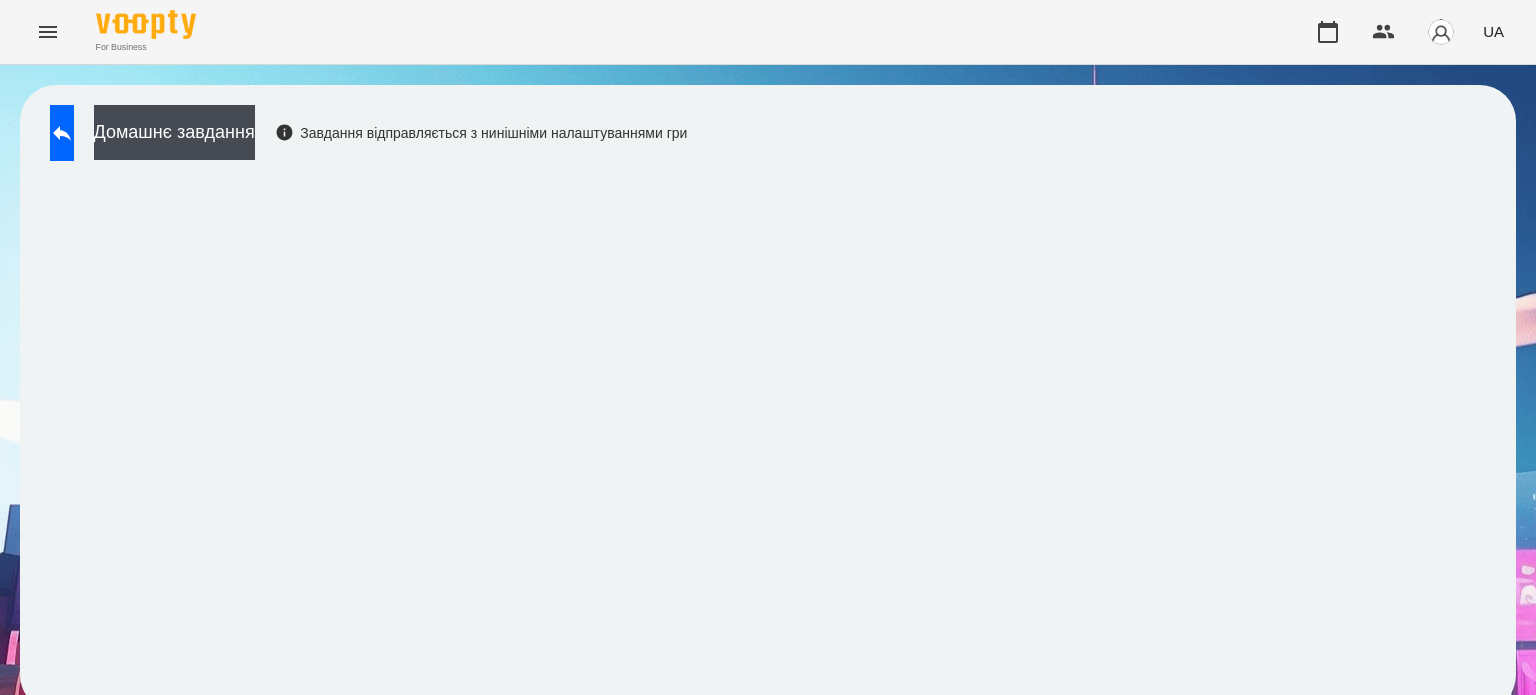 scroll, scrollTop: 0, scrollLeft: 0, axis: both 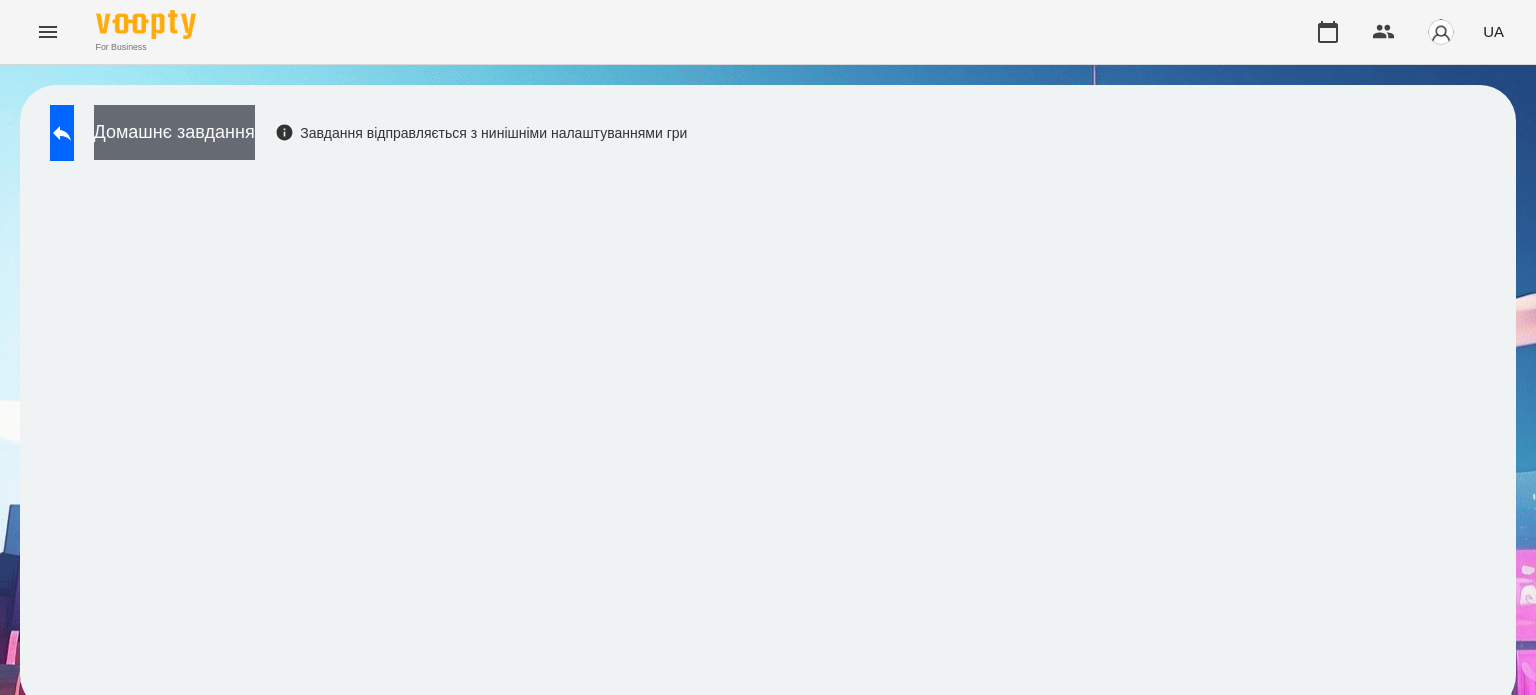 click on "Домашнє завдання" at bounding box center (174, 132) 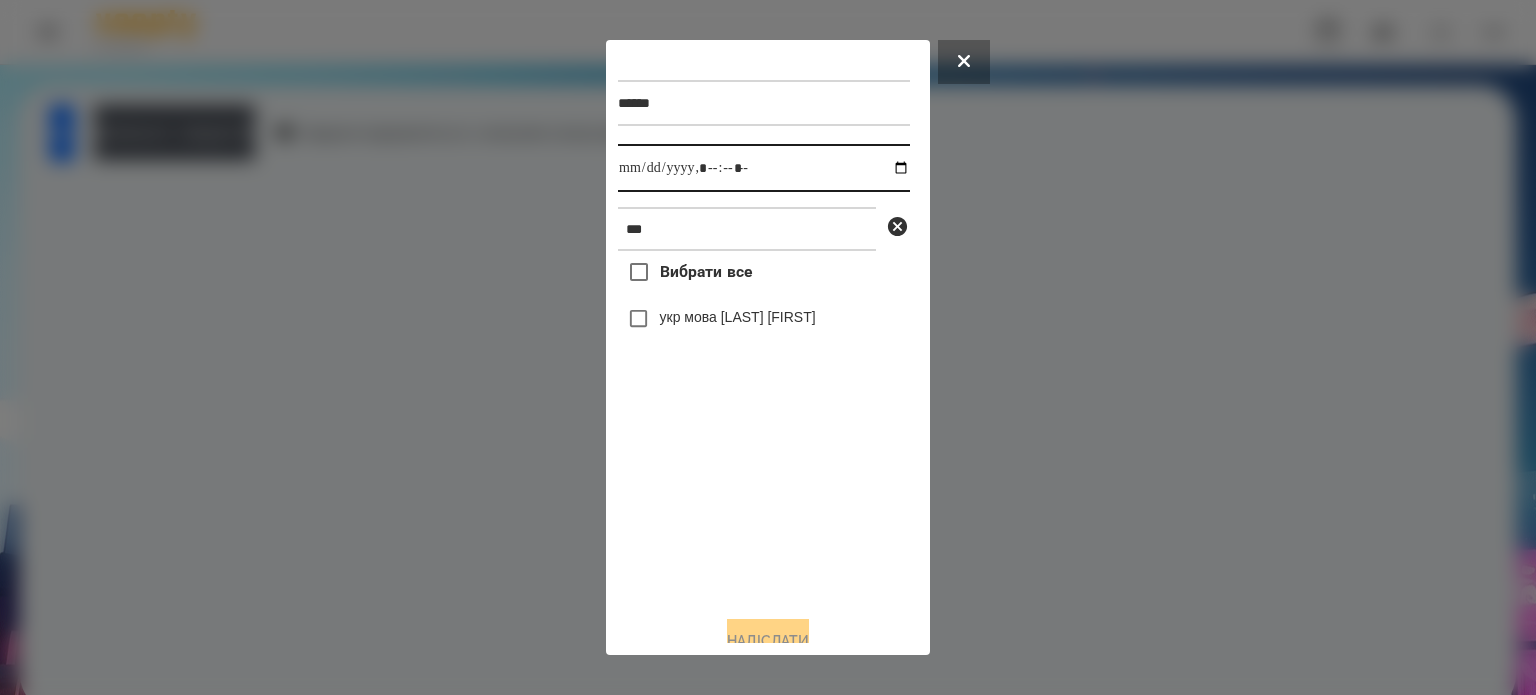 click at bounding box center (764, 168) 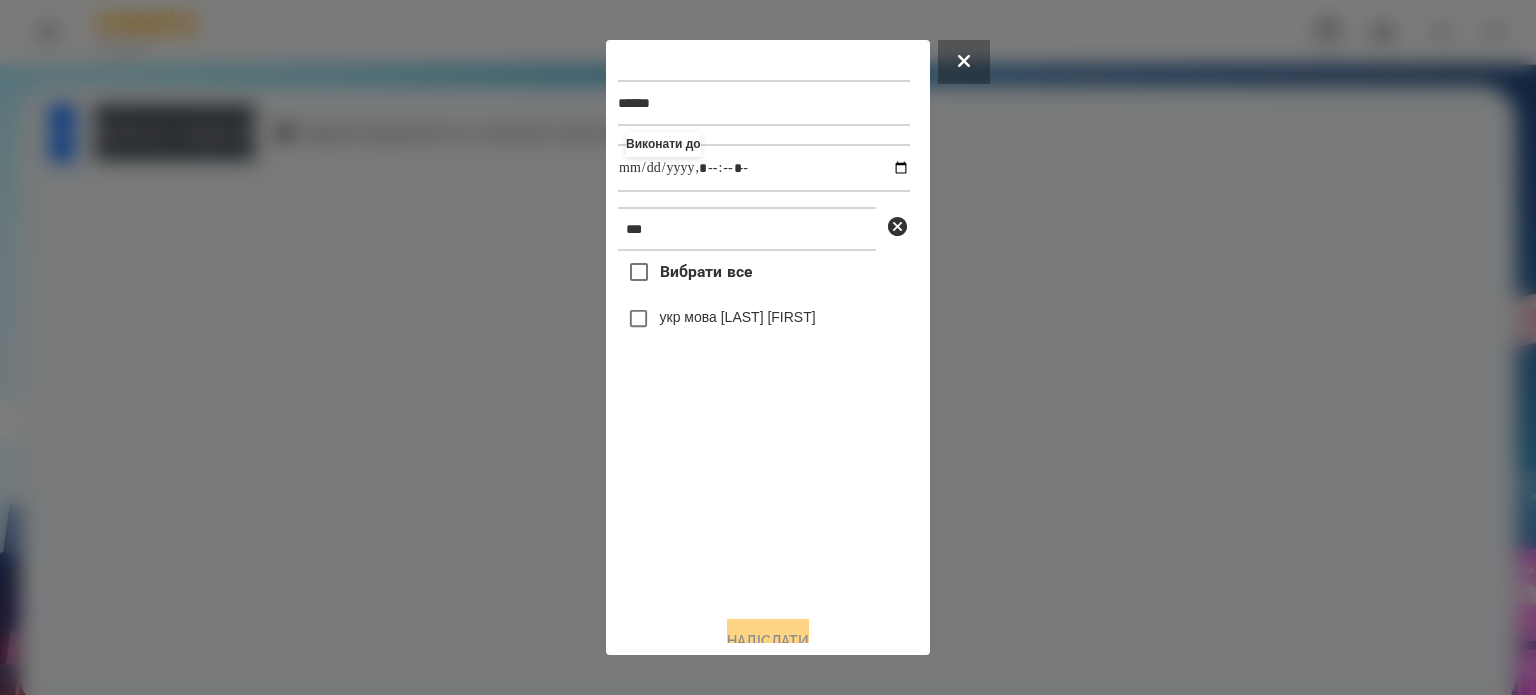type on "**********" 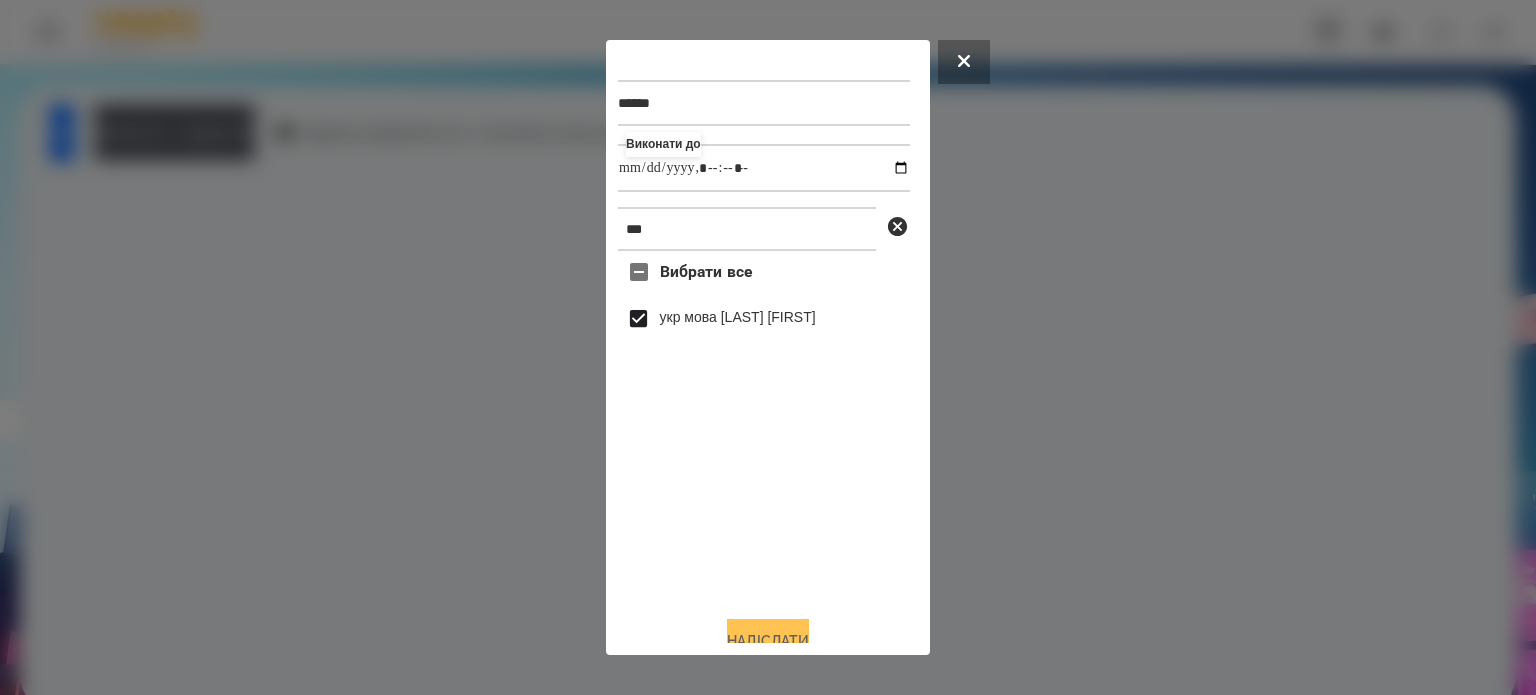 click on "Надіслати" at bounding box center (768, 641) 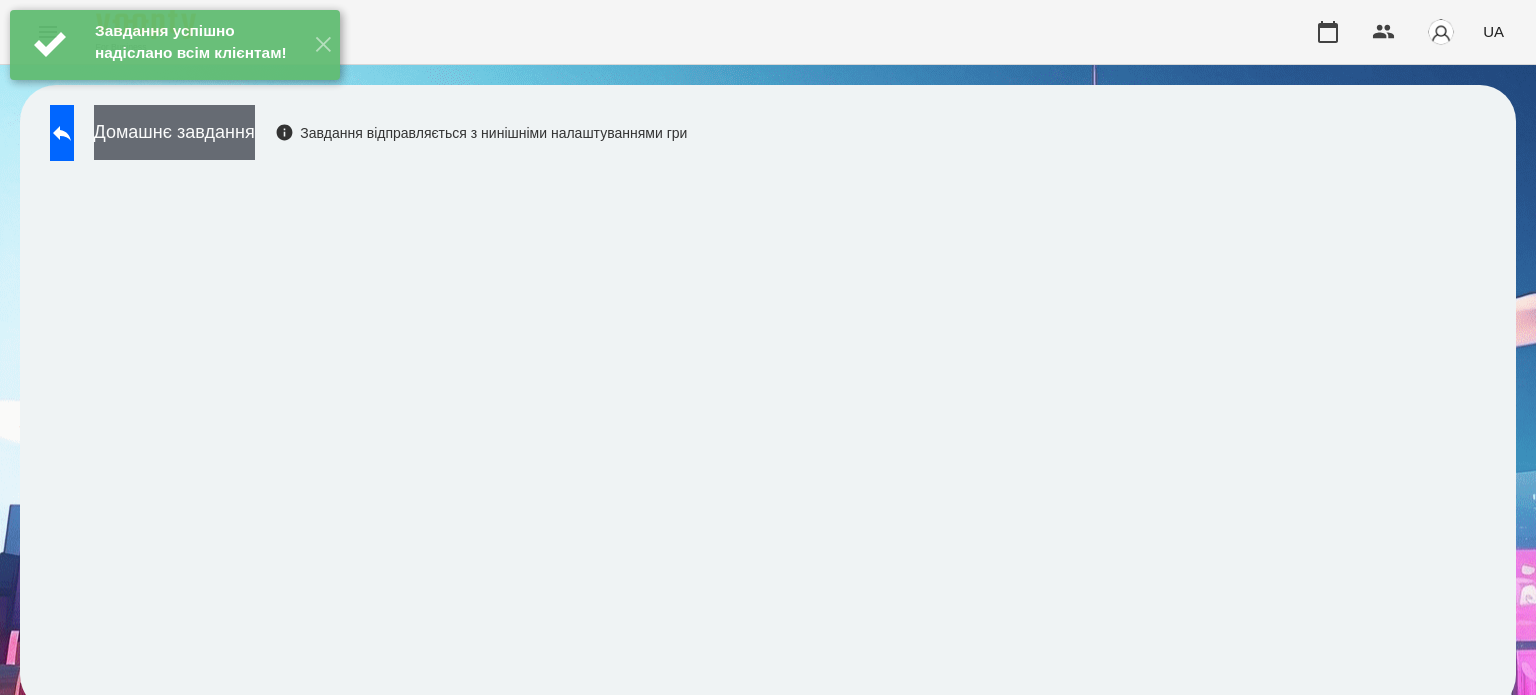 click on "Домашнє завдання" at bounding box center [174, 132] 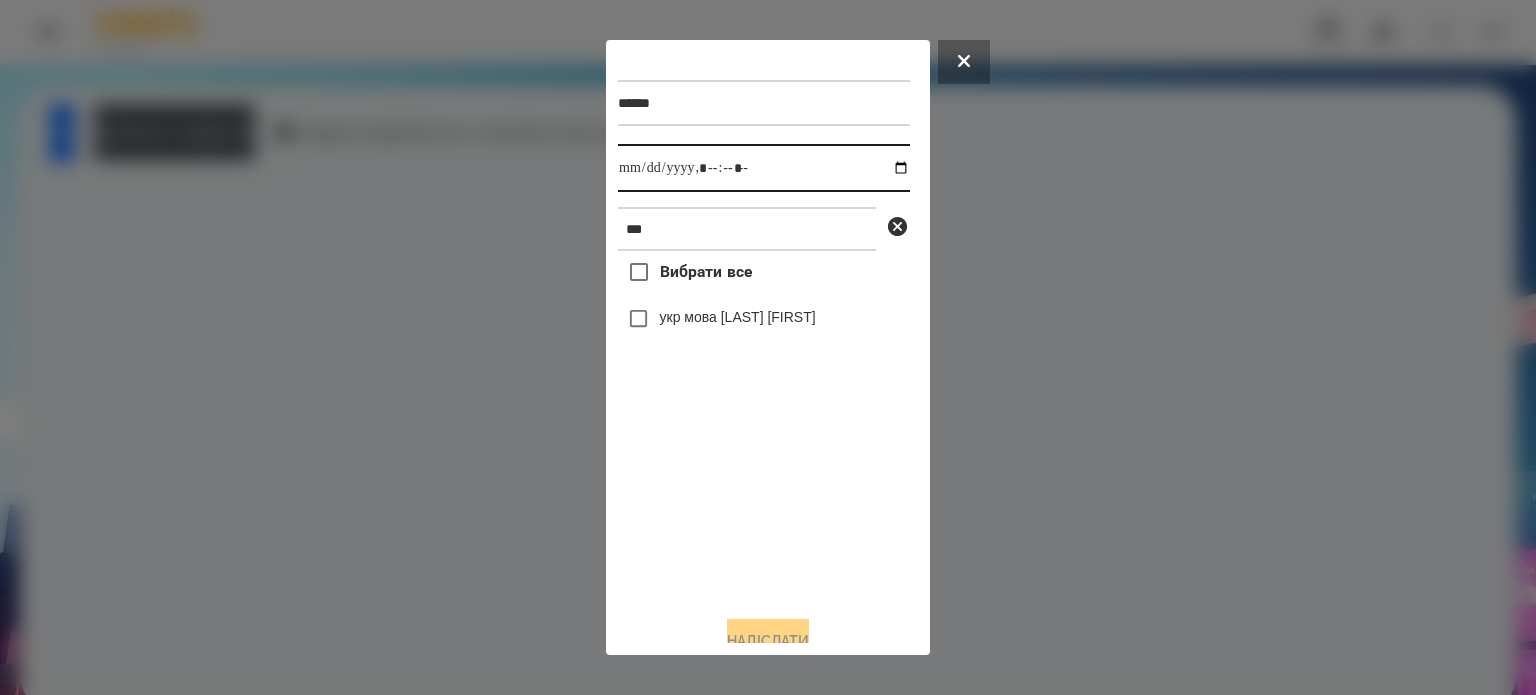 click at bounding box center (764, 168) 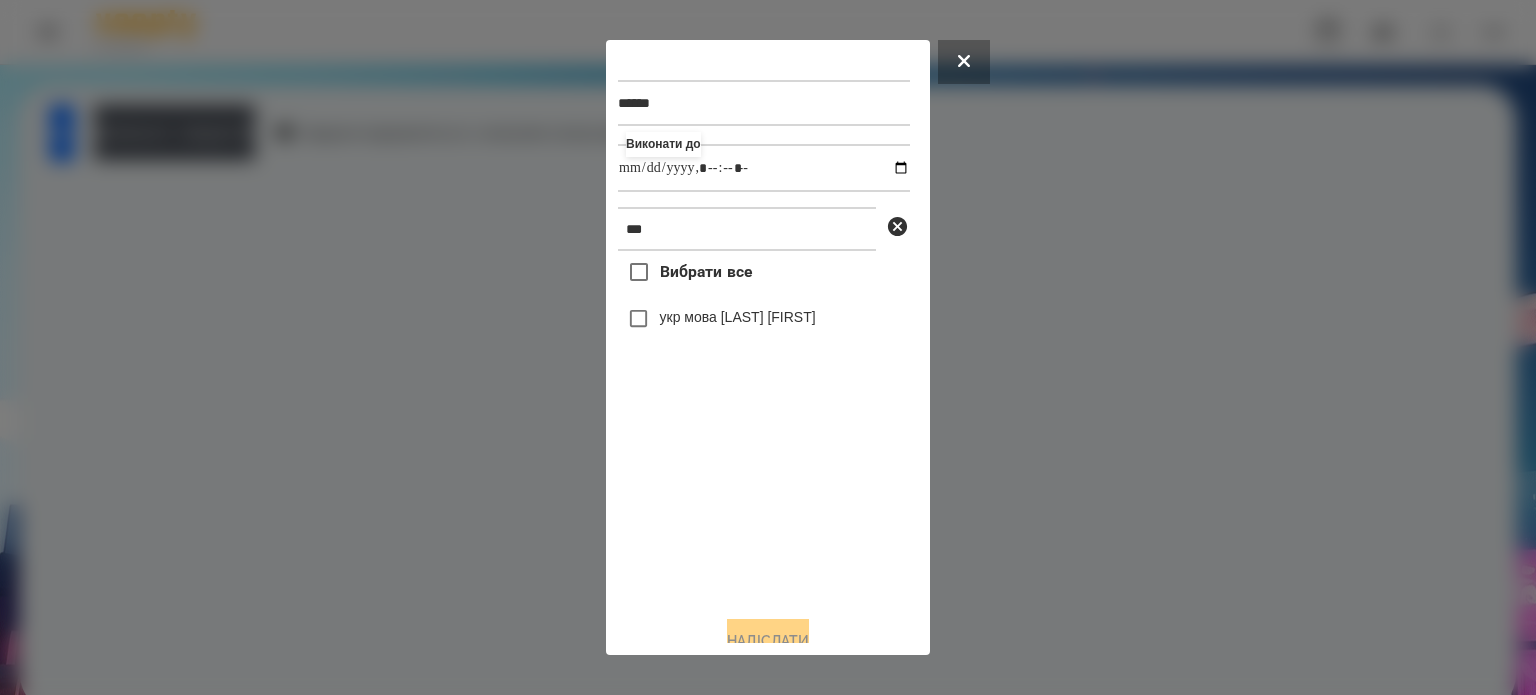 type on "**********" 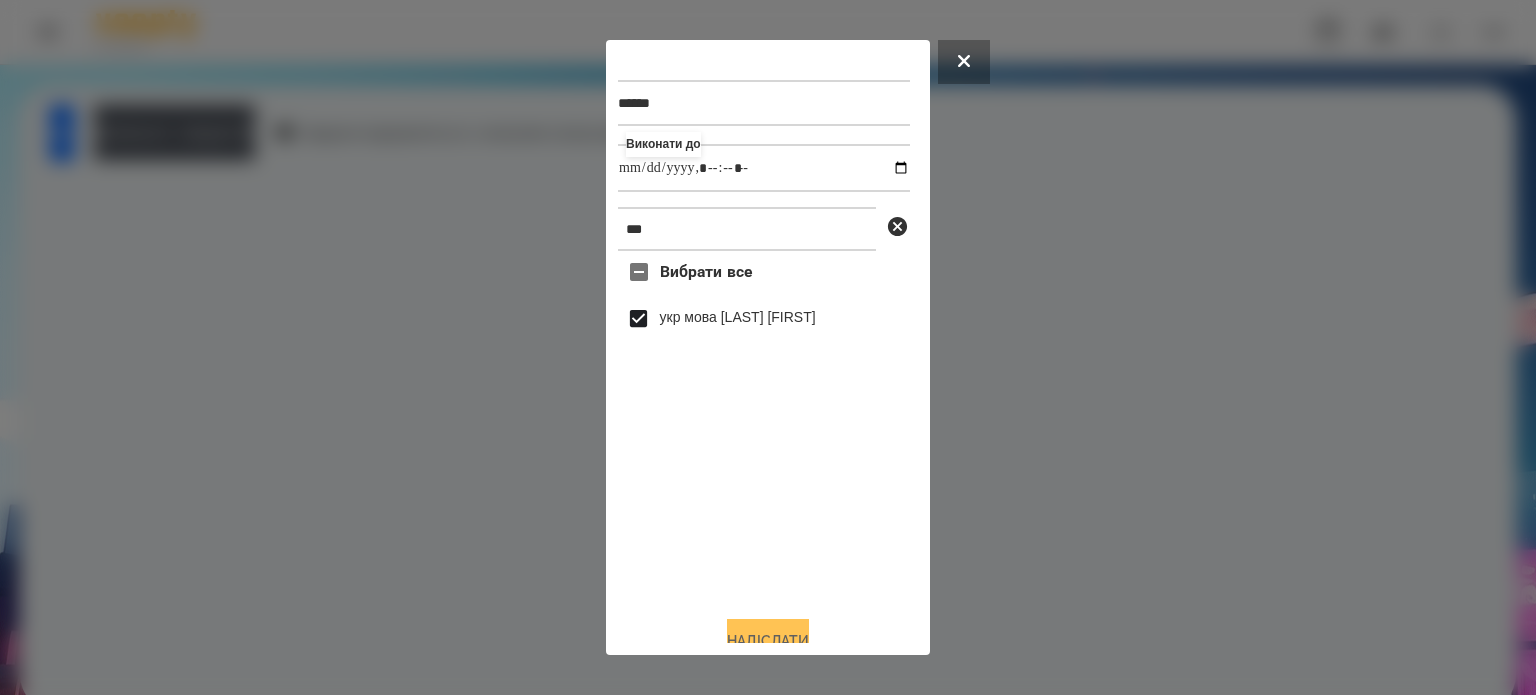 click on "Надіслати" at bounding box center [768, 641] 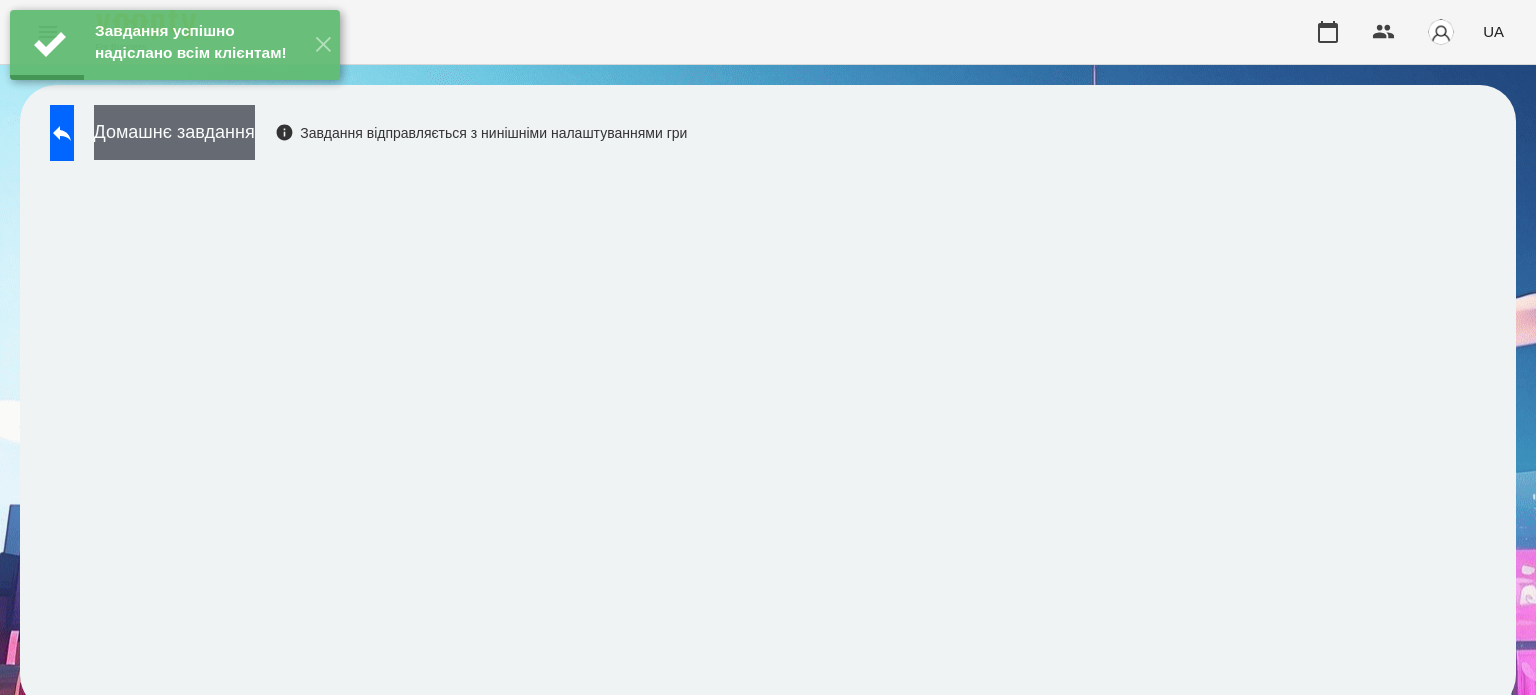 click on "Домашнє завдання" at bounding box center [174, 132] 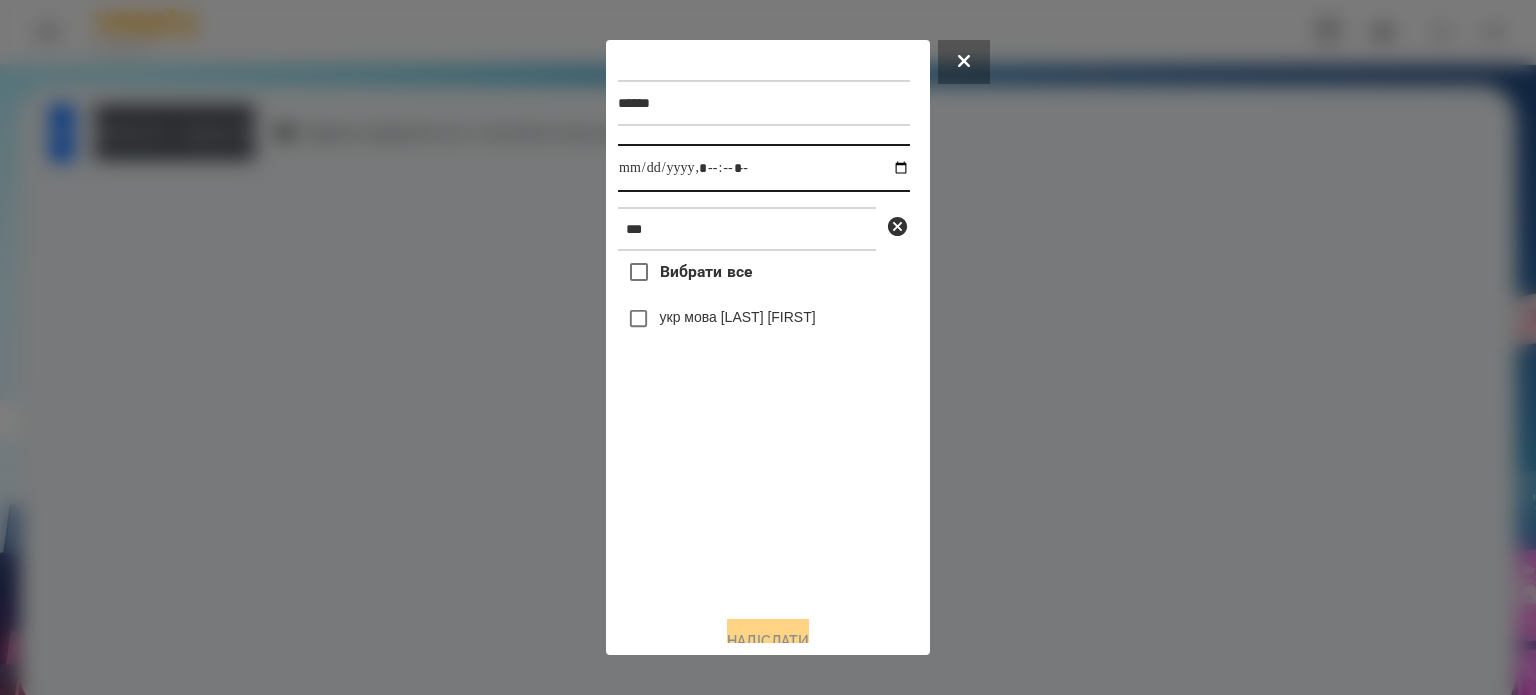 click at bounding box center [764, 168] 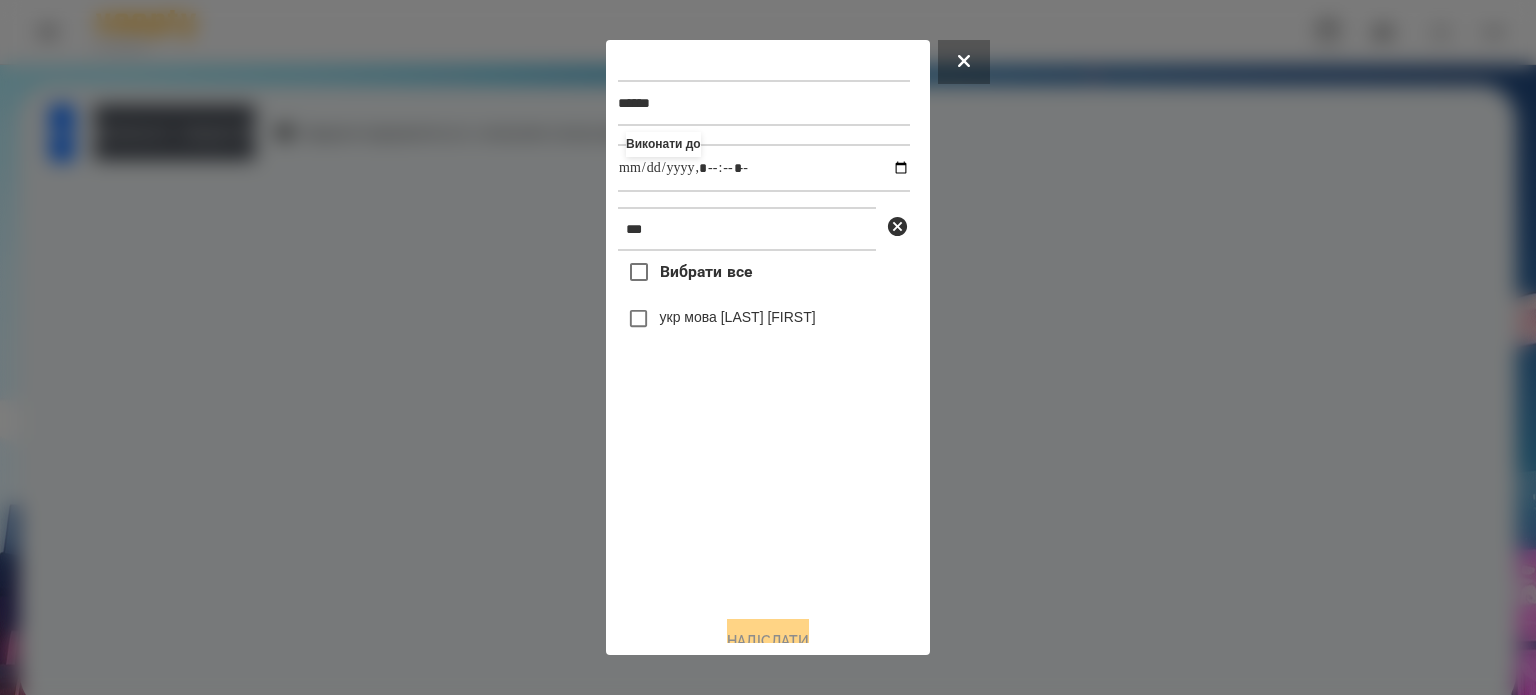 type on "**********" 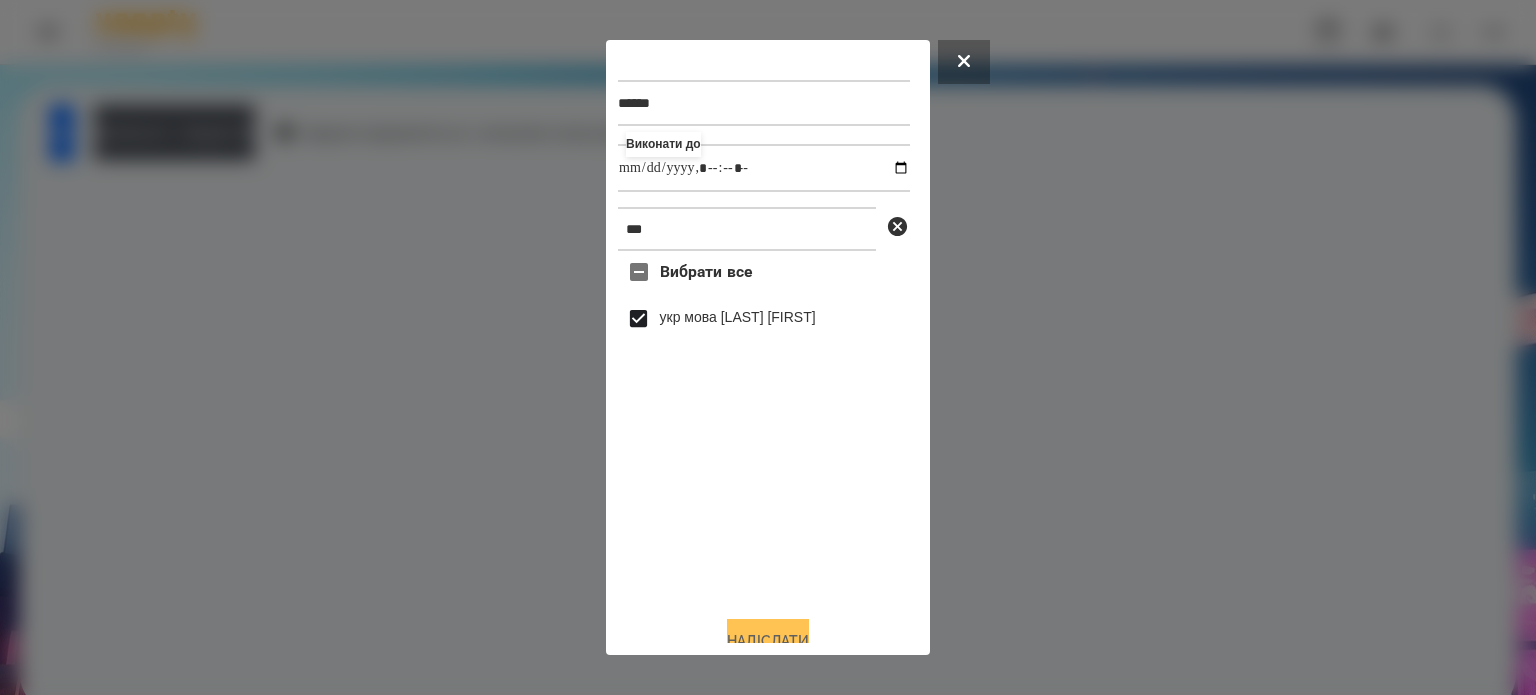 click on "Надіслати" at bounding box center (768, 641) 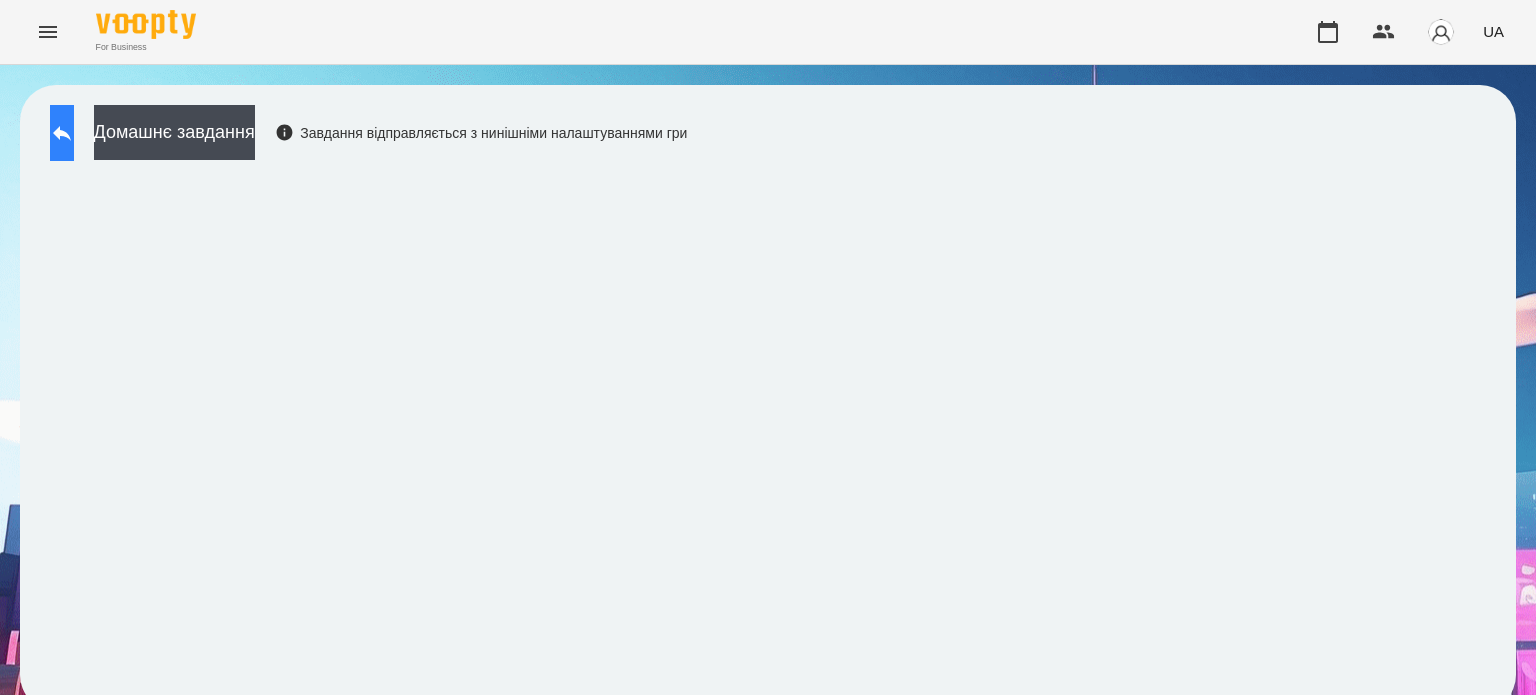 click at bounding box center (62, 133) 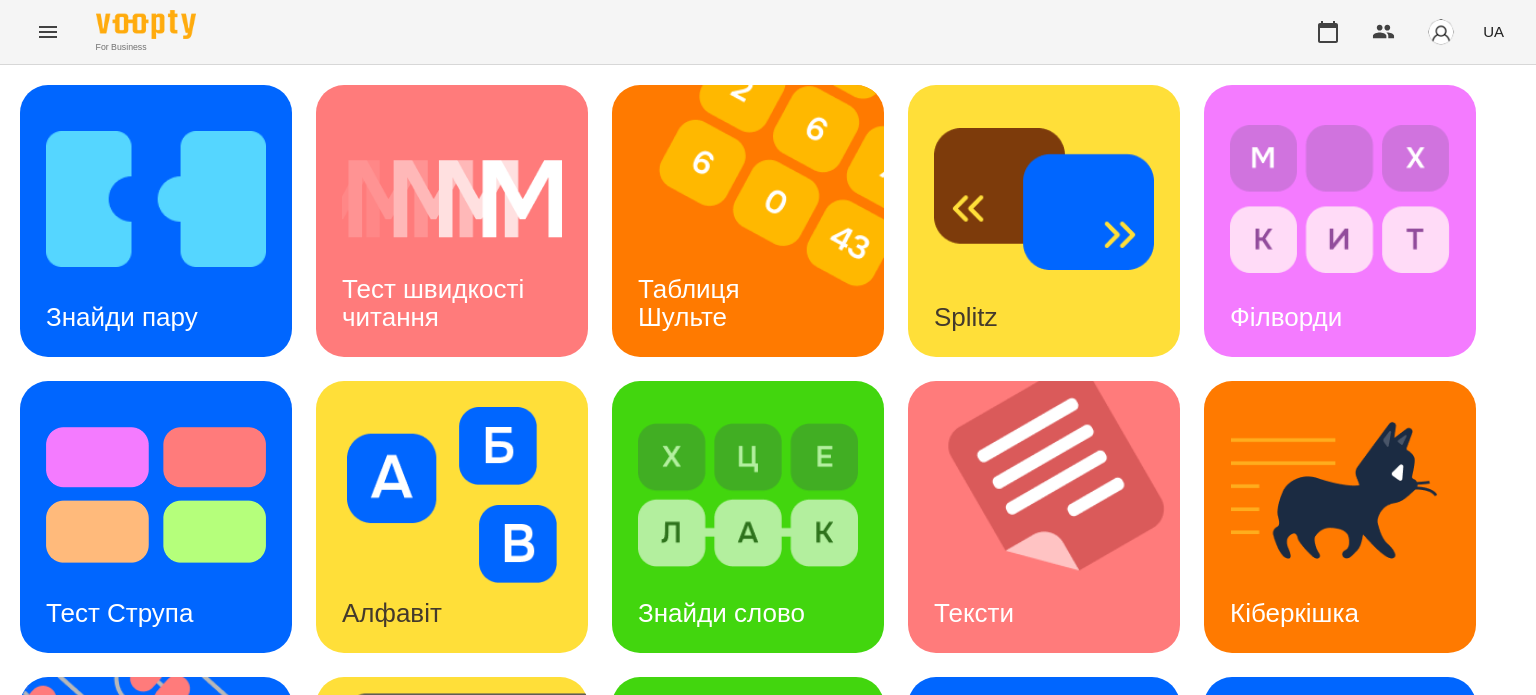 scroll, scrollTop: 0, scrollLeft: 0, axis: both 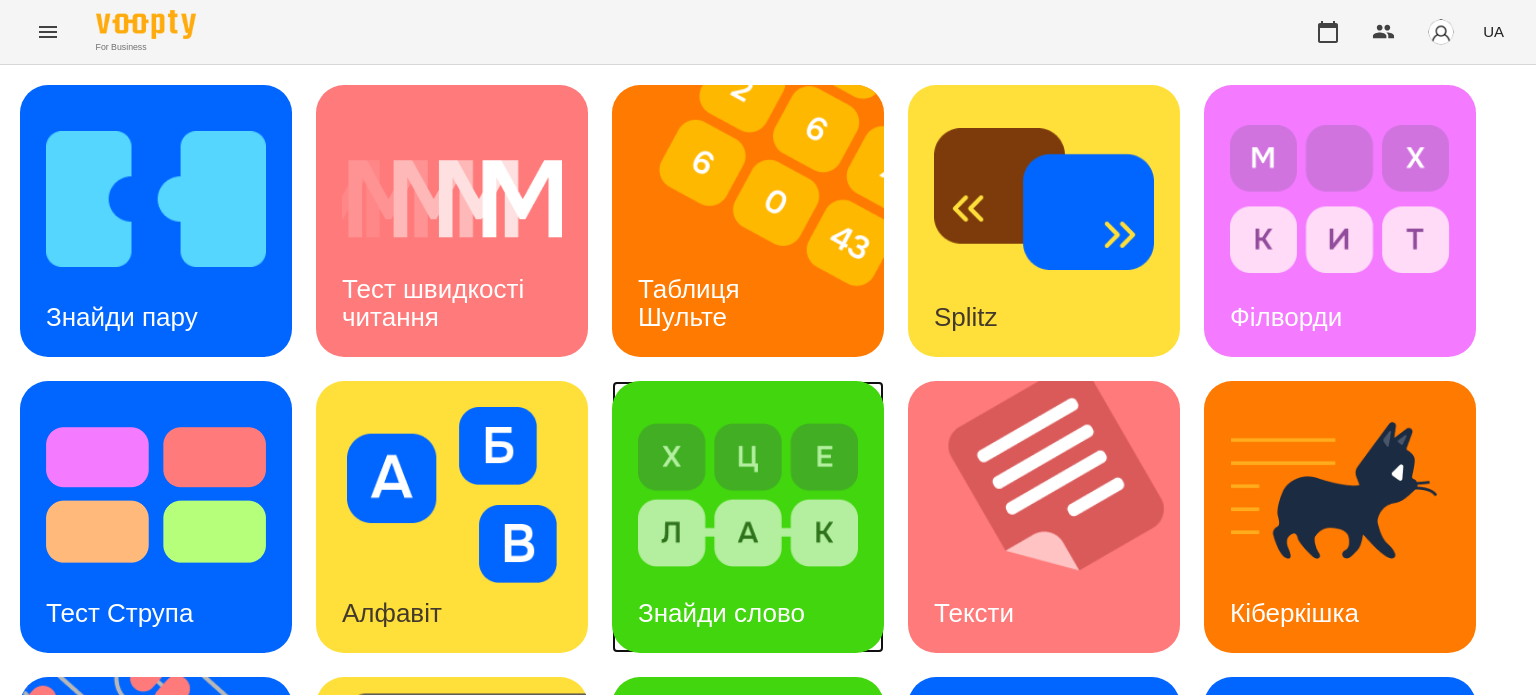 click at bounding box center (748, 495) 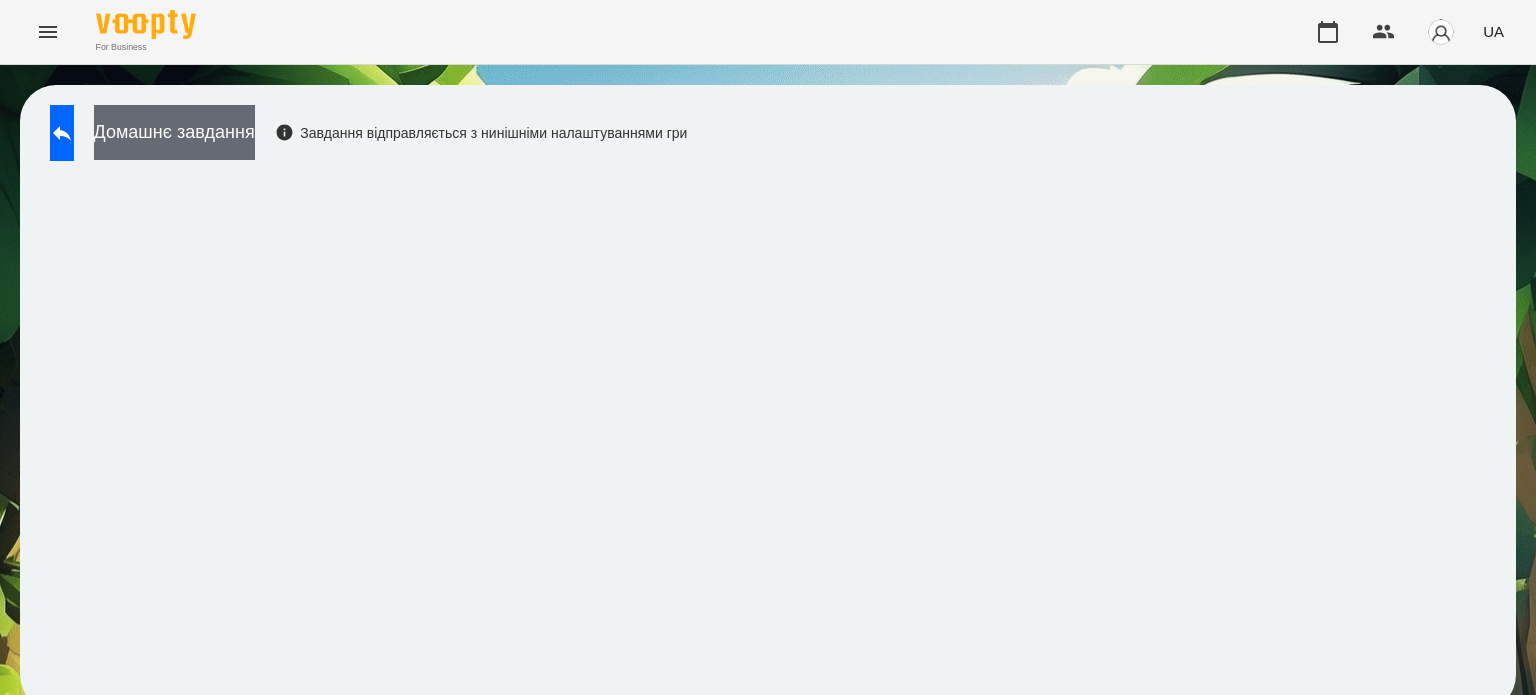 click on "Домашнє завдання" at bounding box center (174, 132) 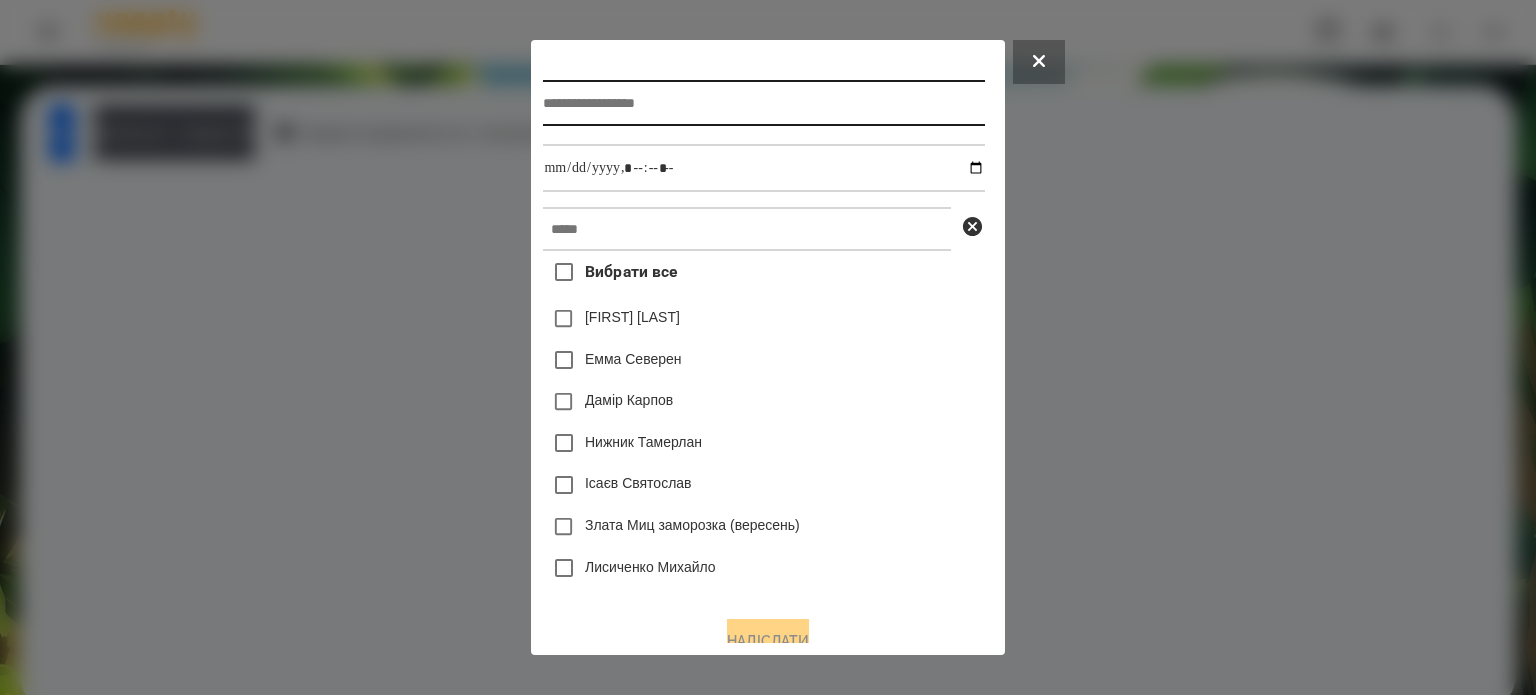 click at bounding box center (763, 103) 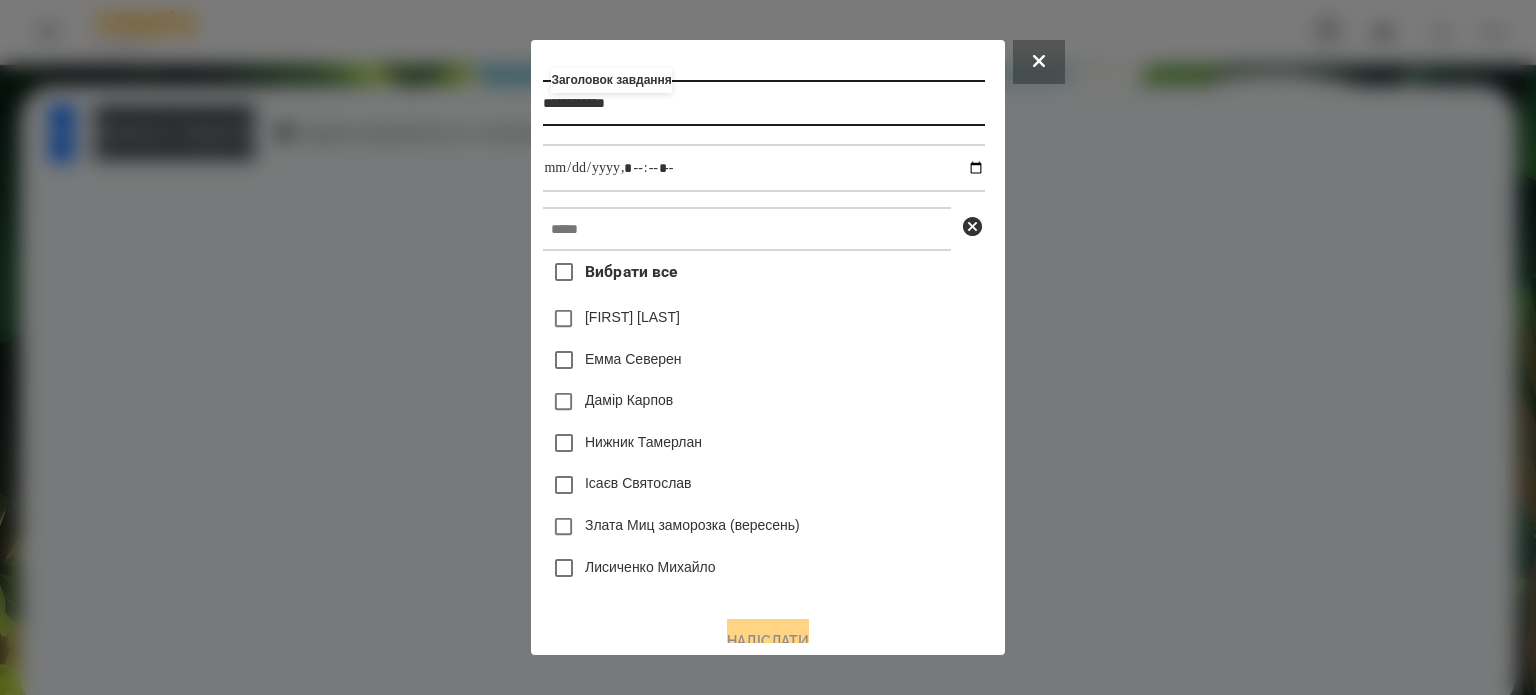 type on "**********" 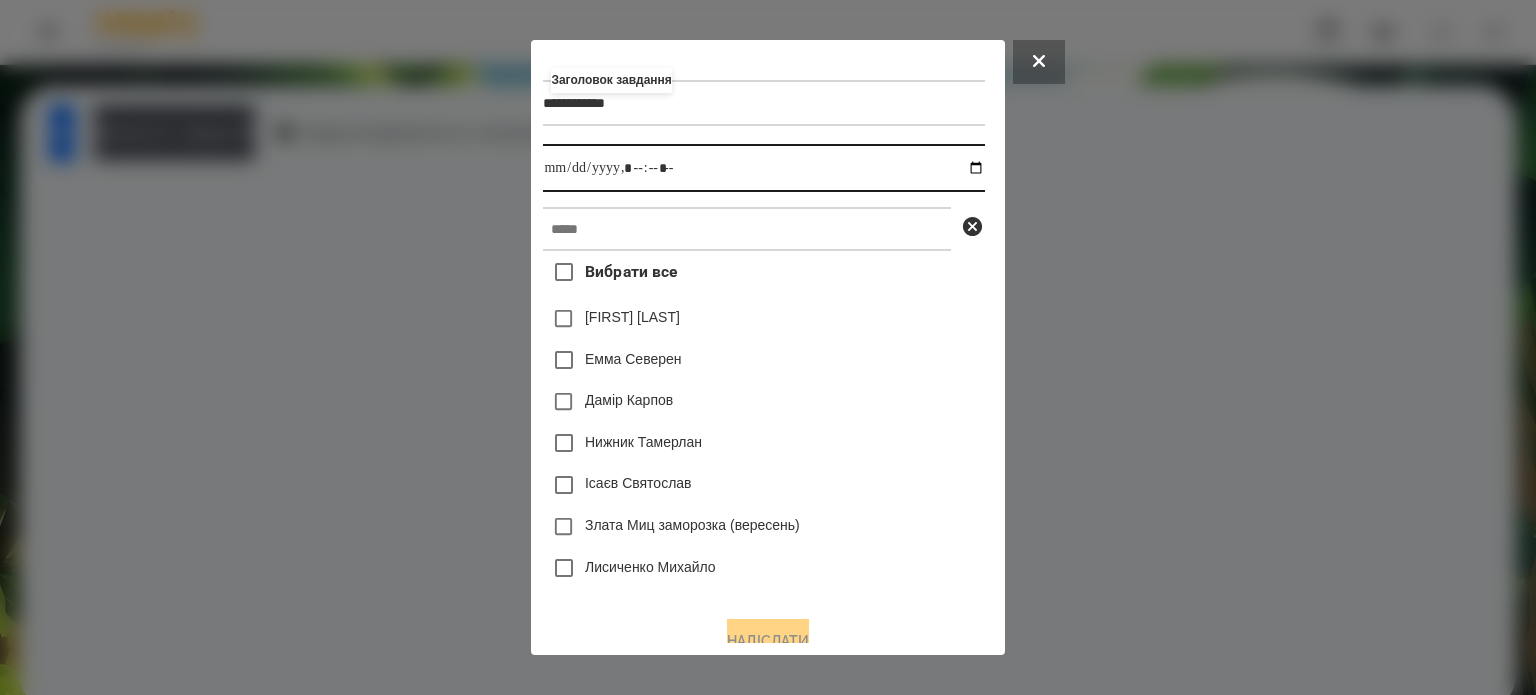 drag, startPoint x: 986, startPoint y: 168, endPoint x: 971, endPoint y: 169, distance: 15.033297 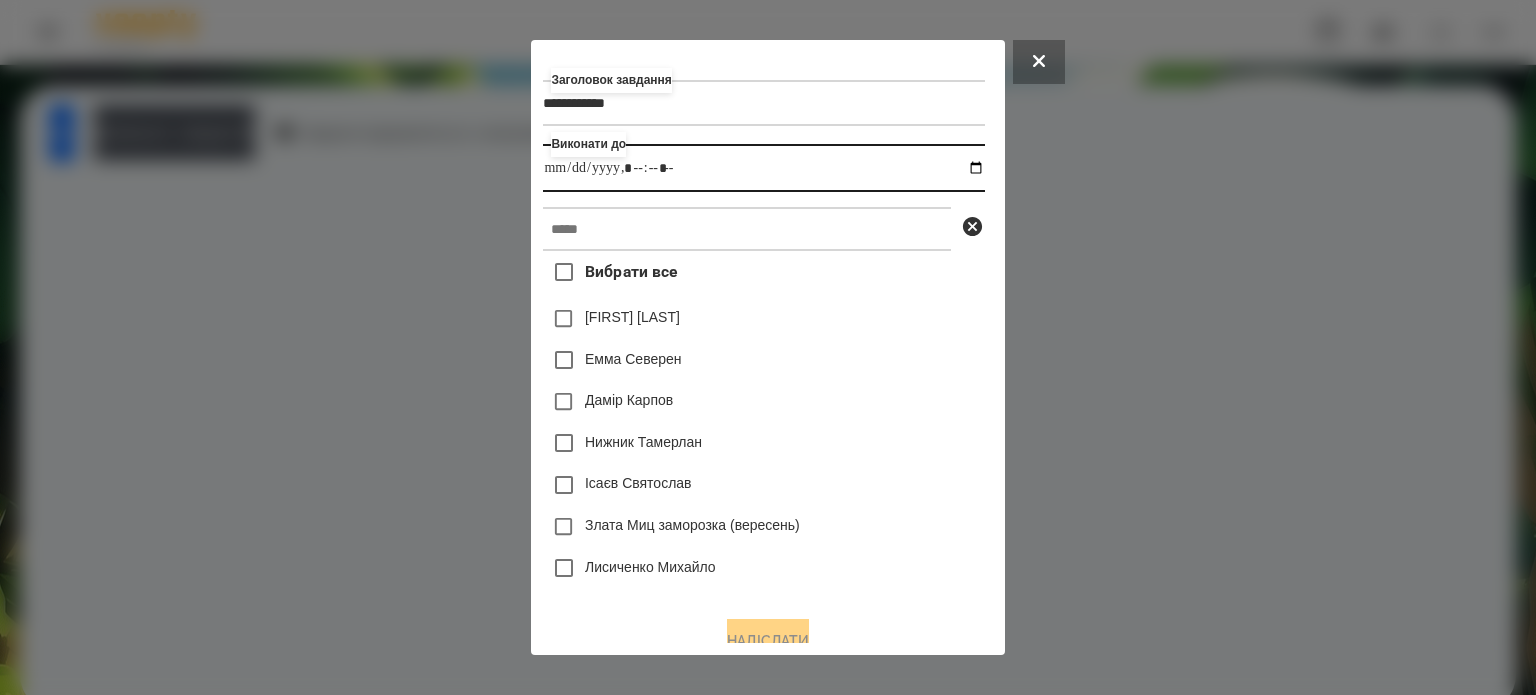 click at bounding box center [763, 168] 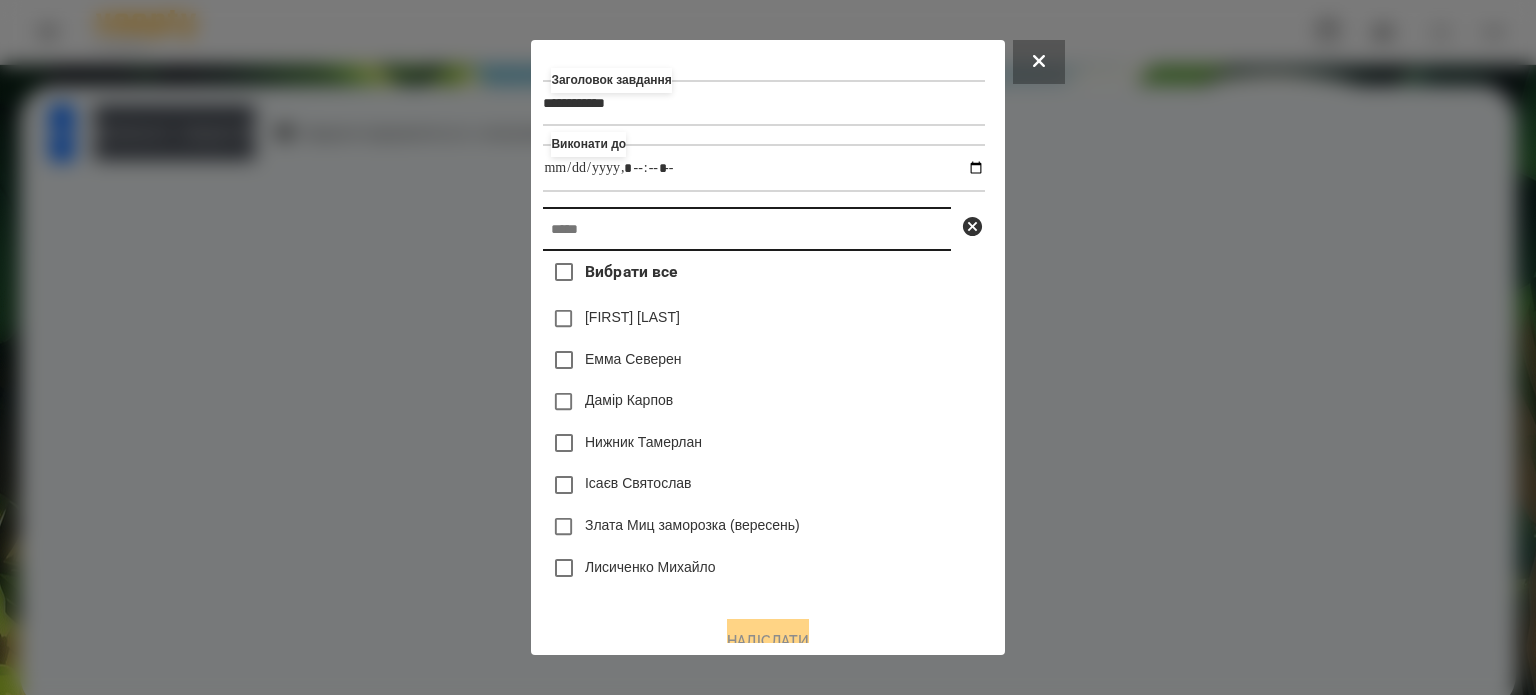 click at bounding box center (747, 229) 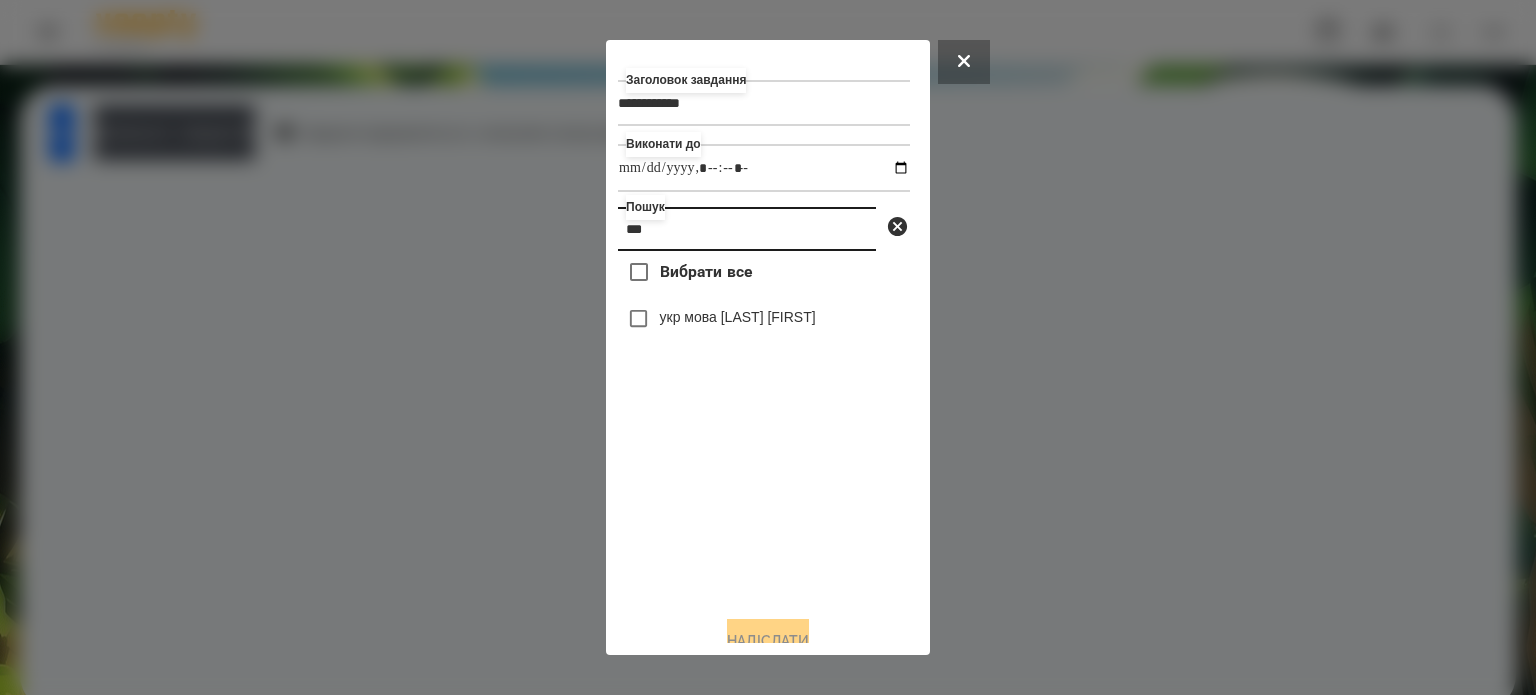 type on "***" 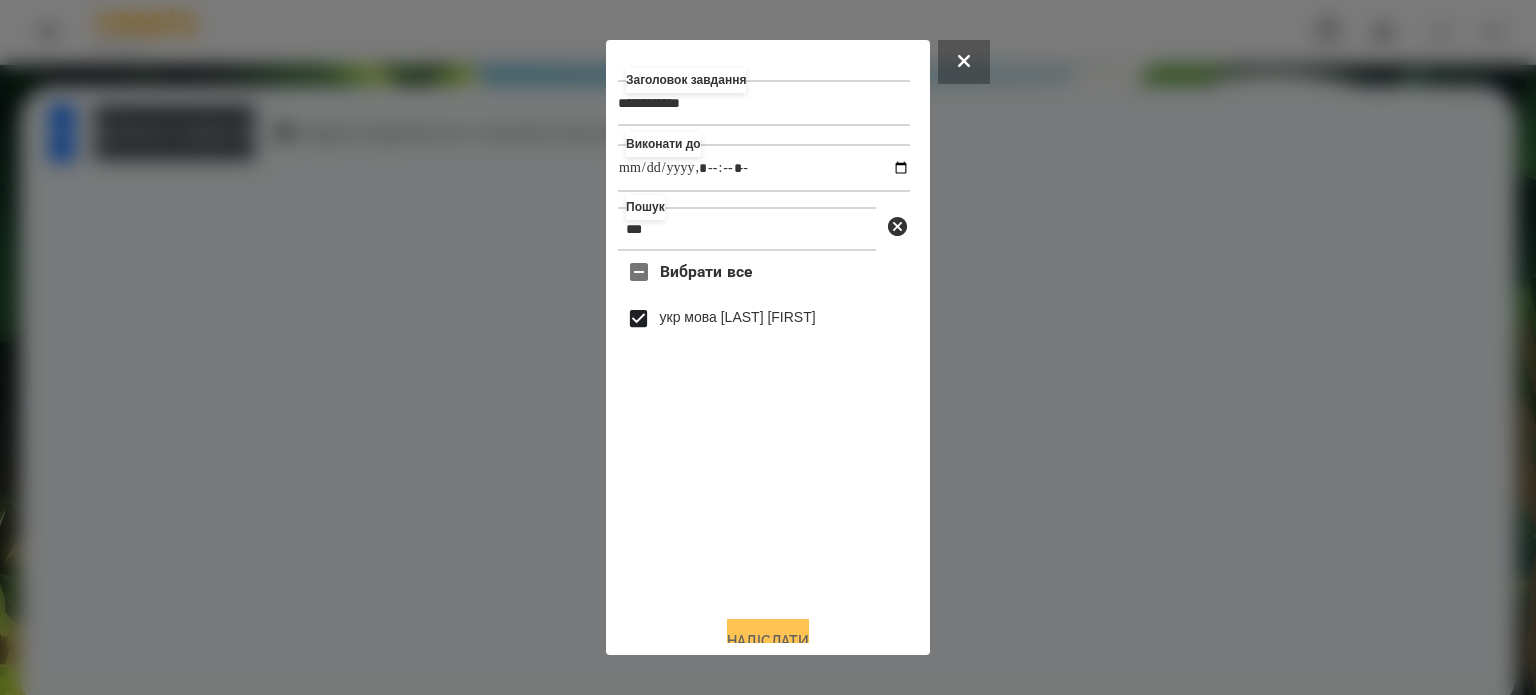 click on "Надіслати" at bounding box center (768, 641) 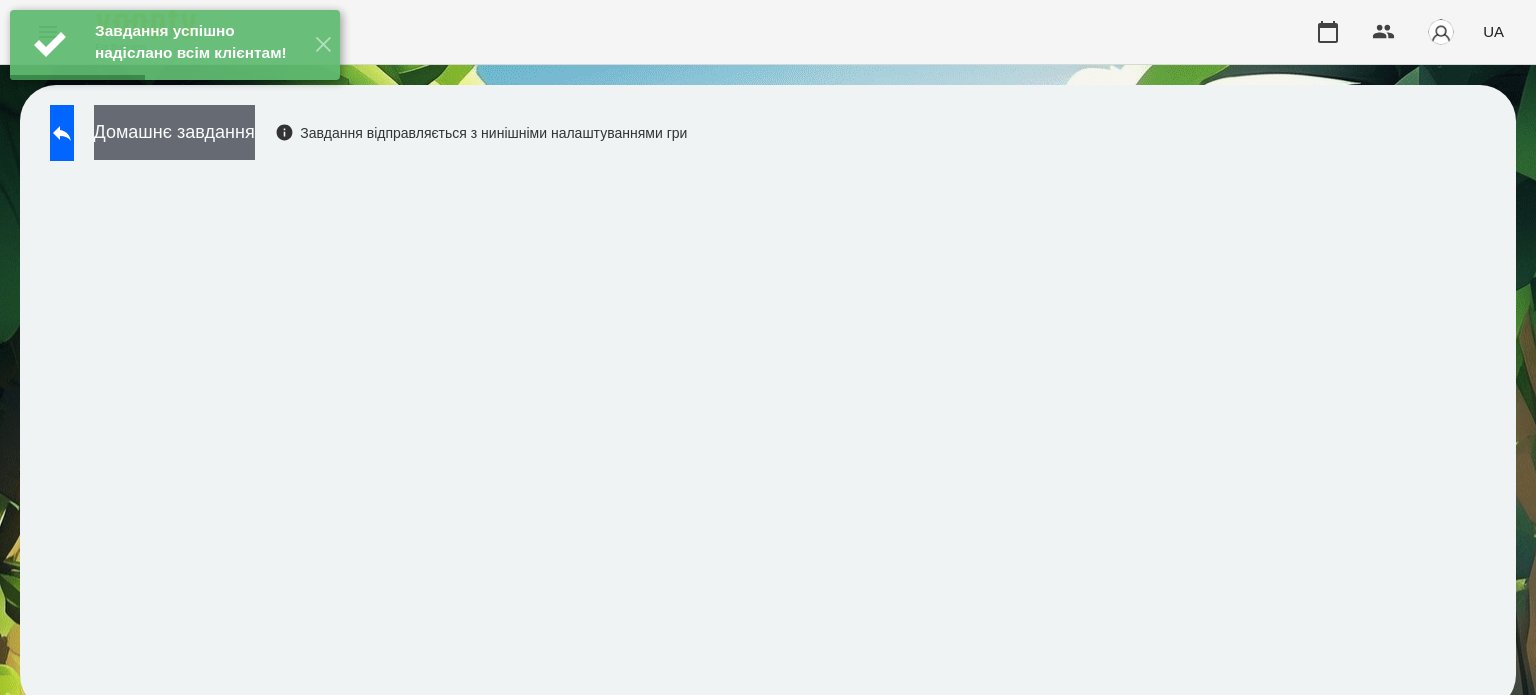 click on "Домашнє завдання" at bounding box center (174, 132) 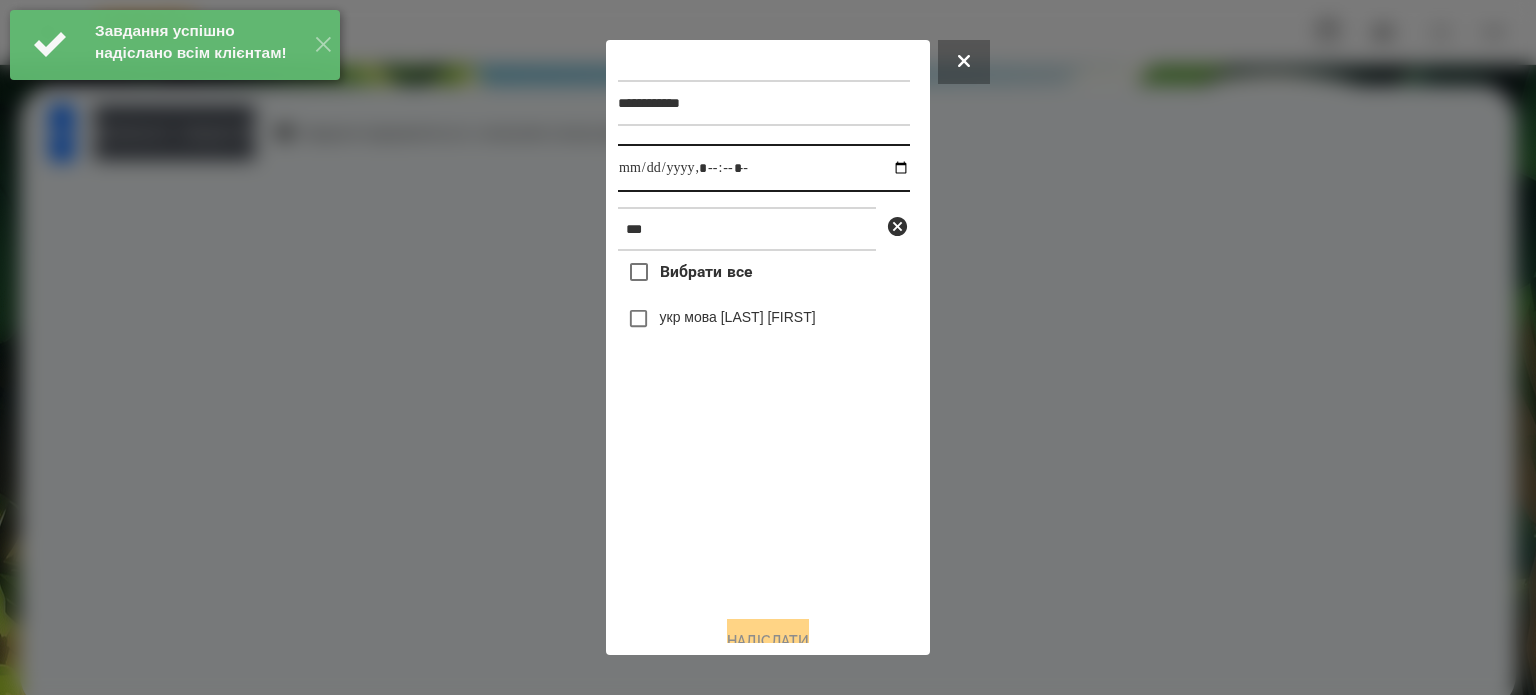 click at bounding box center (764, 168) 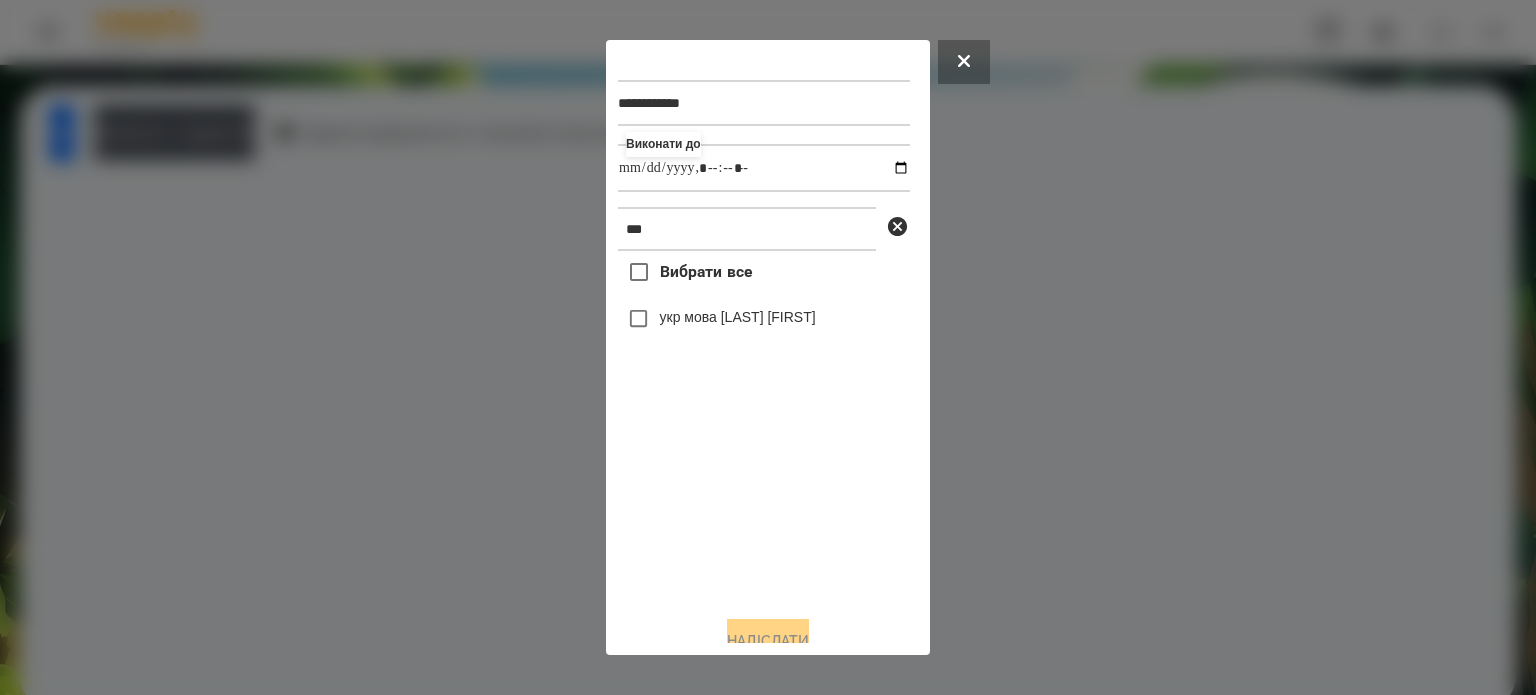 type on "**********" 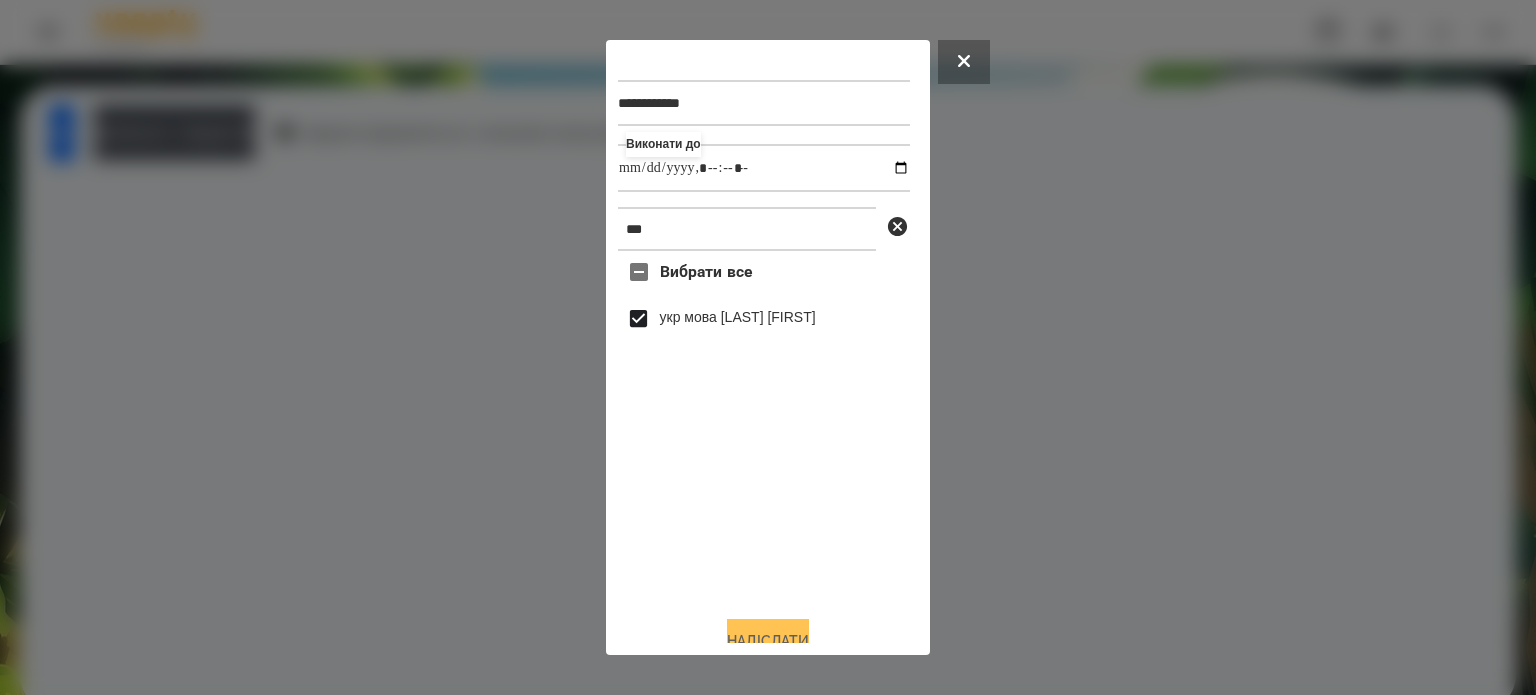 click on "Надіслати" at bounding box center (768, 641) 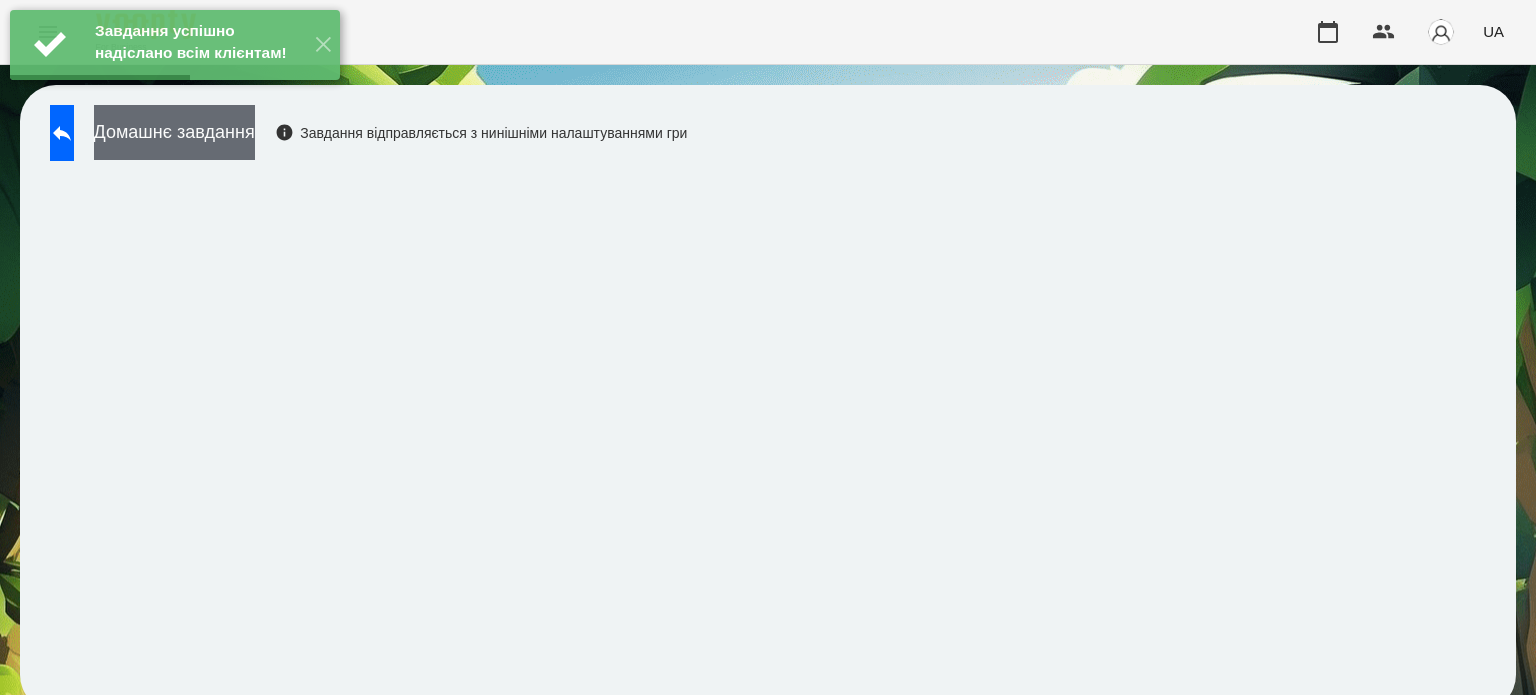 click on "Домашнє завдання" at bounding box center [174, 132] 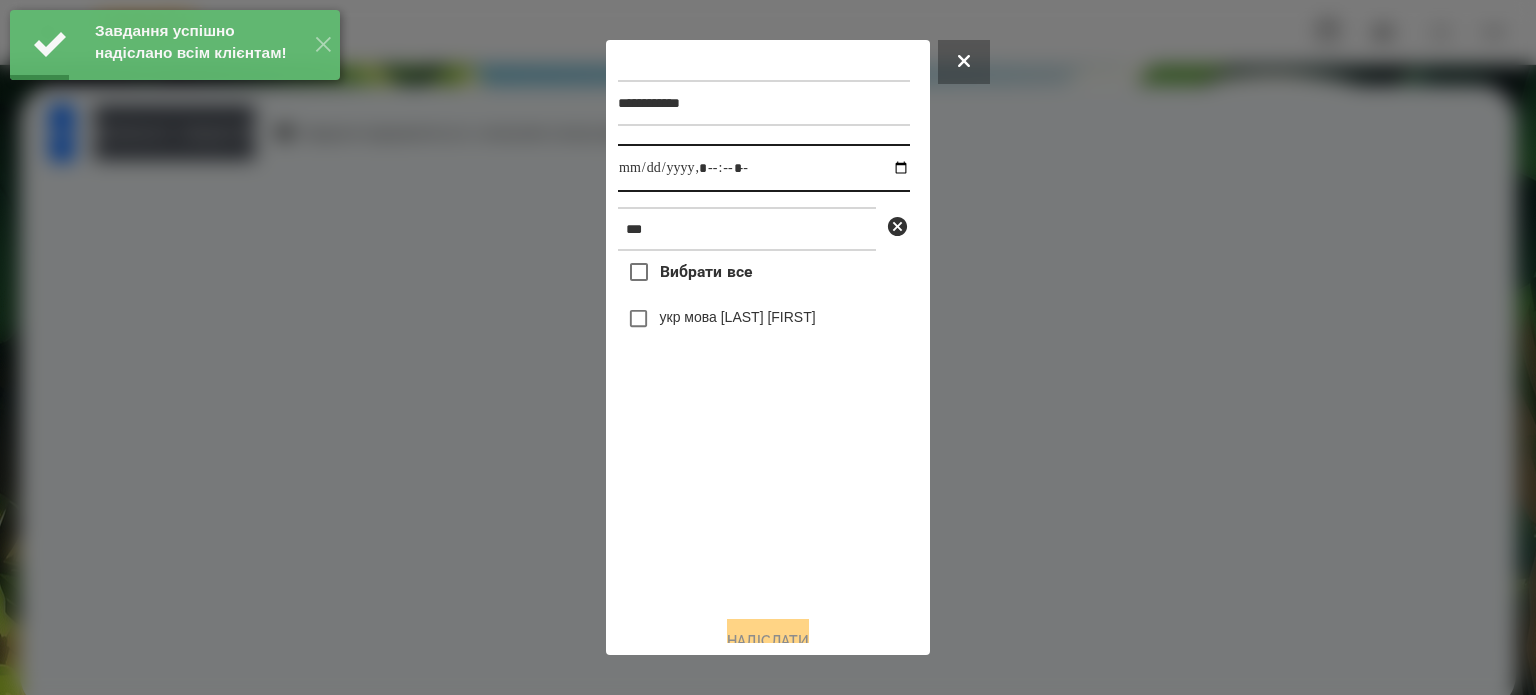 click at bounding box center (764, 168) 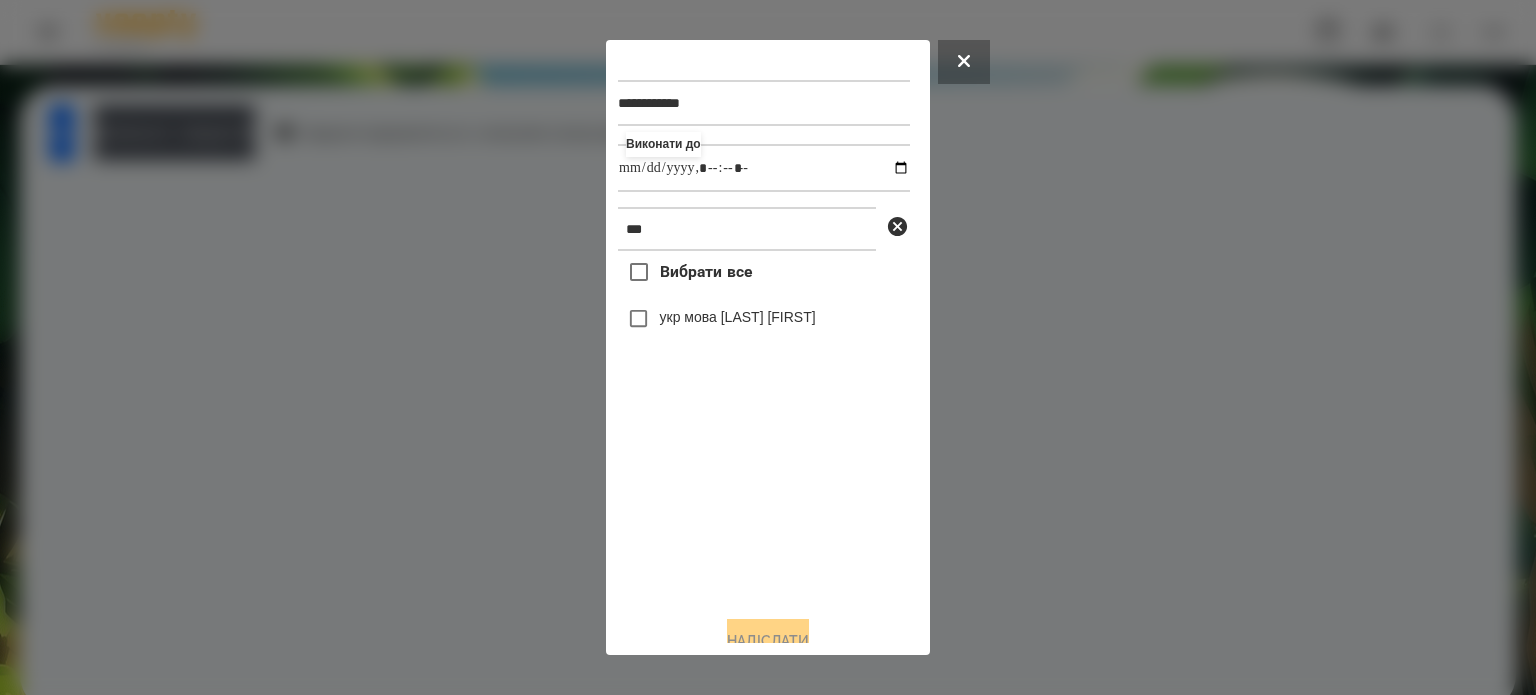 type on "**********" 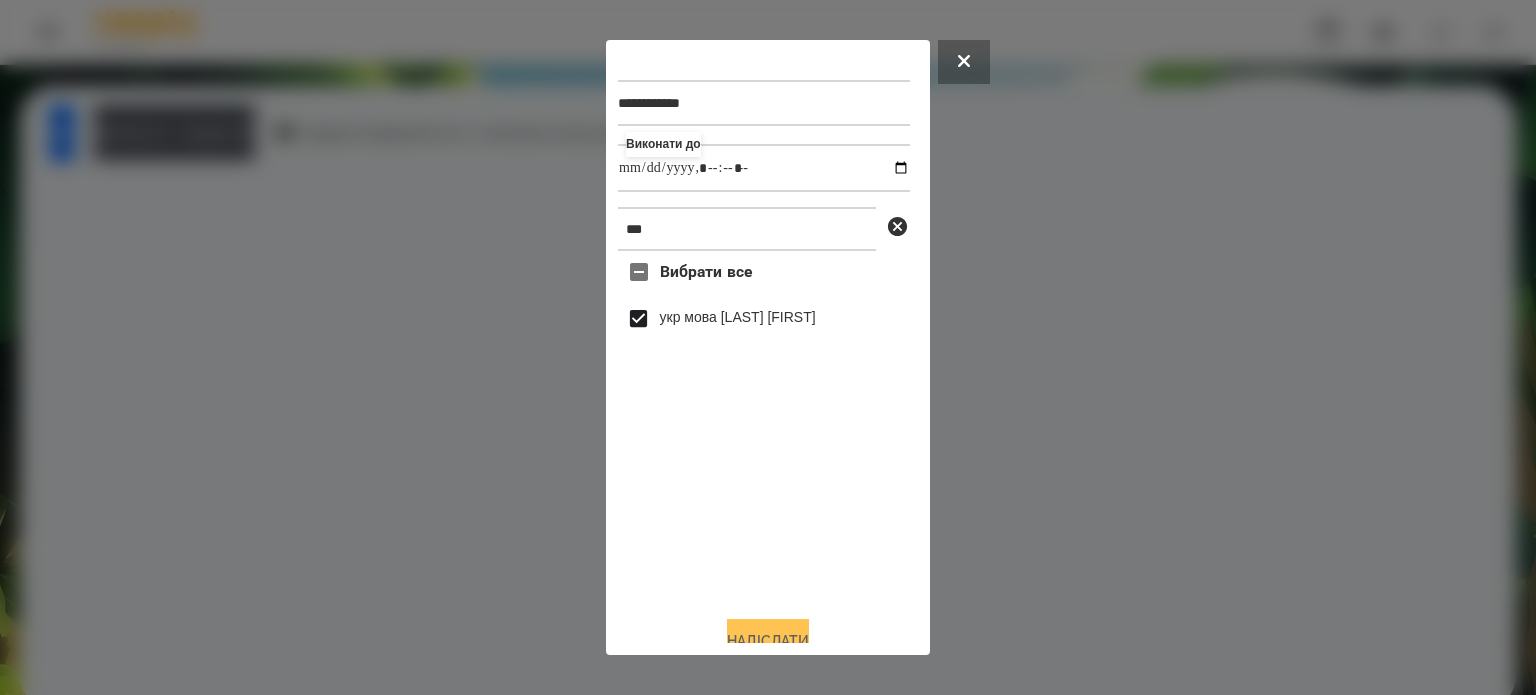 click on "Надіслати" at bounding box center (768, 641) 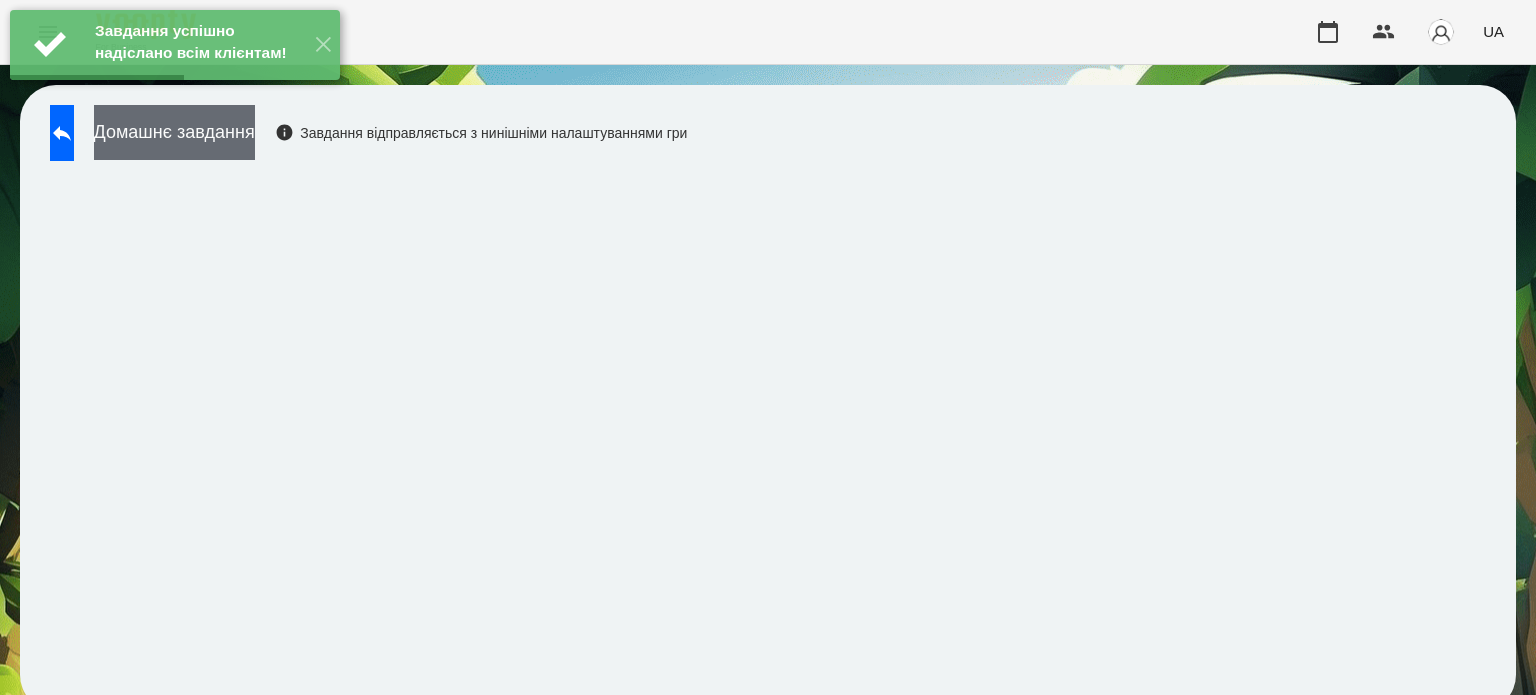 click on "Домашнє завдання" at bounding box center [174, 132] 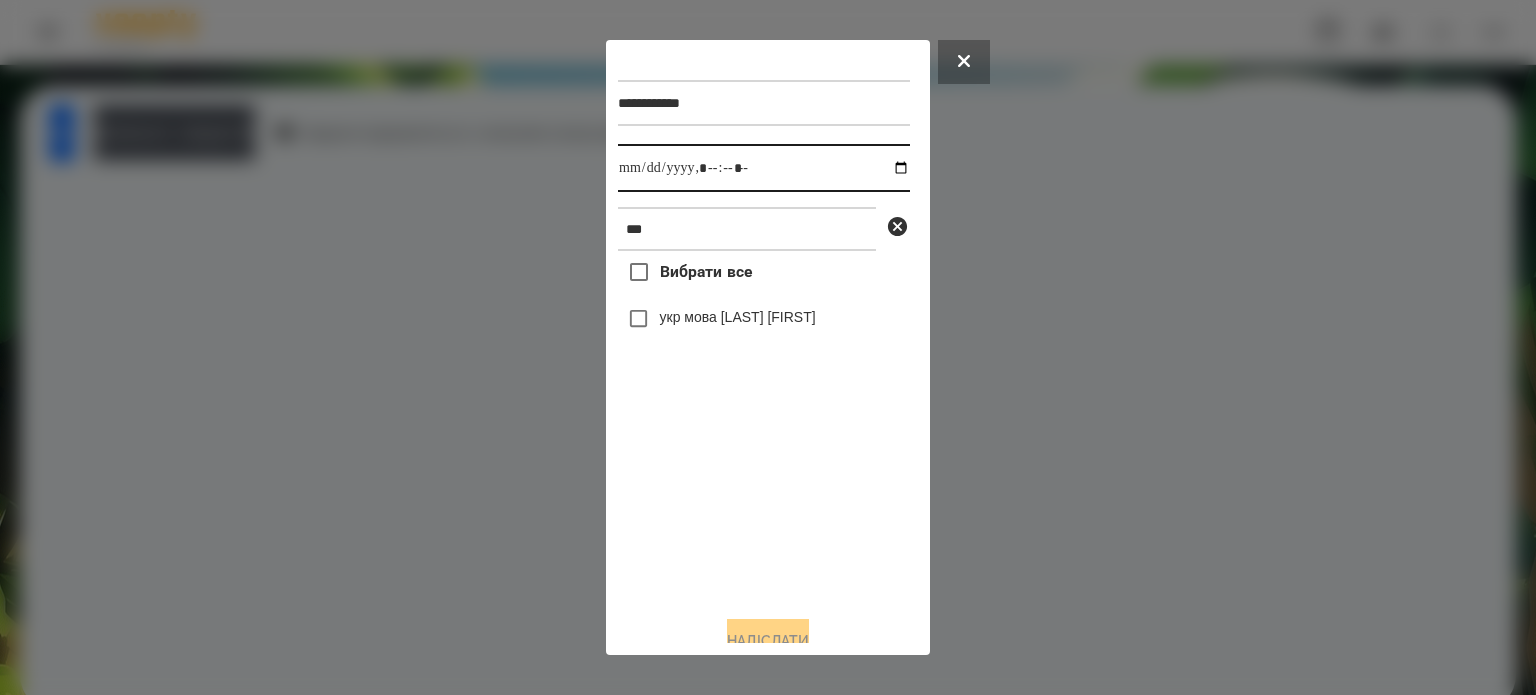 click at bounding box center [764, 168] 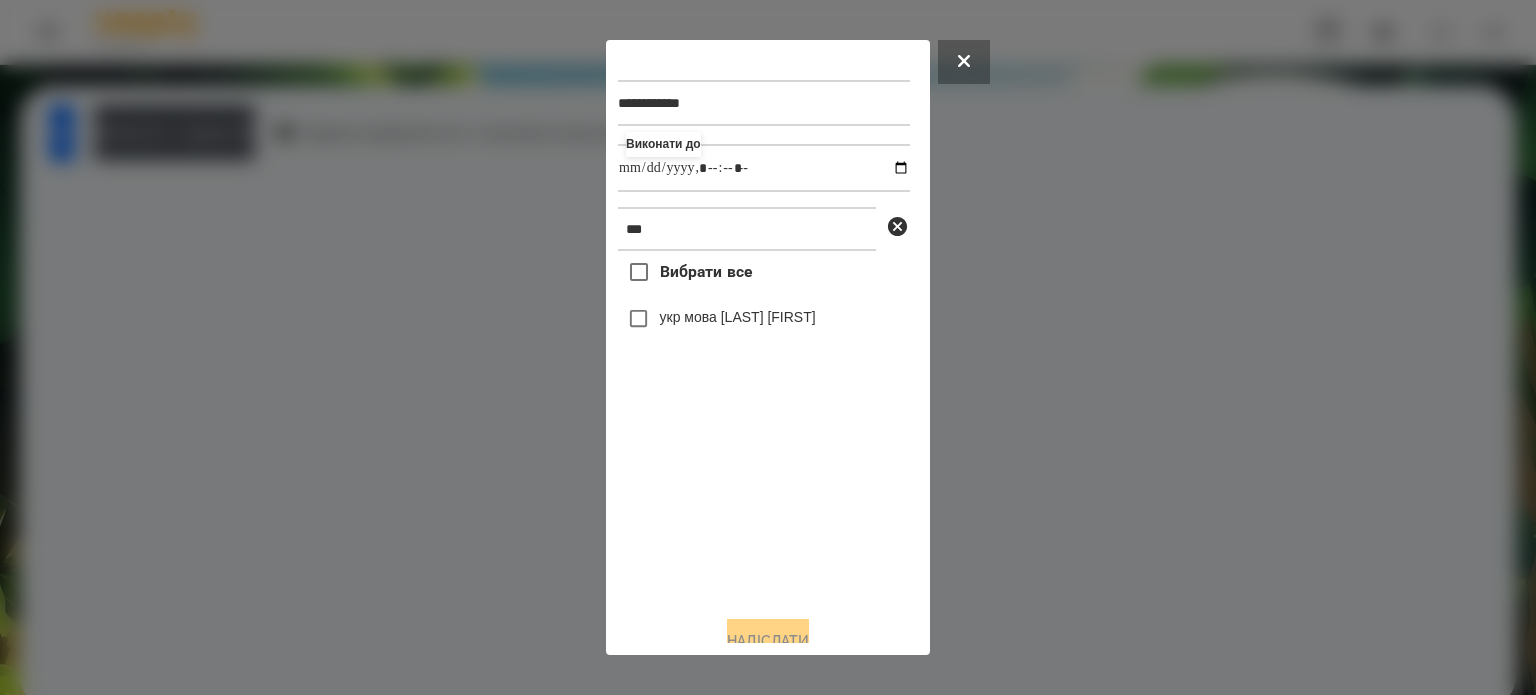 type on "**********" 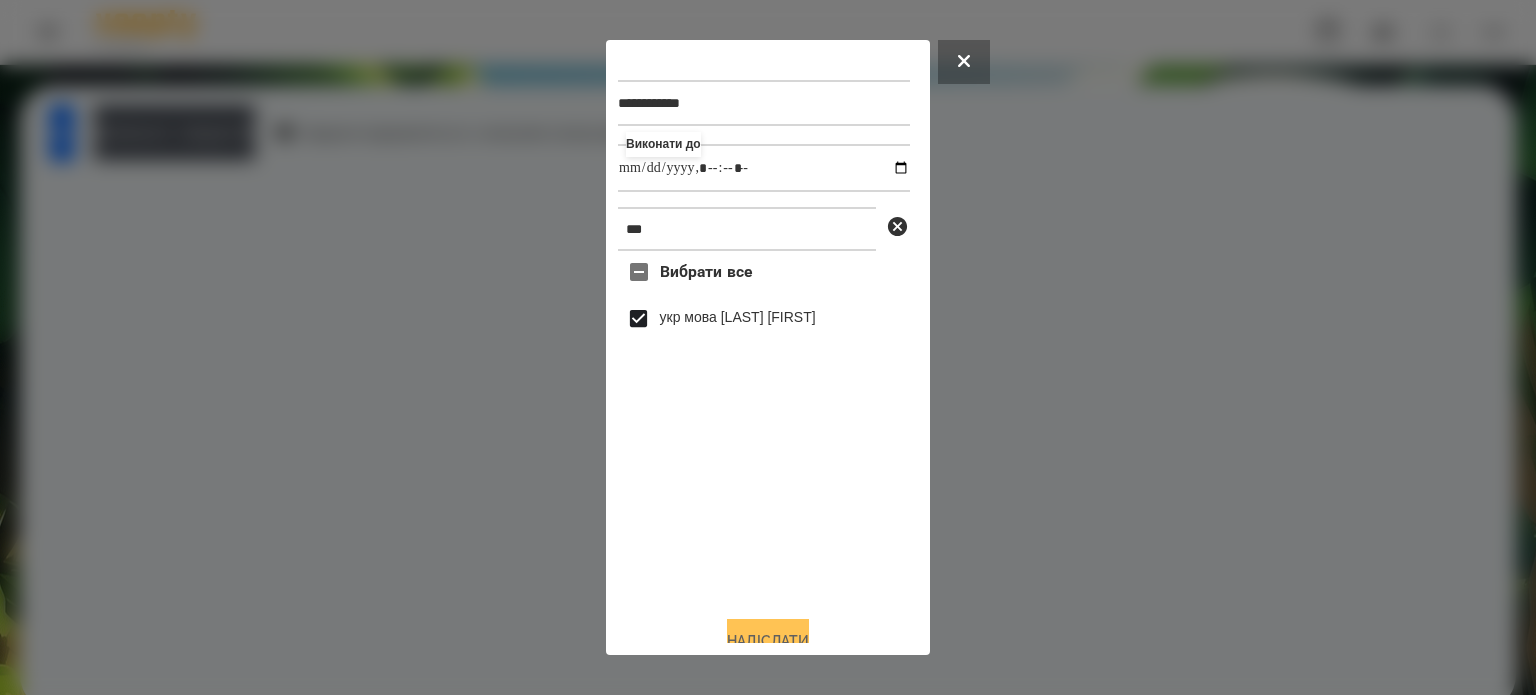 click on "Надіслати" at bounding box center (768, 641) 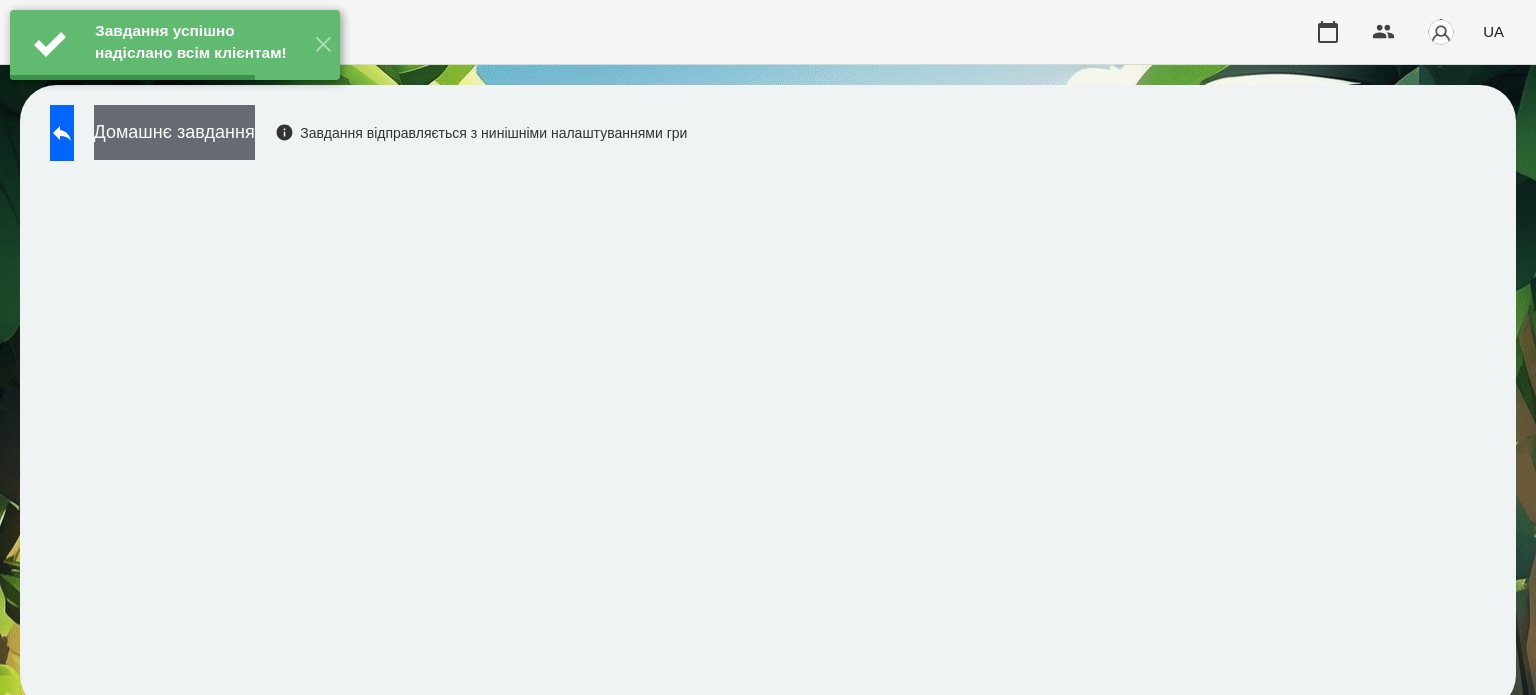 click on "Домашнє завдання" at bounding box center [174, 132] 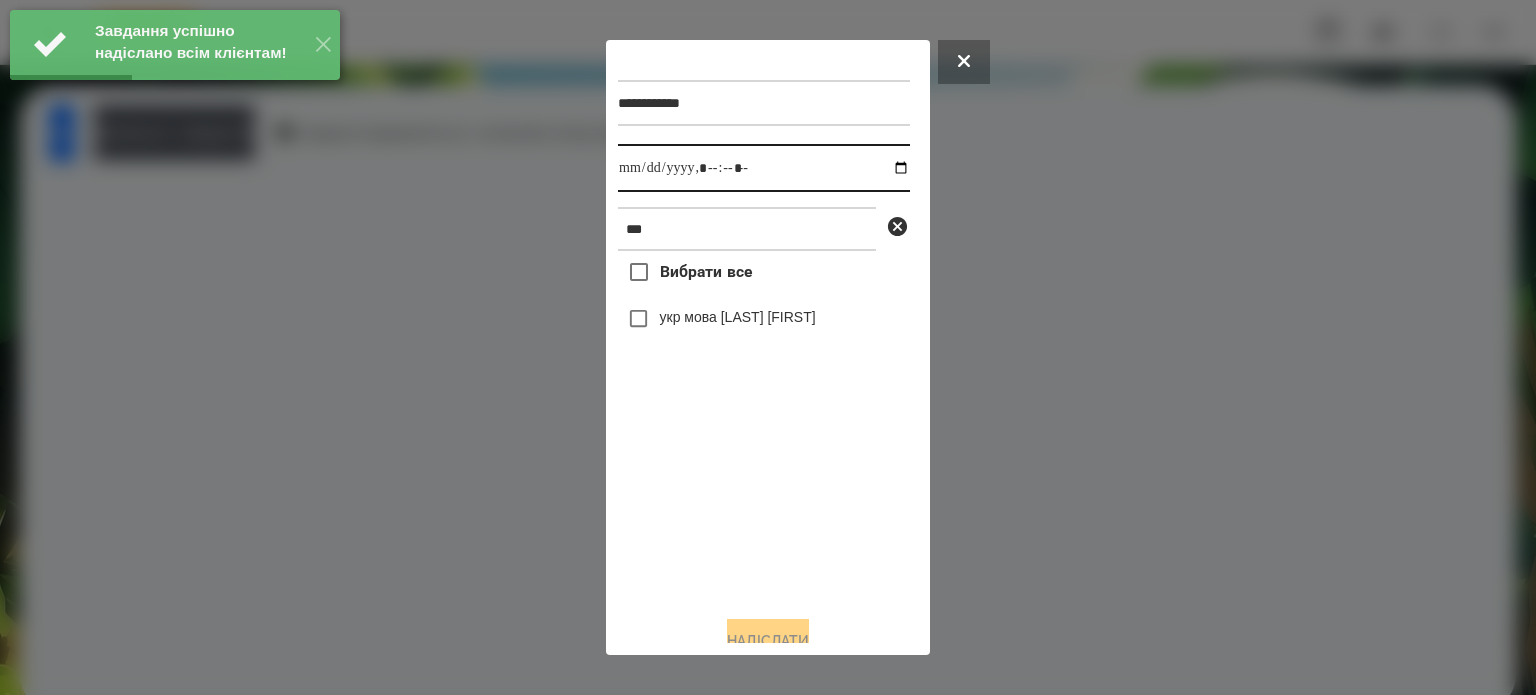 click at bounding box center (764, 168) 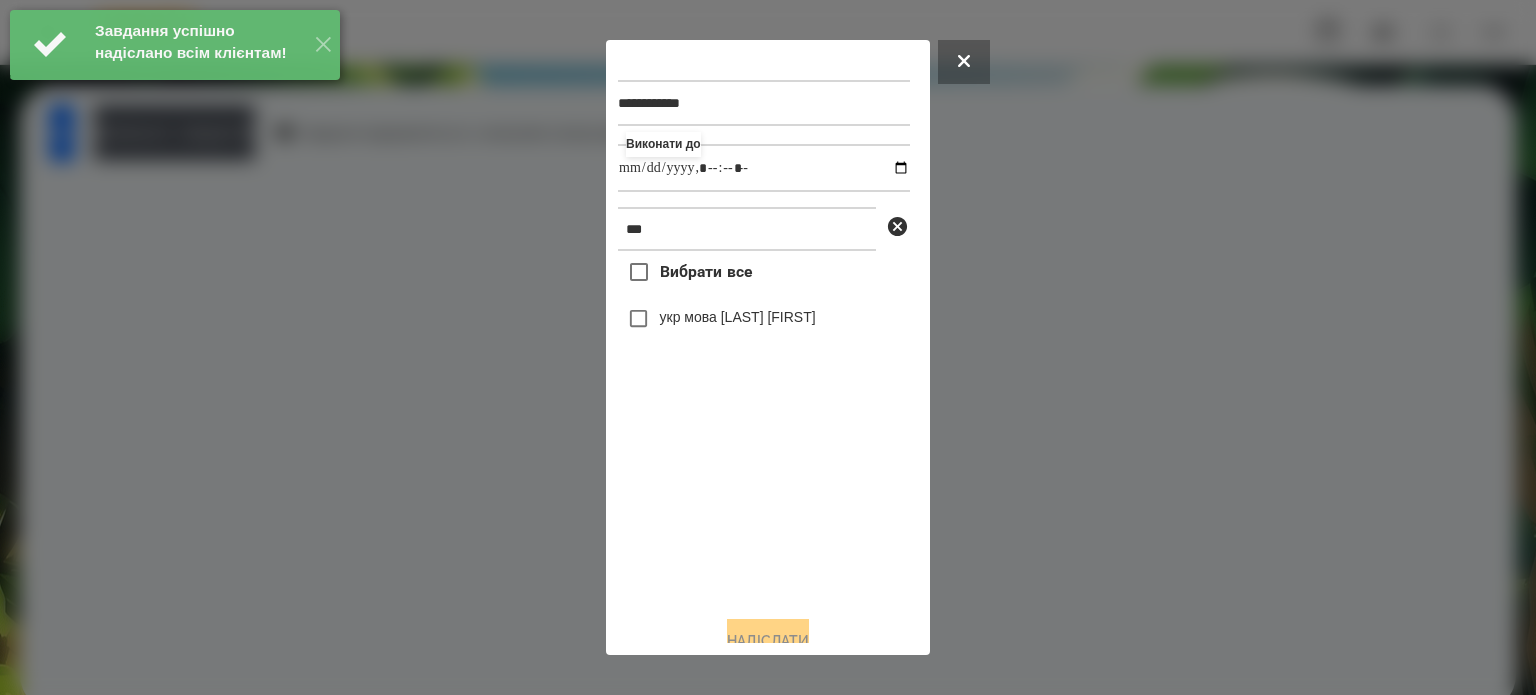 type on "**********" 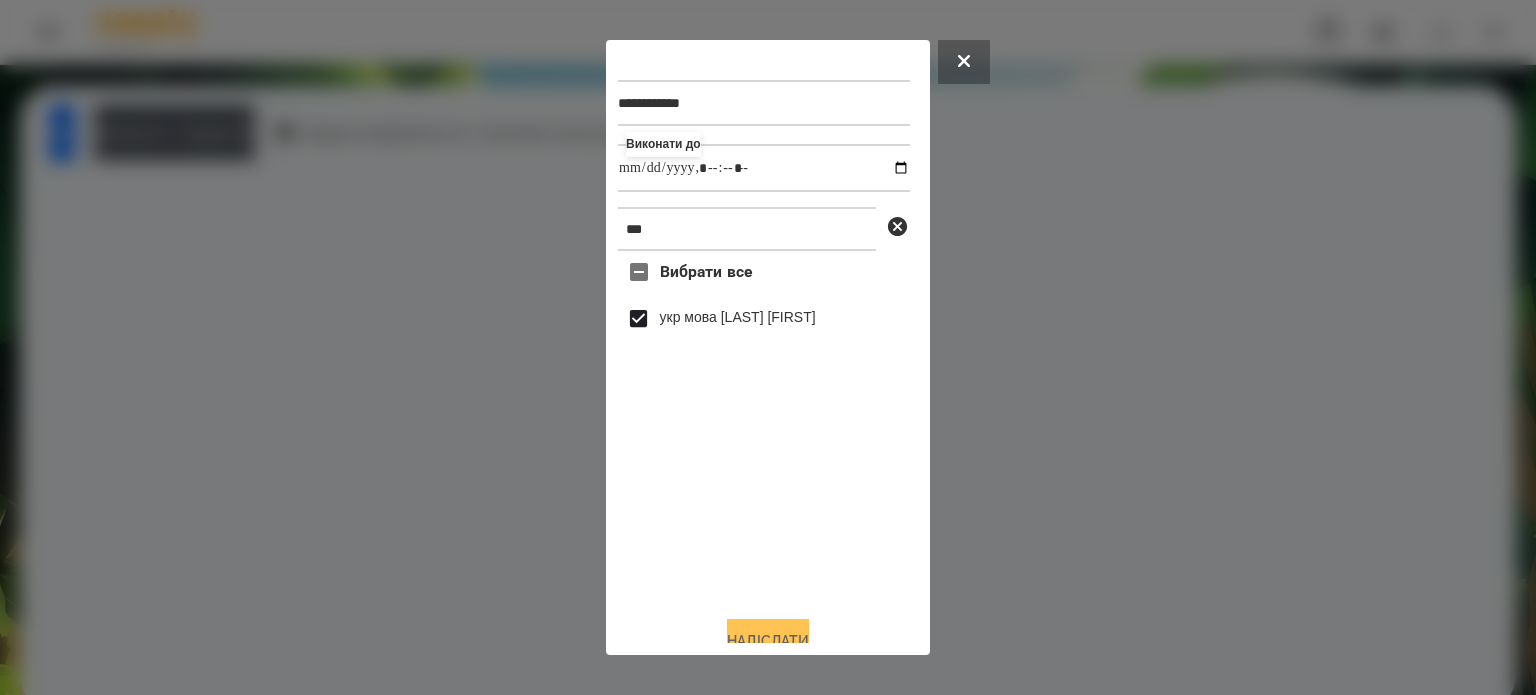 click on "Надіслати" at bounding box center (768, 641) 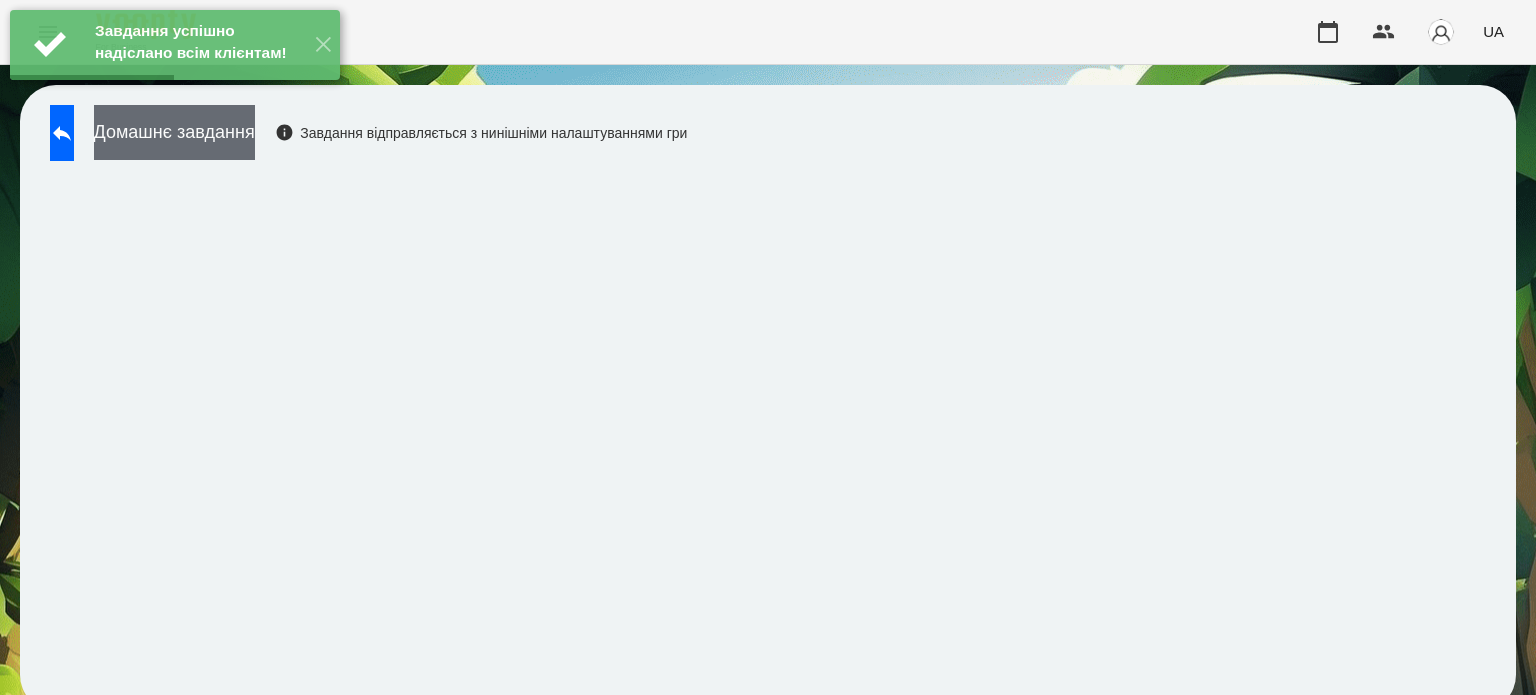 click on "Домашнє завдання" at bounding box center (174, 132) 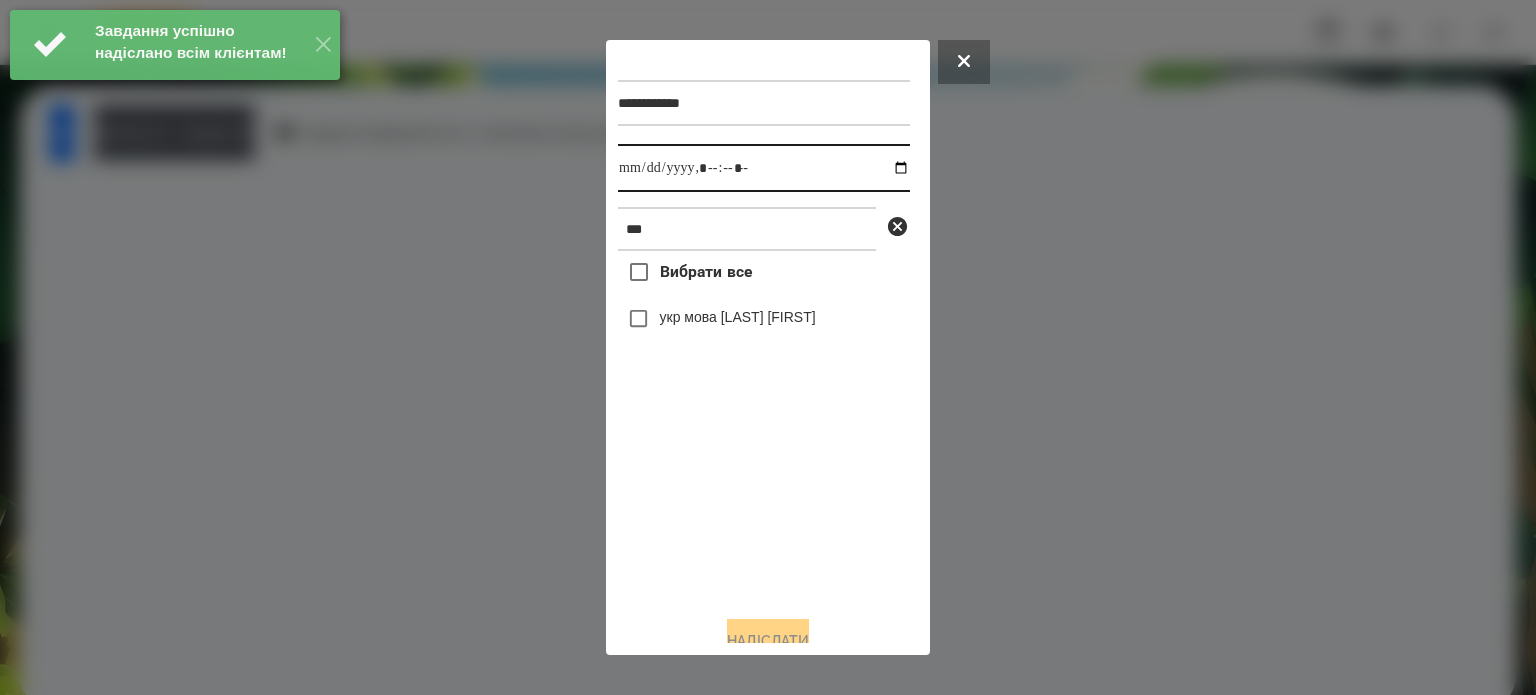 click at bounding box center (764, 168) 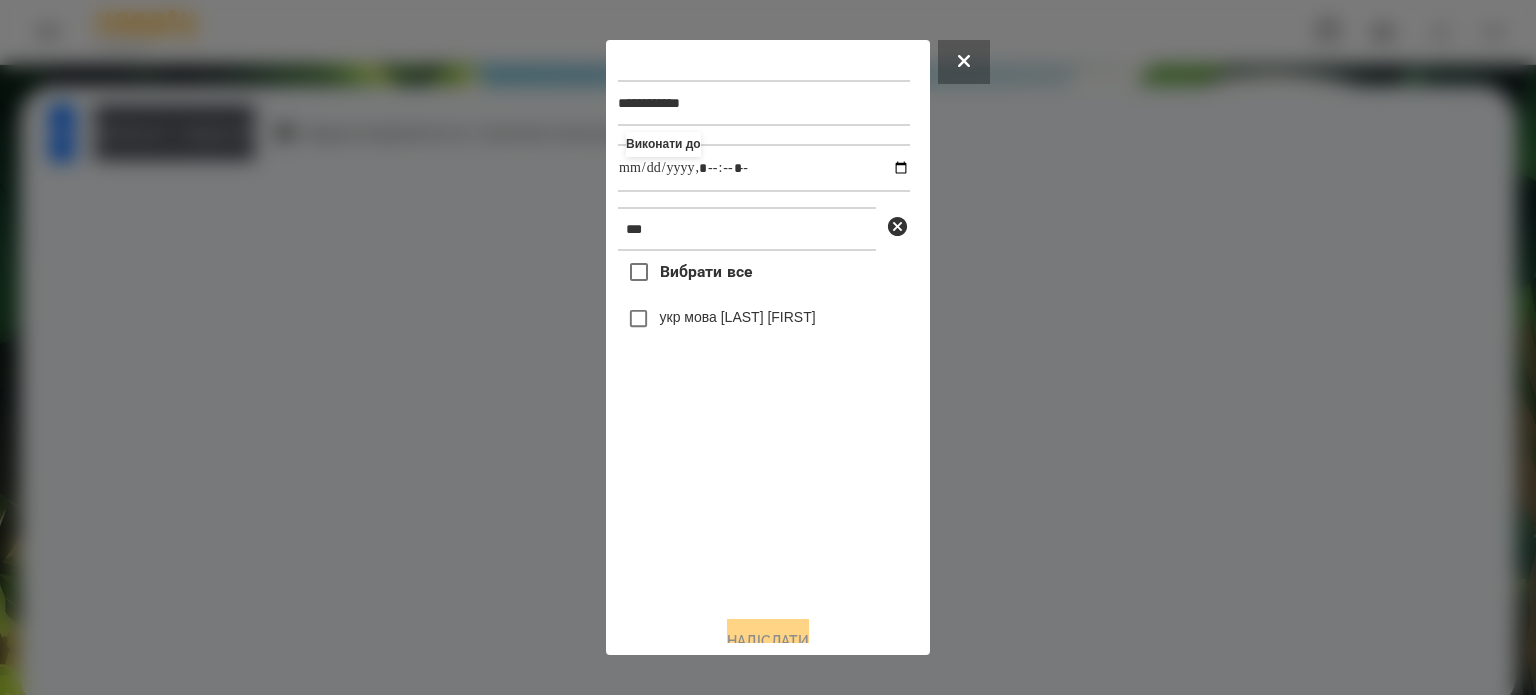 type on "**********" 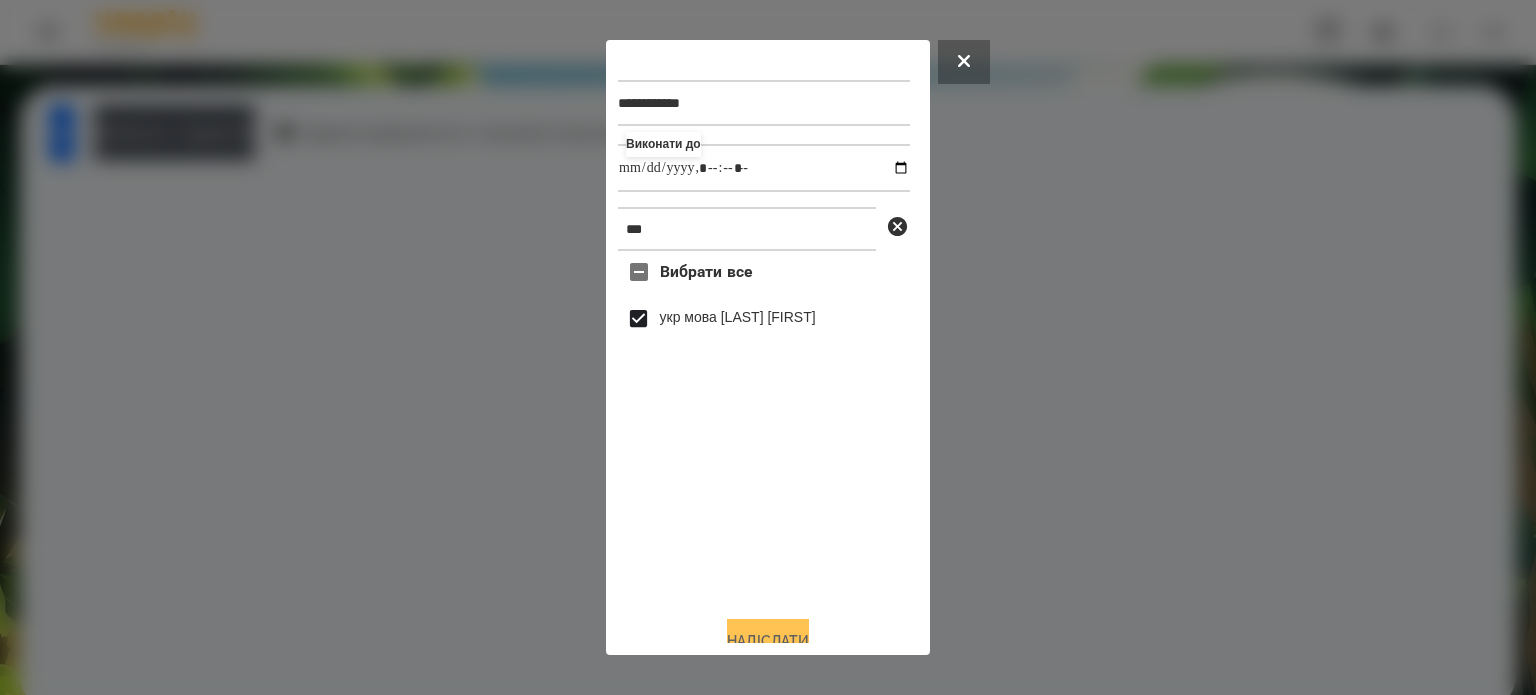 click on "Надіслати" at bounding box center [768, 641] 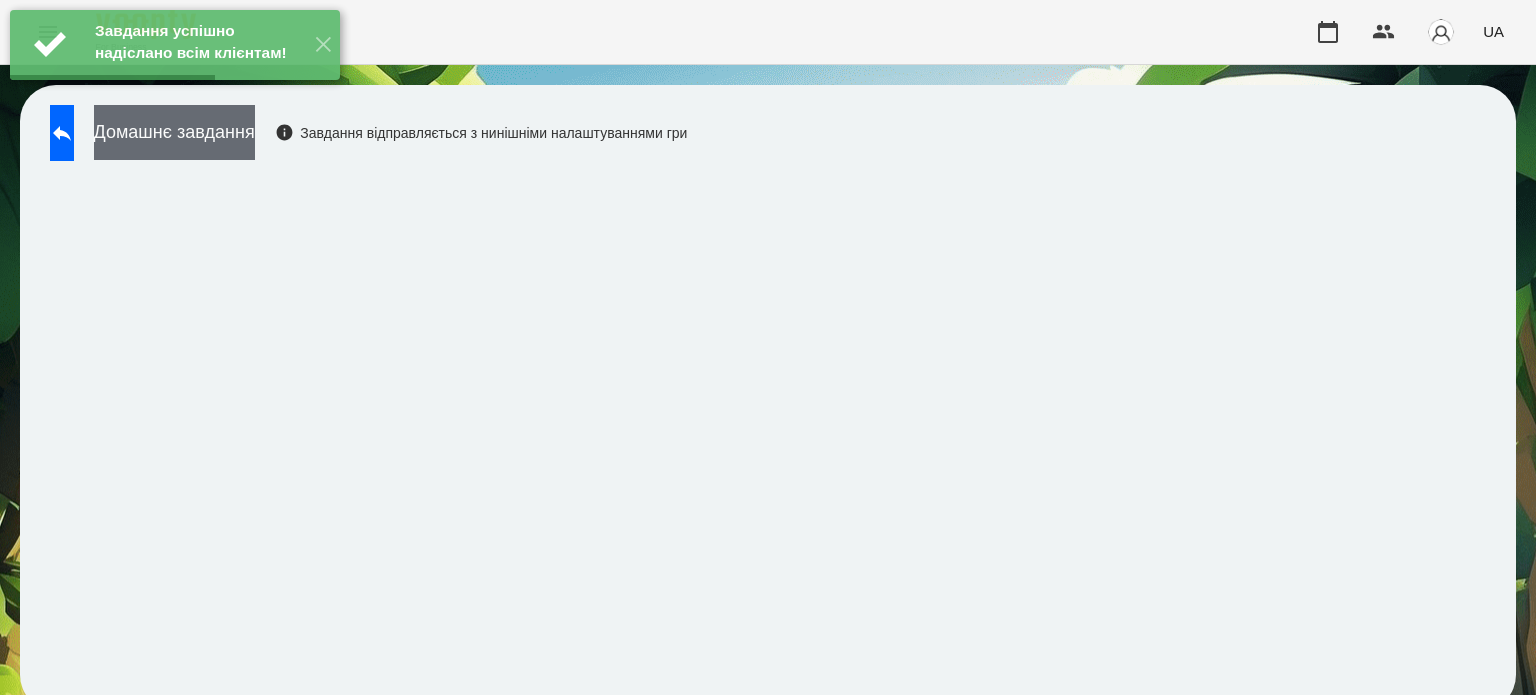 click on "Домашнє завдання" at bounding box center (174, 132) 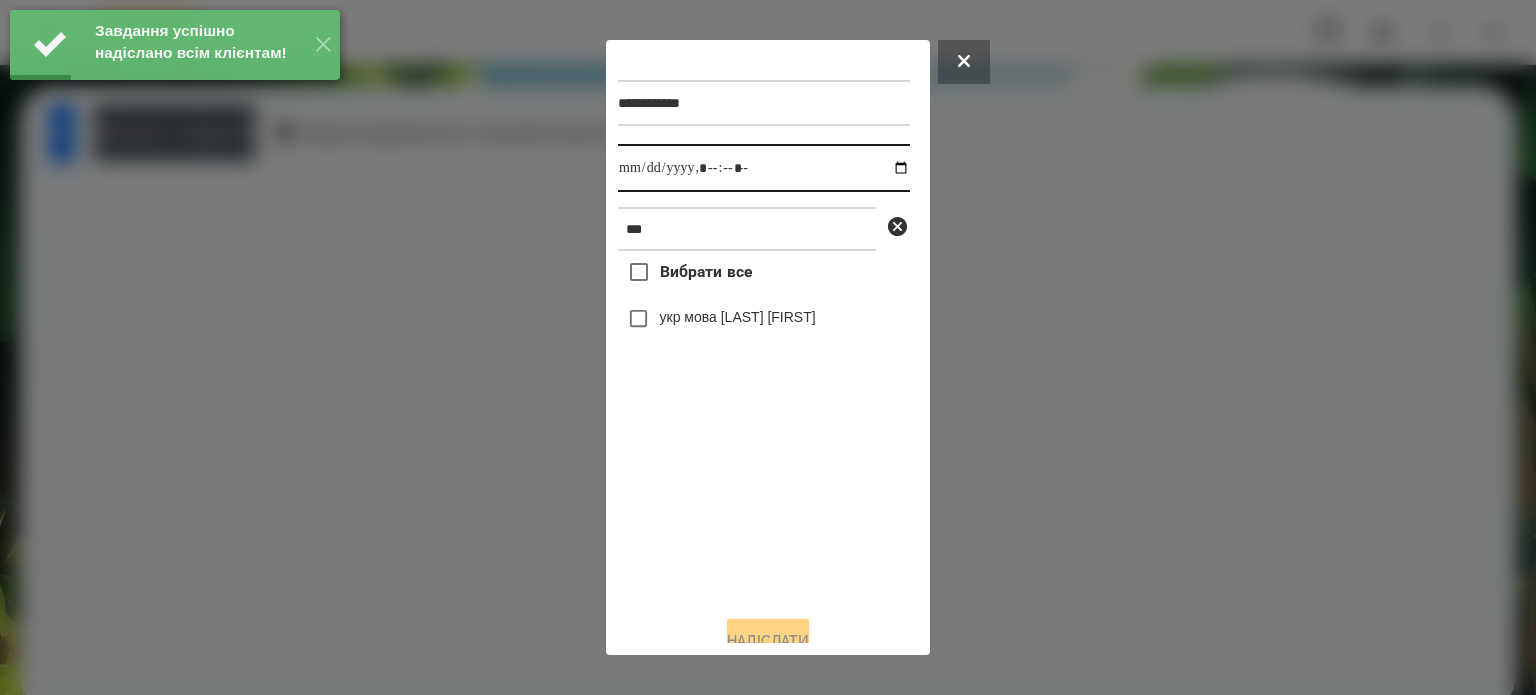 drag, startPoint x: 881, startPoint y: 166, endPoint x: 886, endPoint y: 177, distance: 12.083046 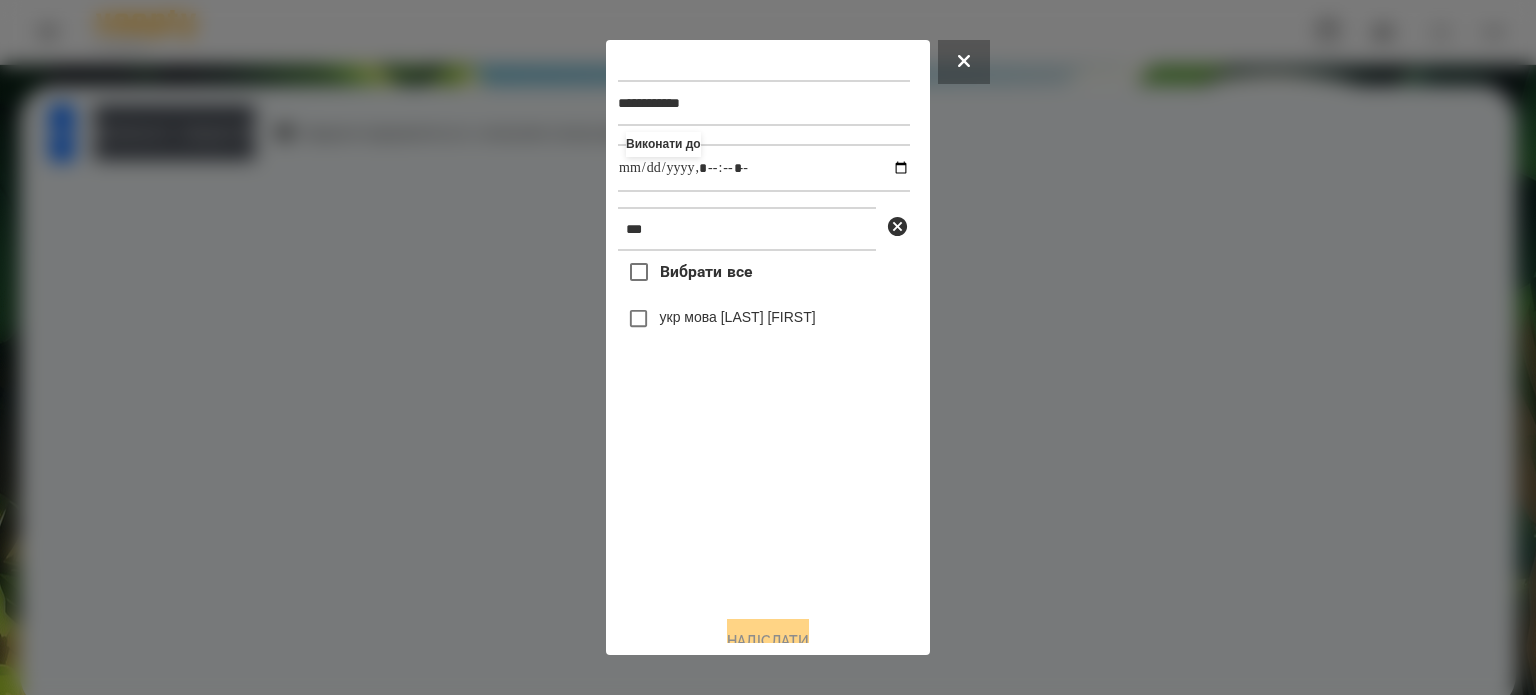 type on "**********" 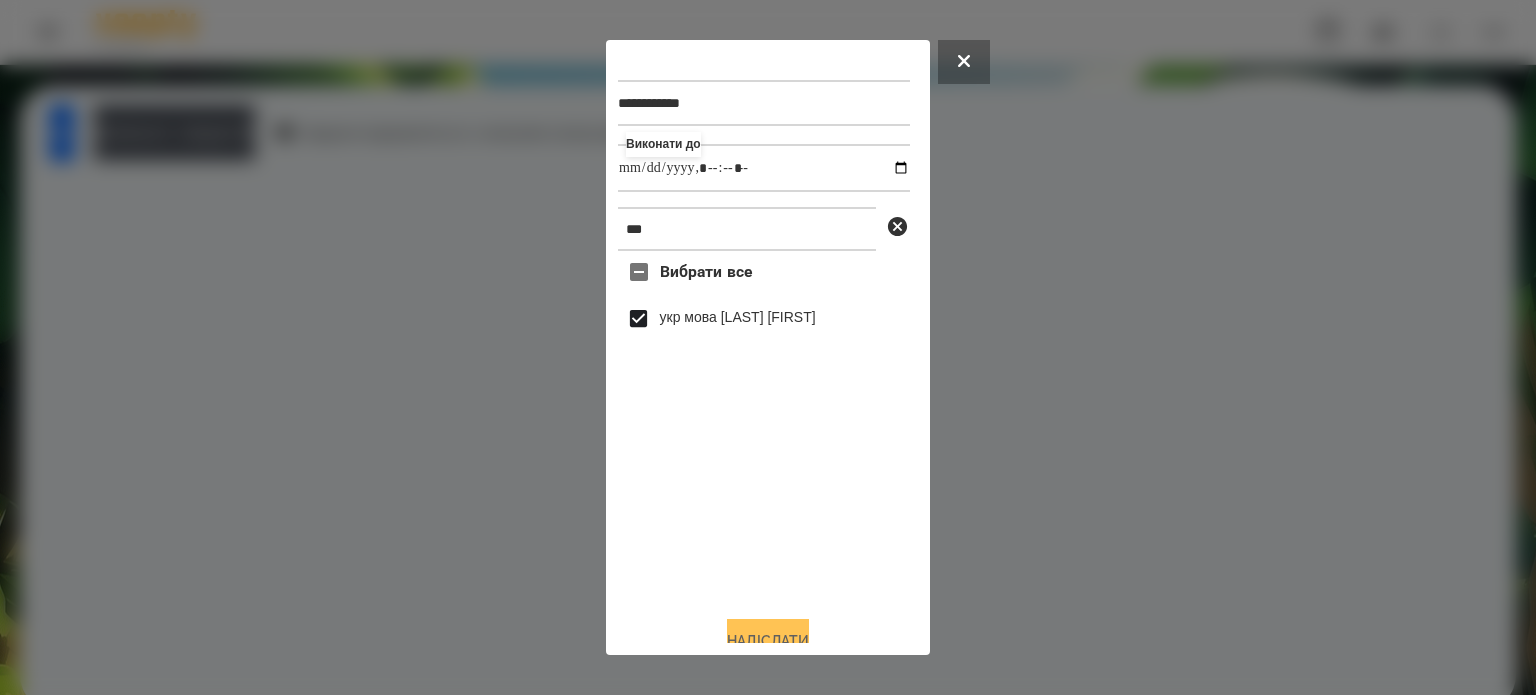 click on "Надіслати" at bounding box center (768, 641) 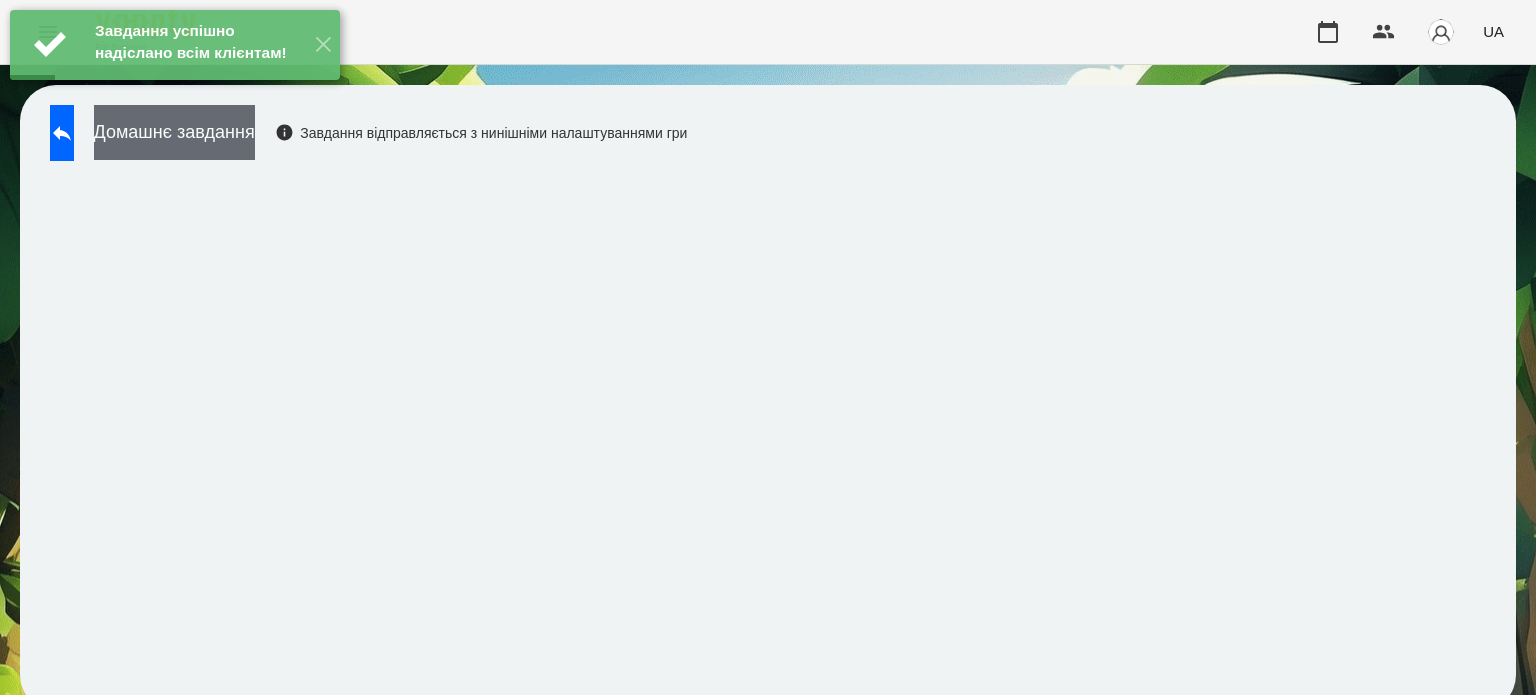 click on "Домашнє завдання" at bounding box center (174, 132) 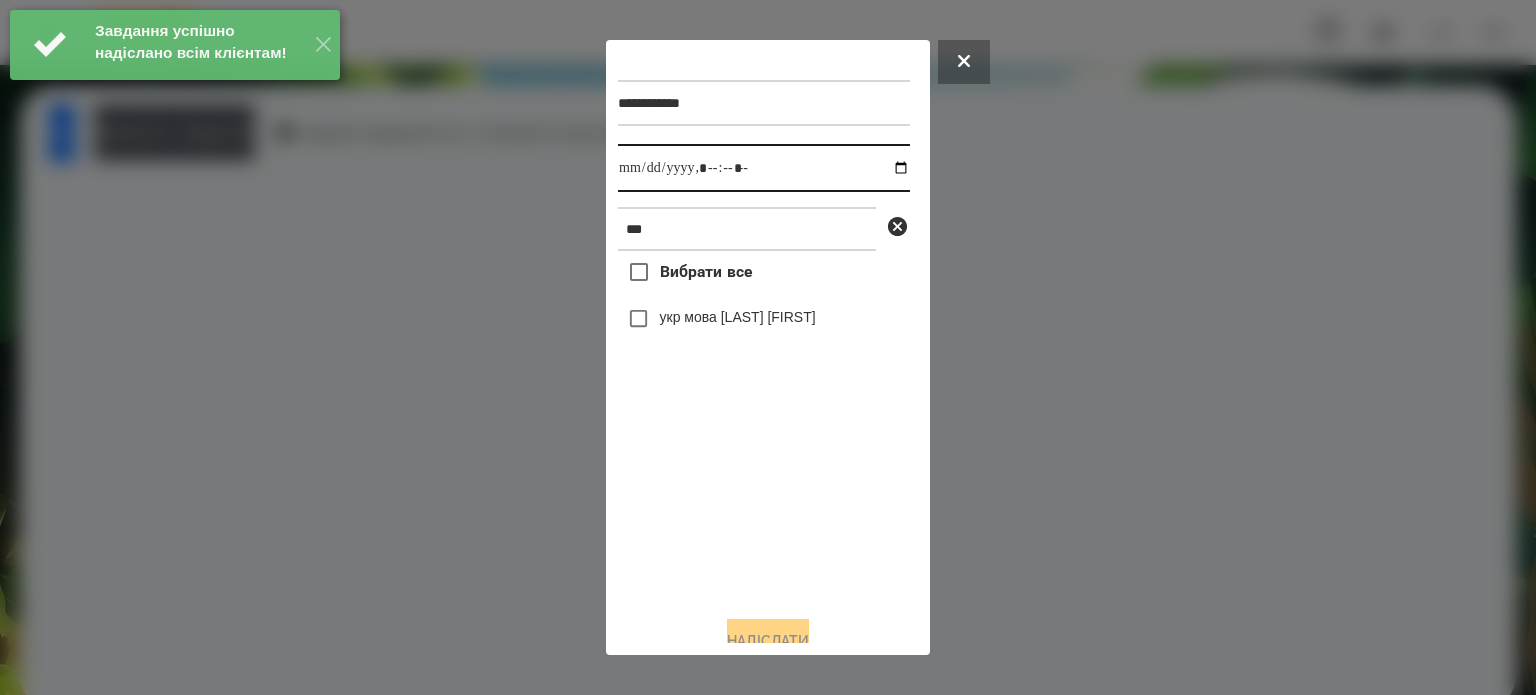 click at bounding box center [764, 168] 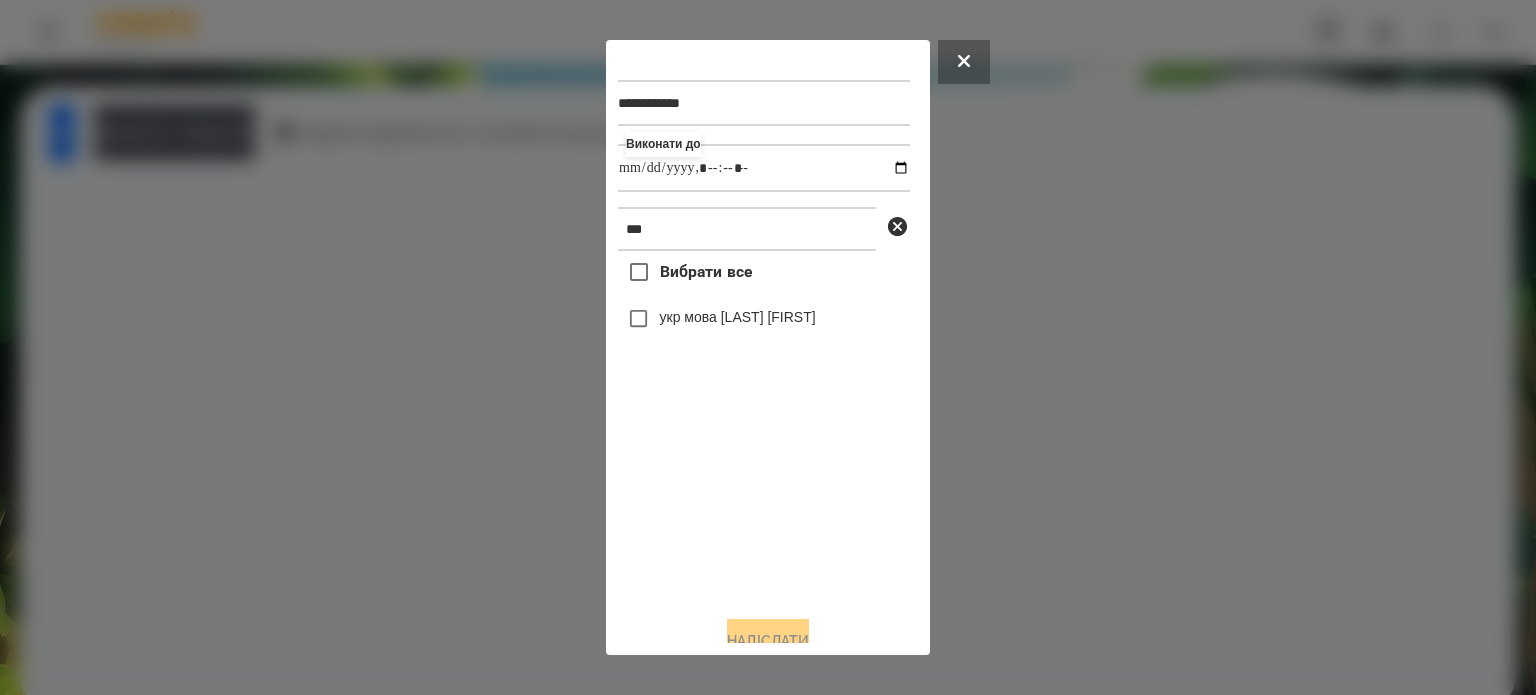 type on "**********" 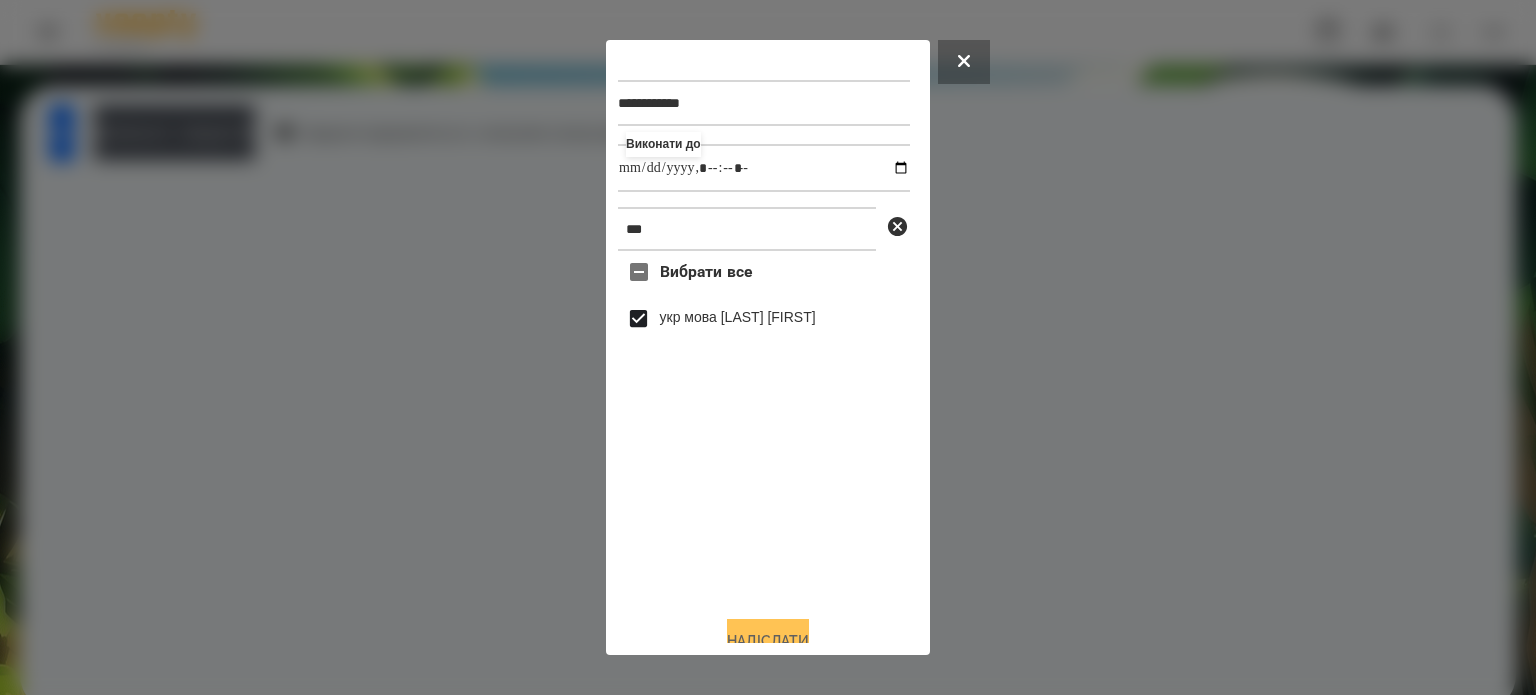 click on "Надіслати" at bounding box center [768, 641] 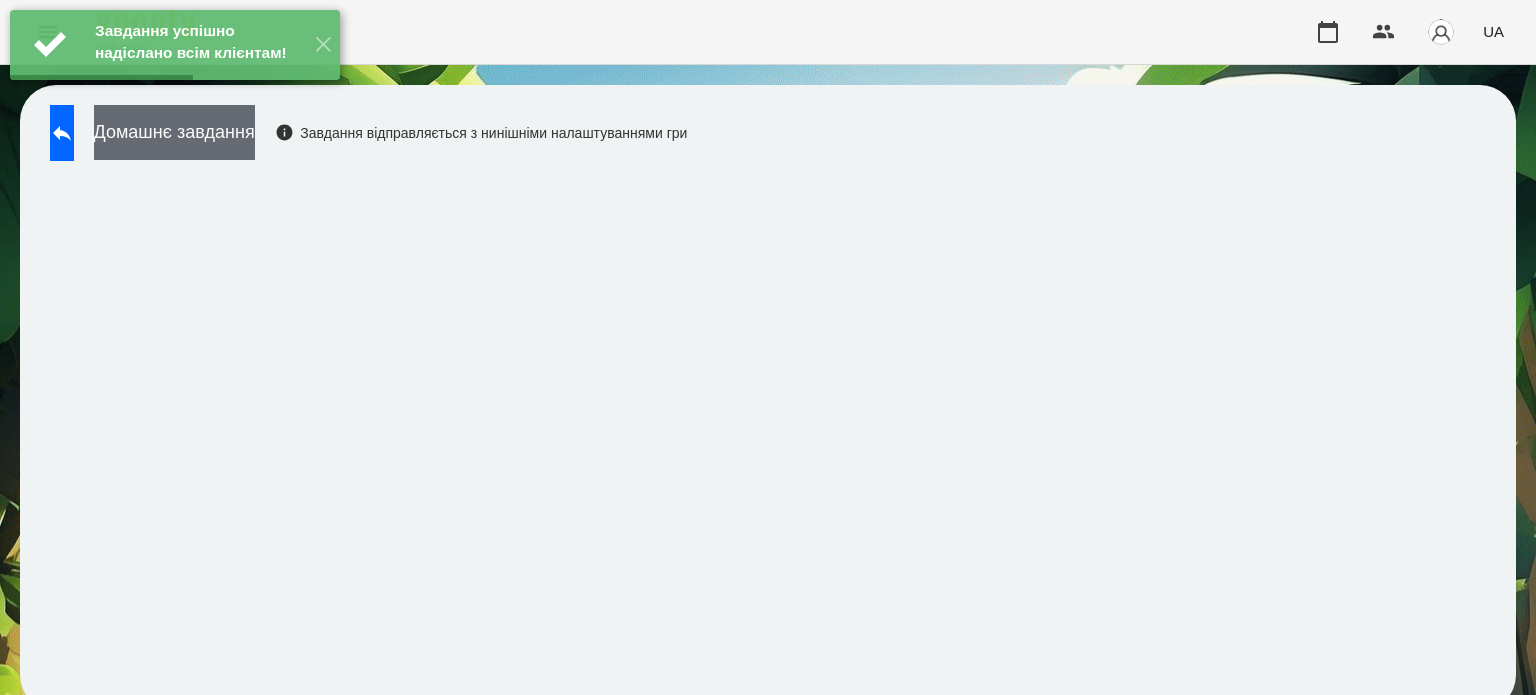 click on "Домашнє завдання" at bounding box center [174, 132] 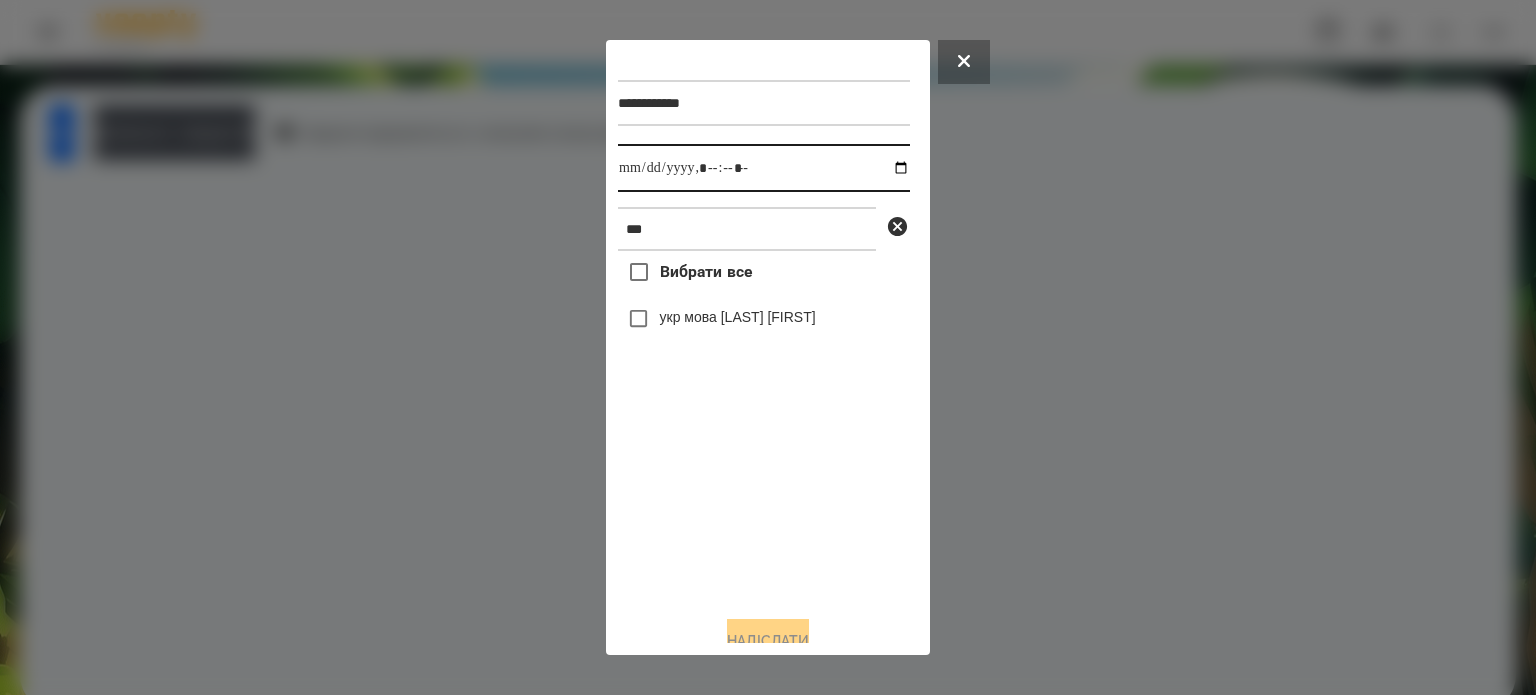 click at bounding box center [764, 168] 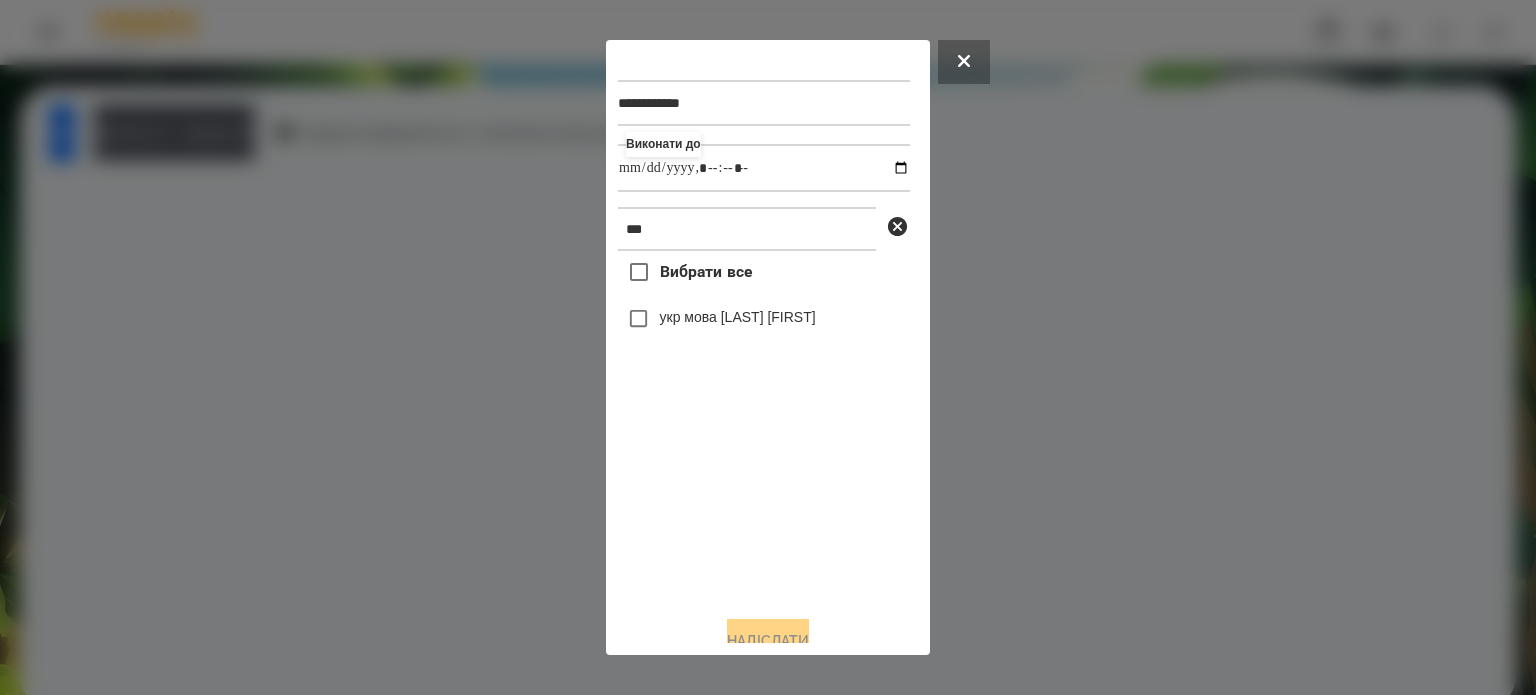 type on "**********" 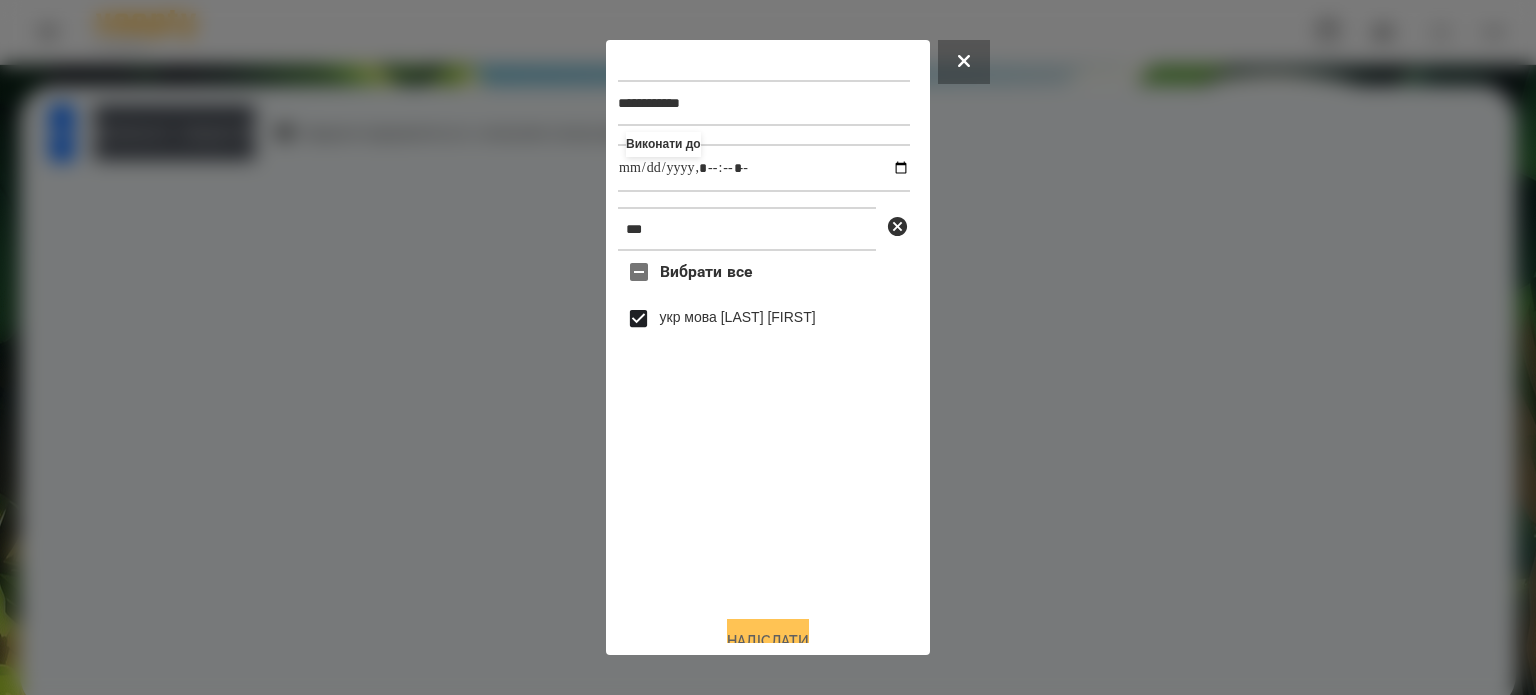 click on "Надіслати" at bounding box center (768, 641) 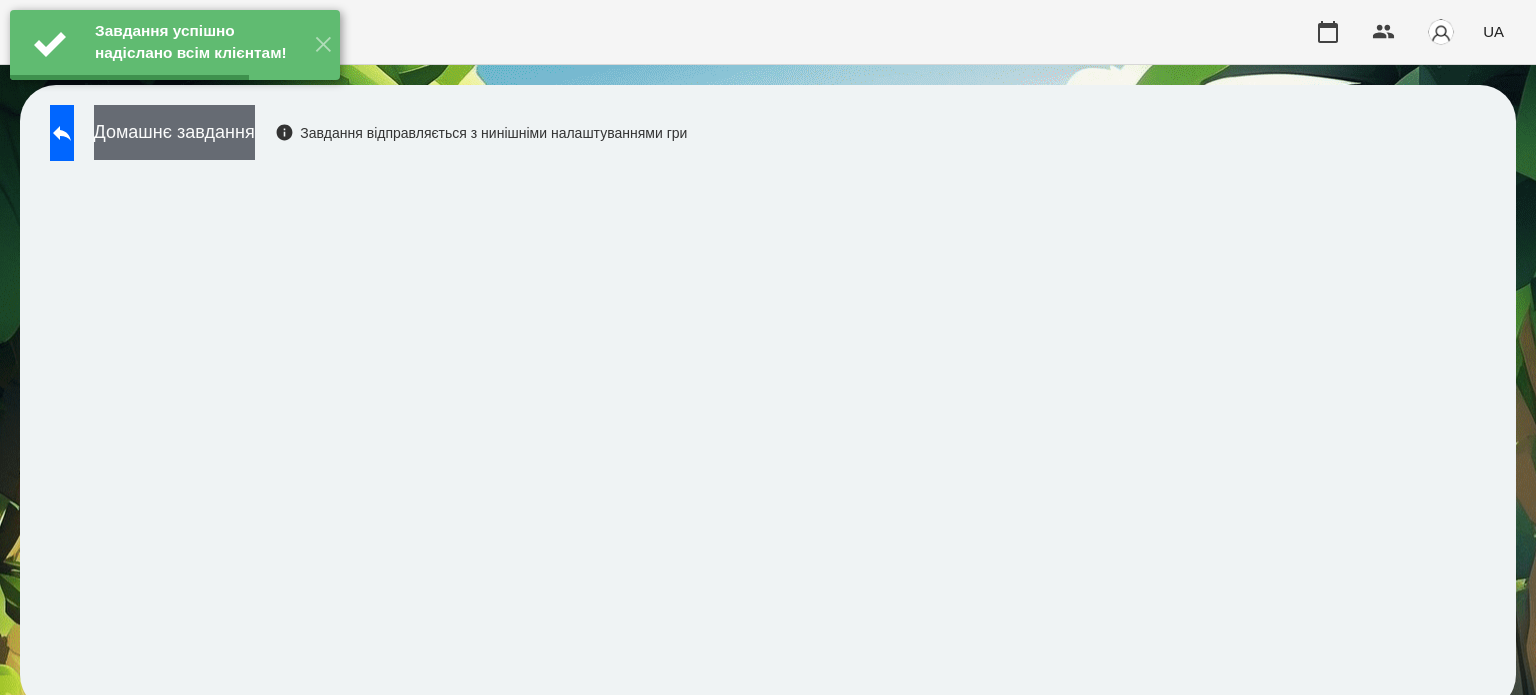 click on "Домашнє завдання" at bounding box center [174, 132] 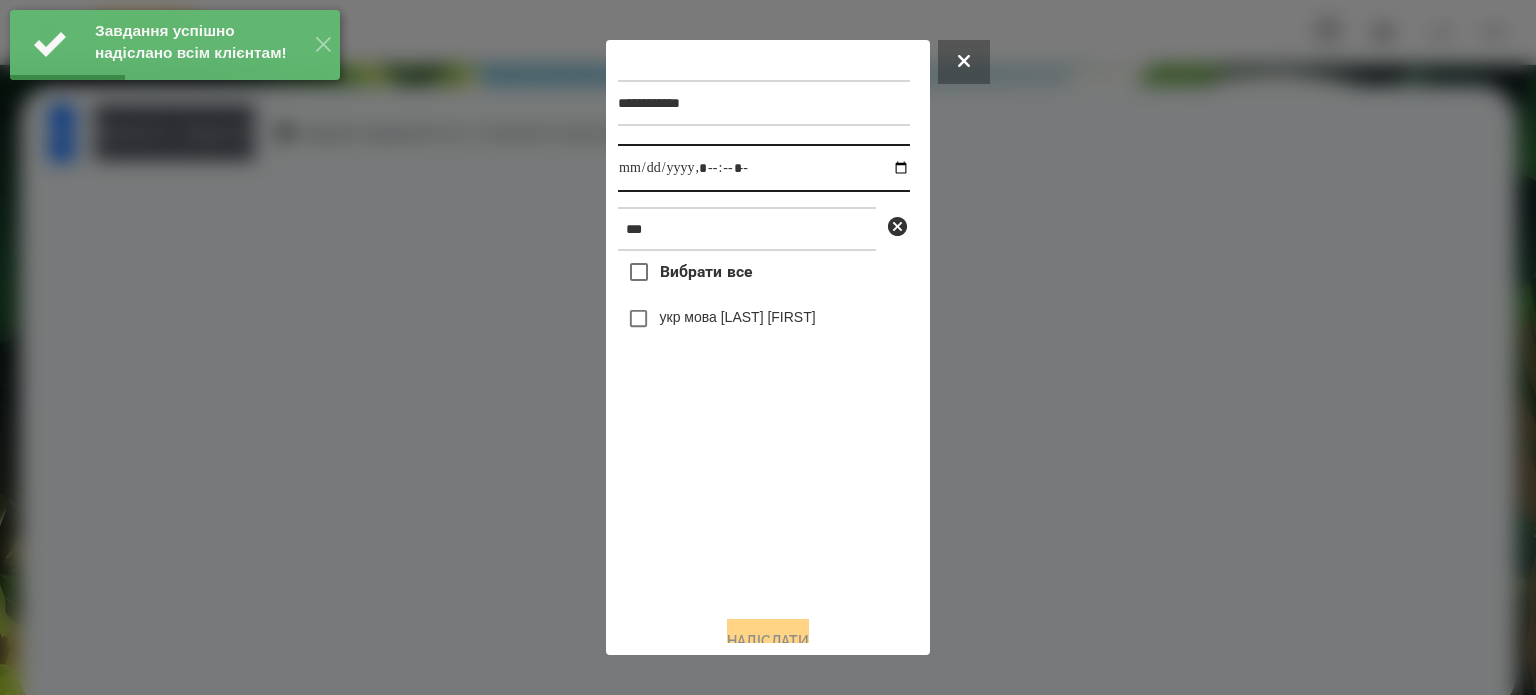 click at bounding box center [764, 168] 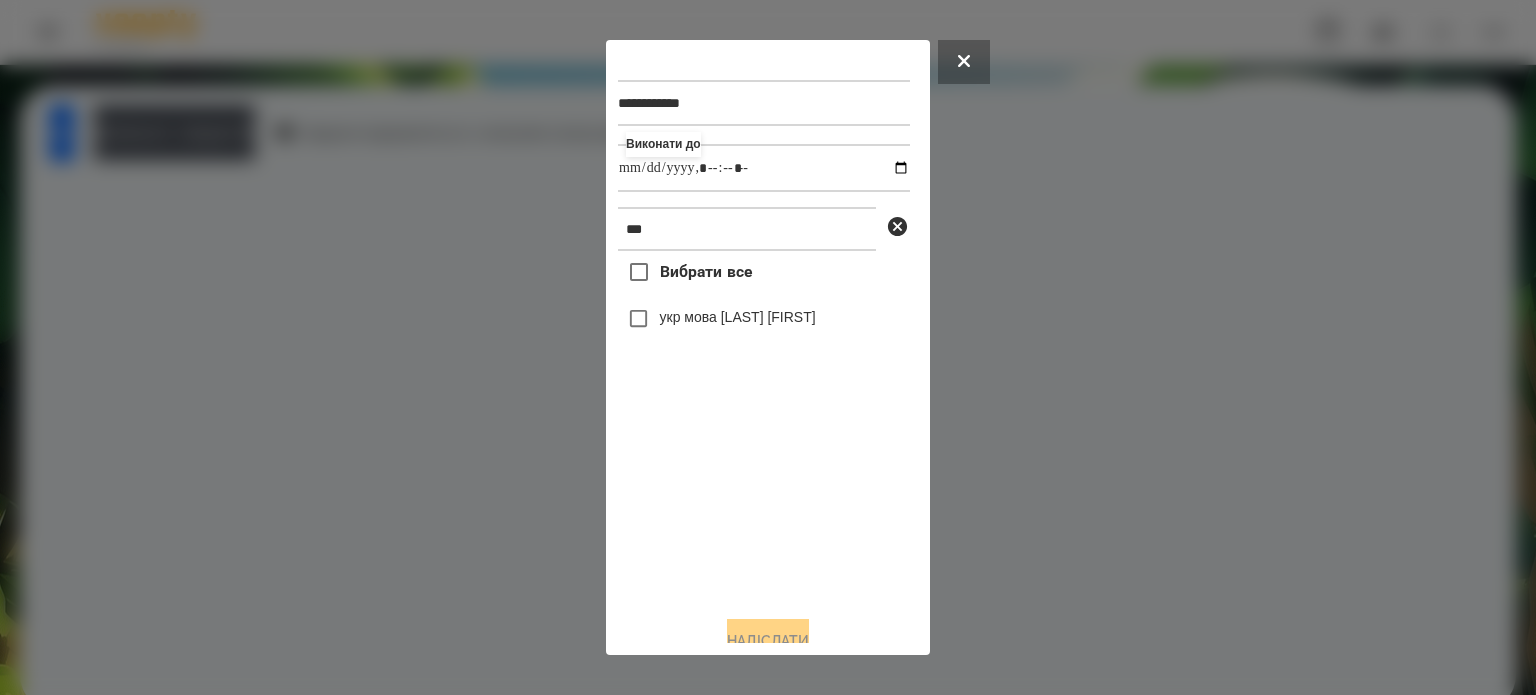 type on "**********" 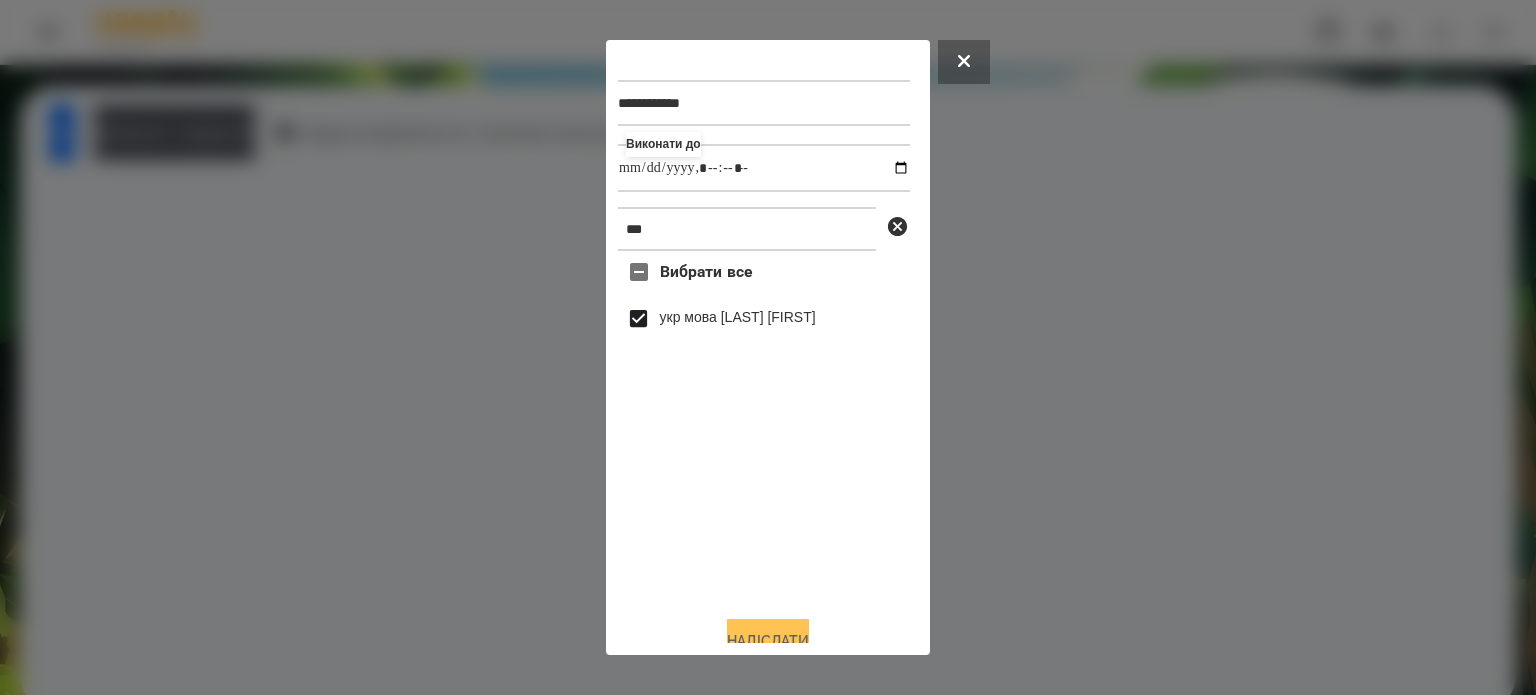 click on "Надіслати" at bounding box center (768, 641) 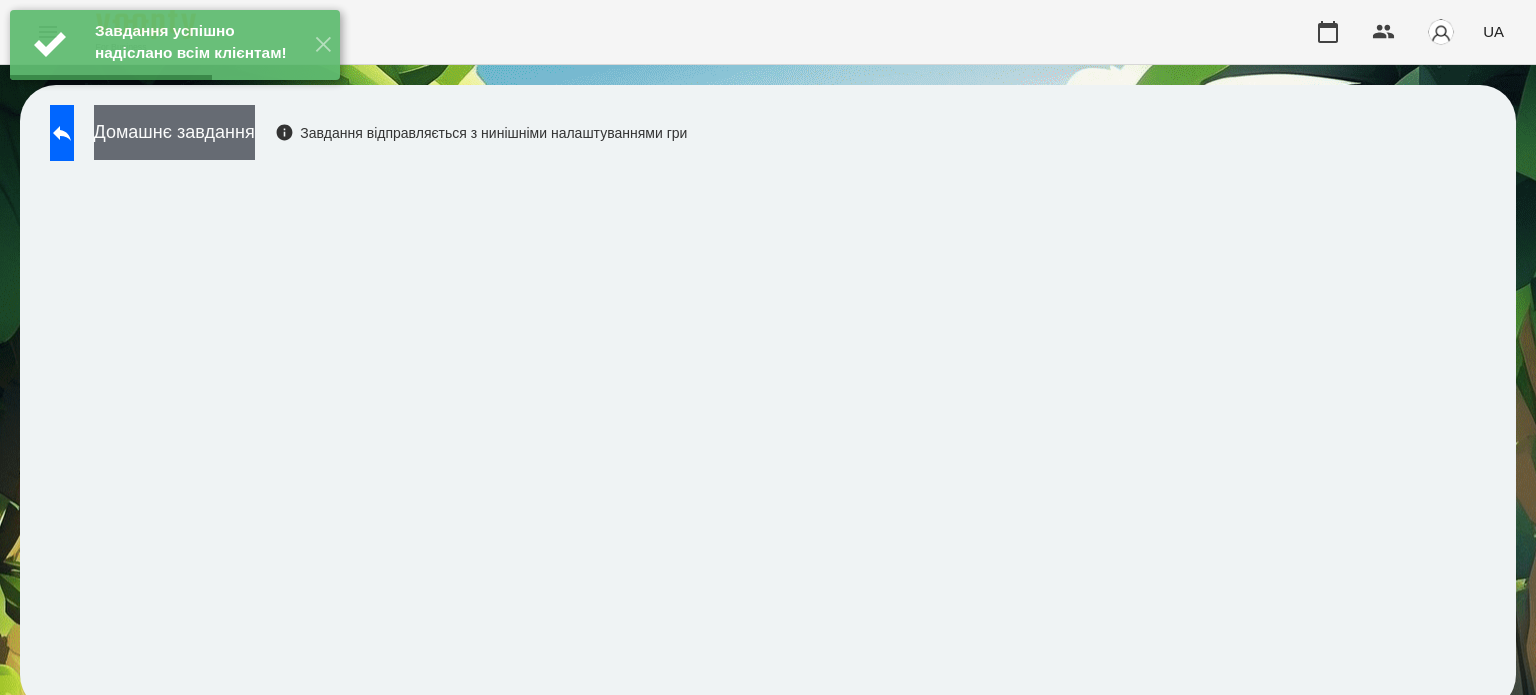 click on "Домашнє завдання" at bounding box center (174, 132) 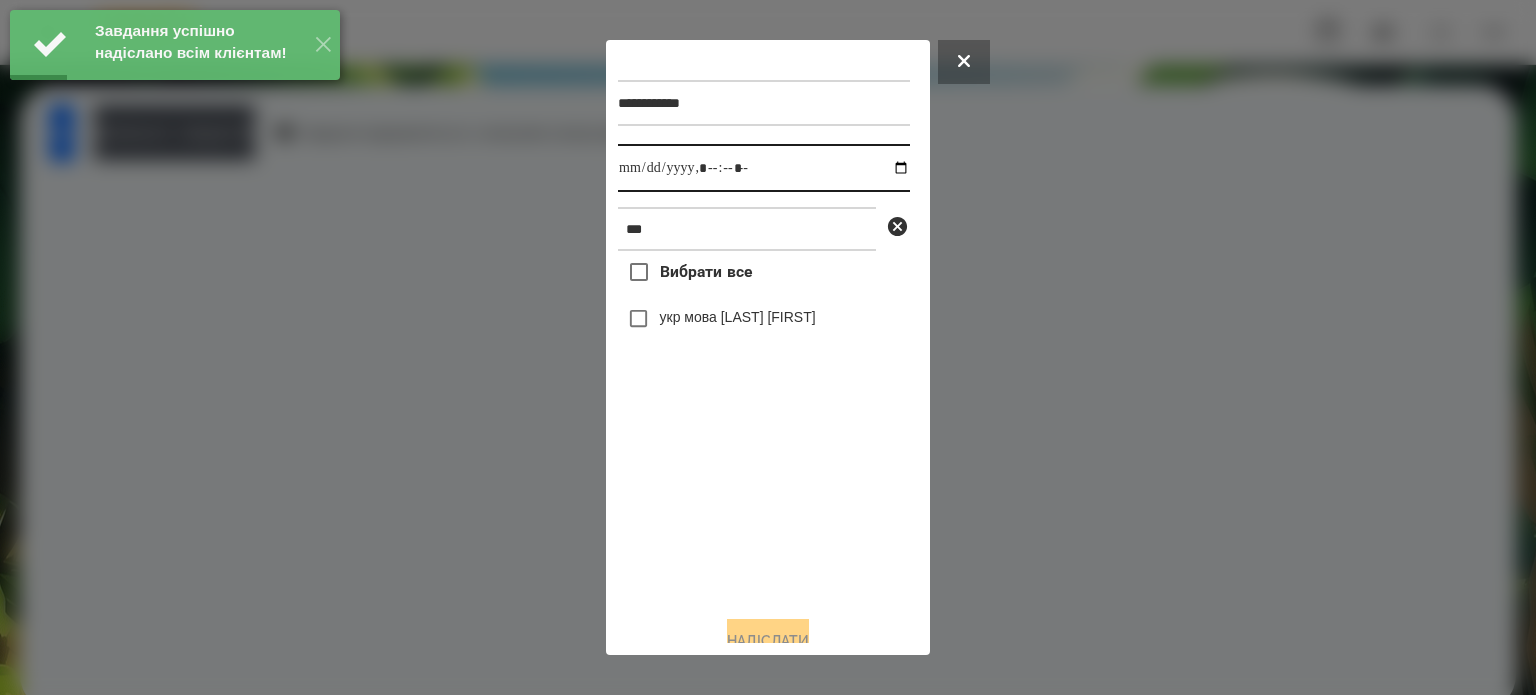 click at bounding box center (764, 168) 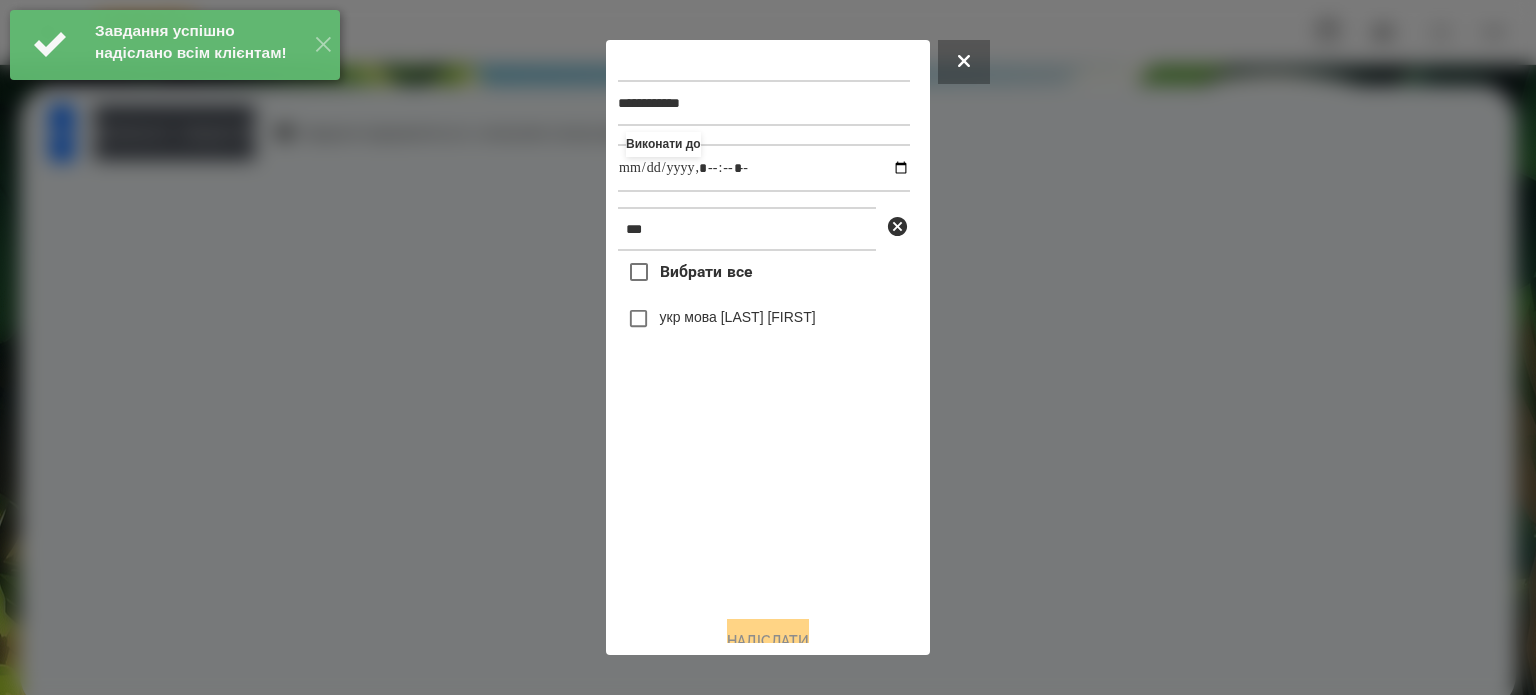 type on "**********" 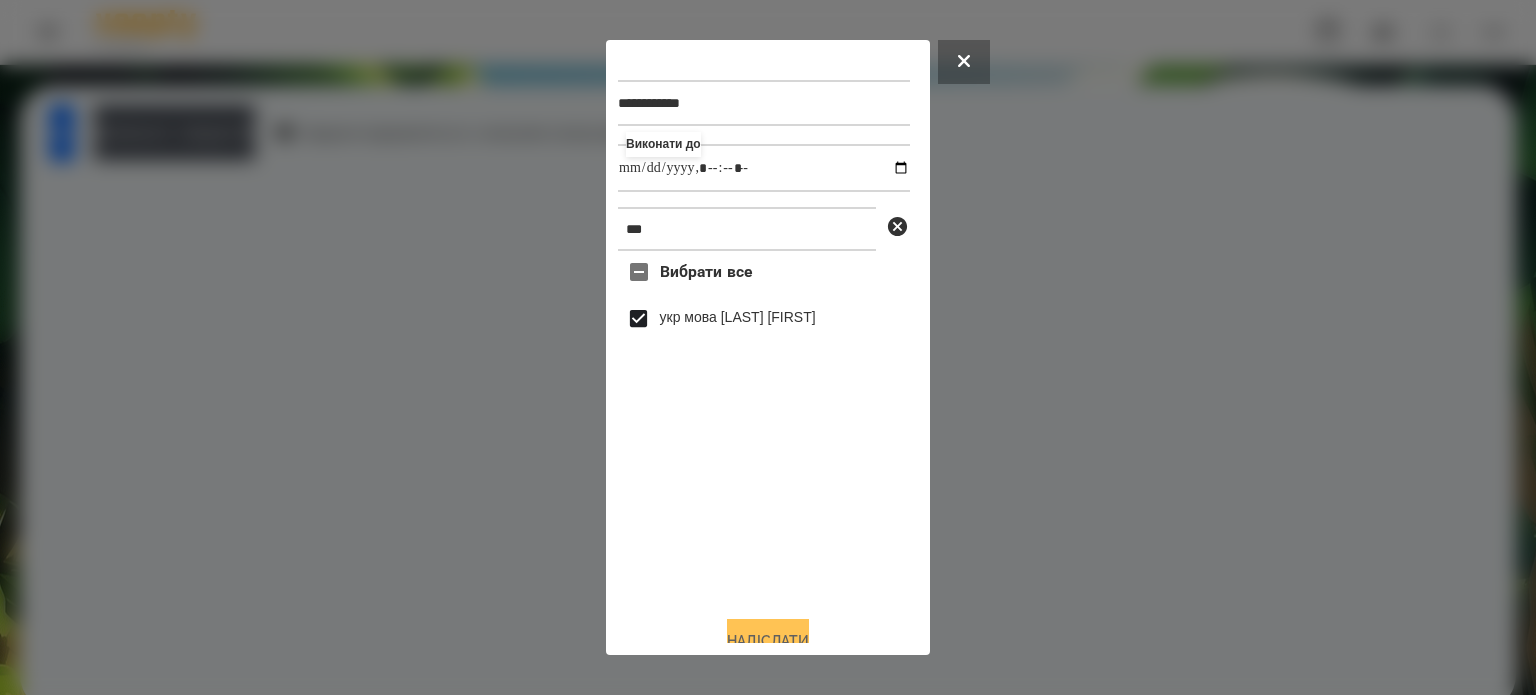 click on "Надіслати" at bounding box center [768, 641] 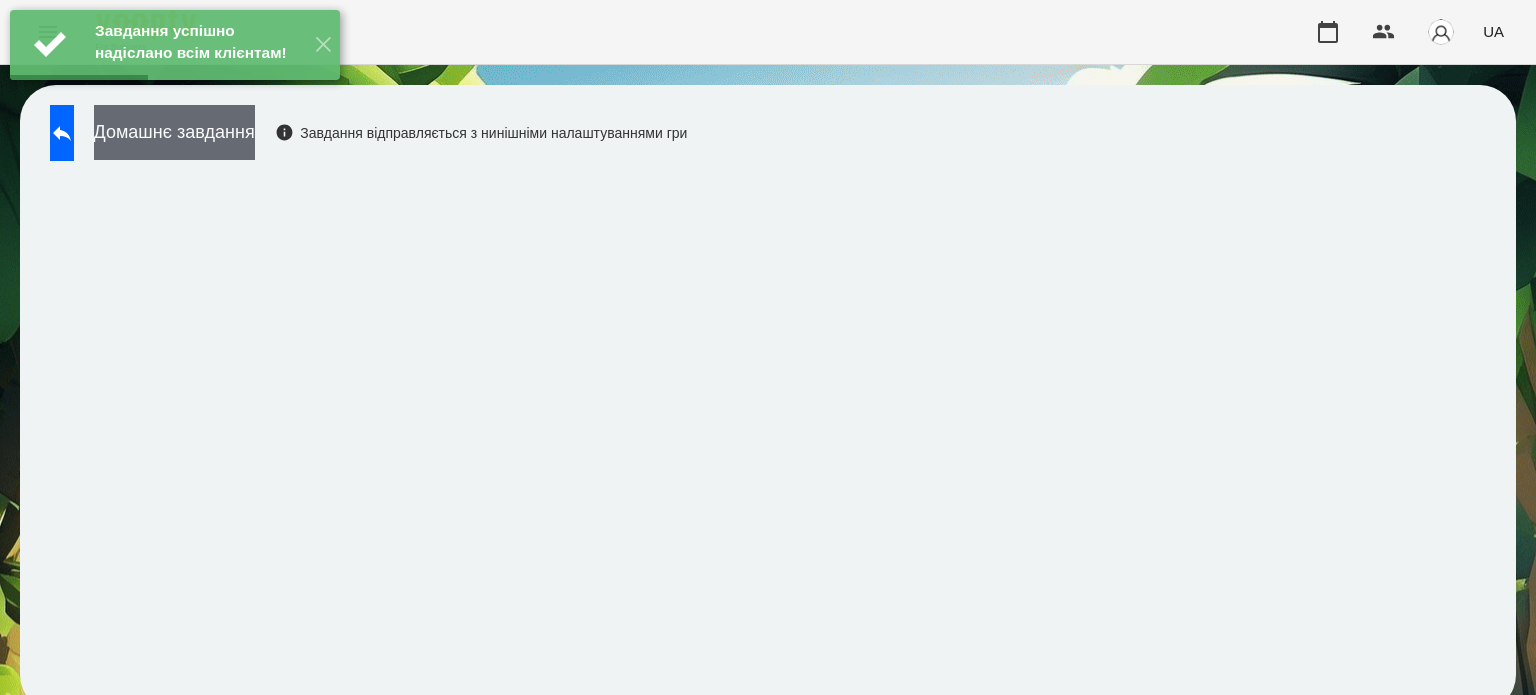 click on "Домашнє завдання" at bounding box center (174, 132) 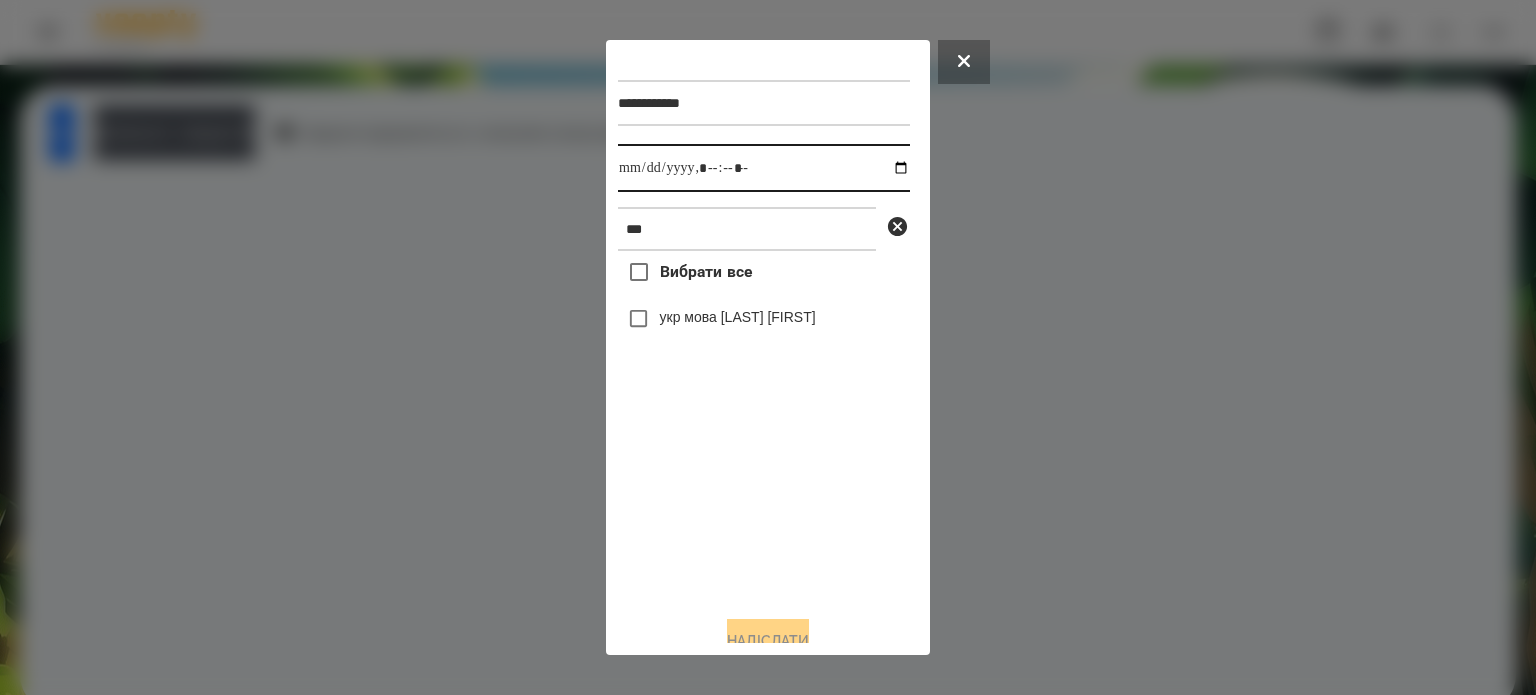 click at bounding box center (764, 168) 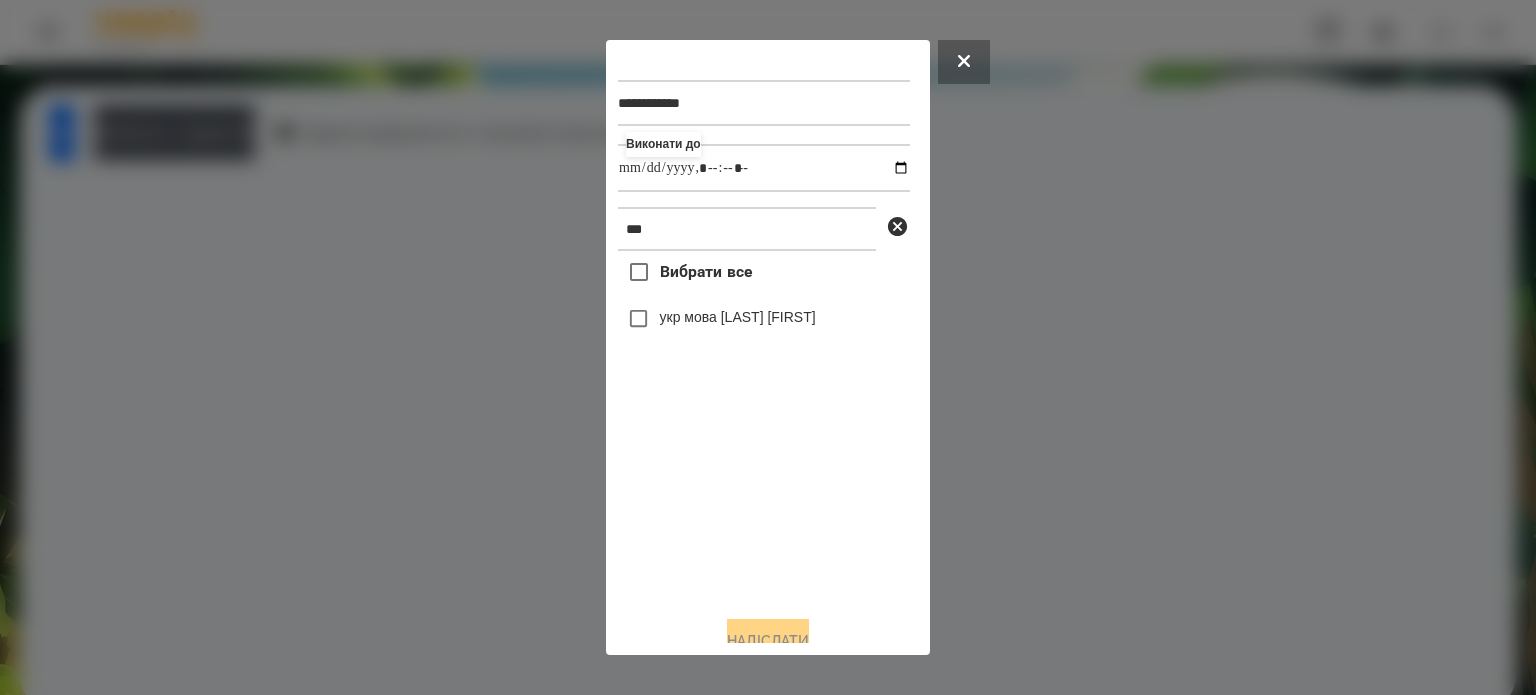 type on "**********" 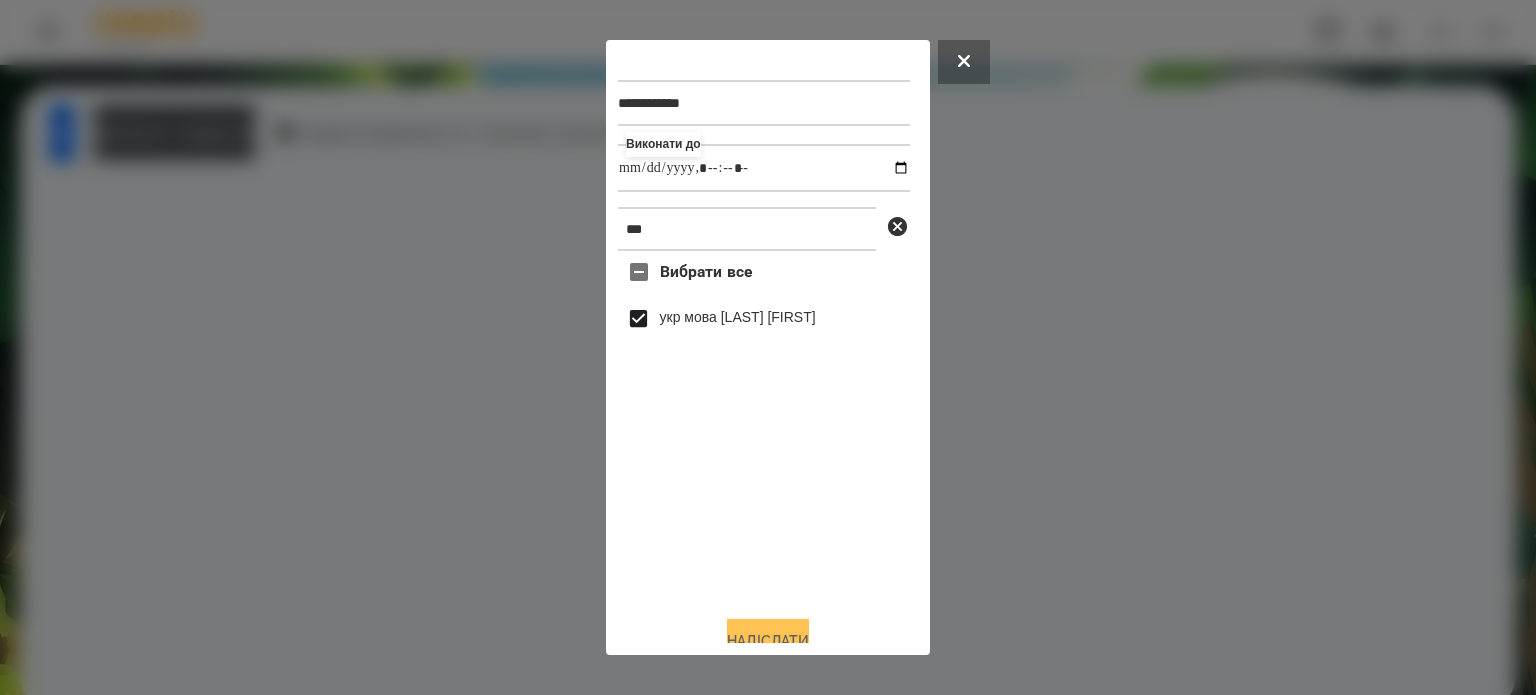 click on "Надіслати" at bounding box center (768, 641) 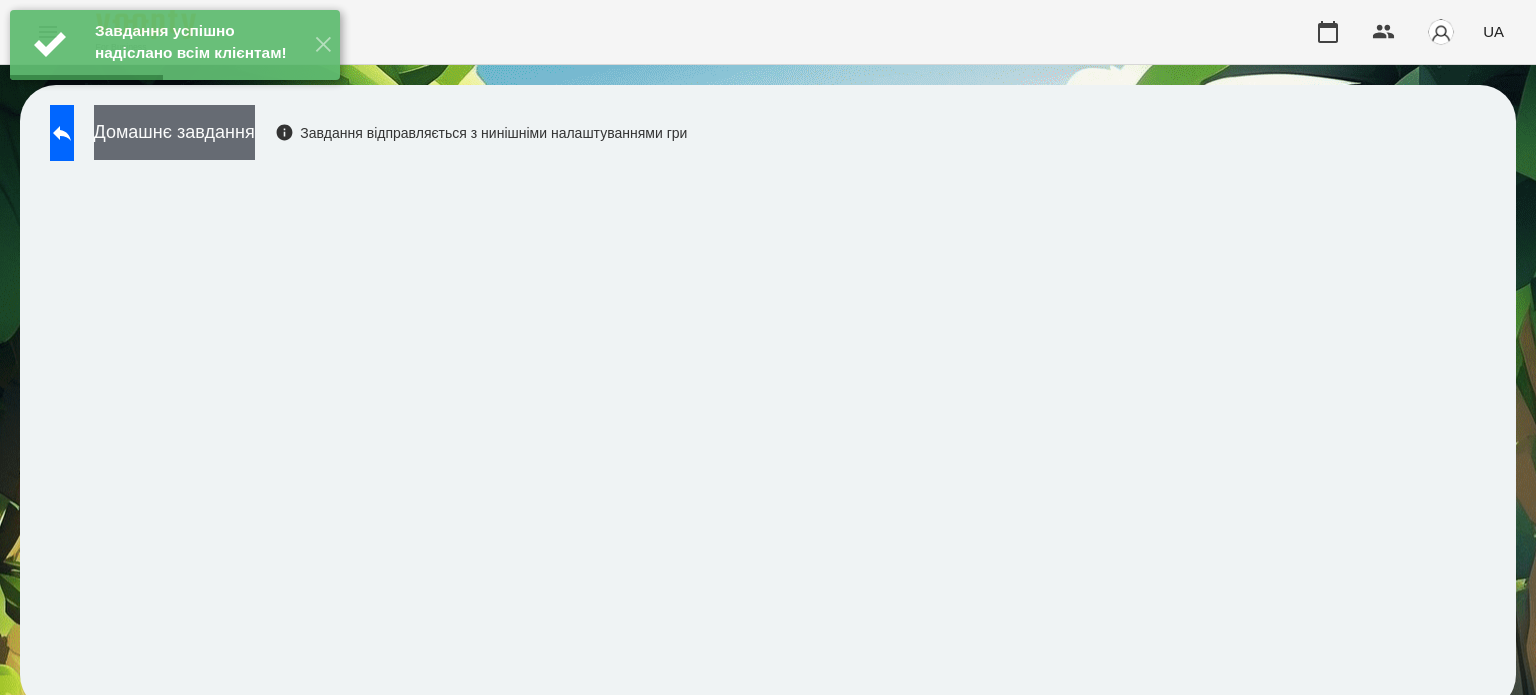 click on "Домашнє завдання" at bounding box center (174, 132) 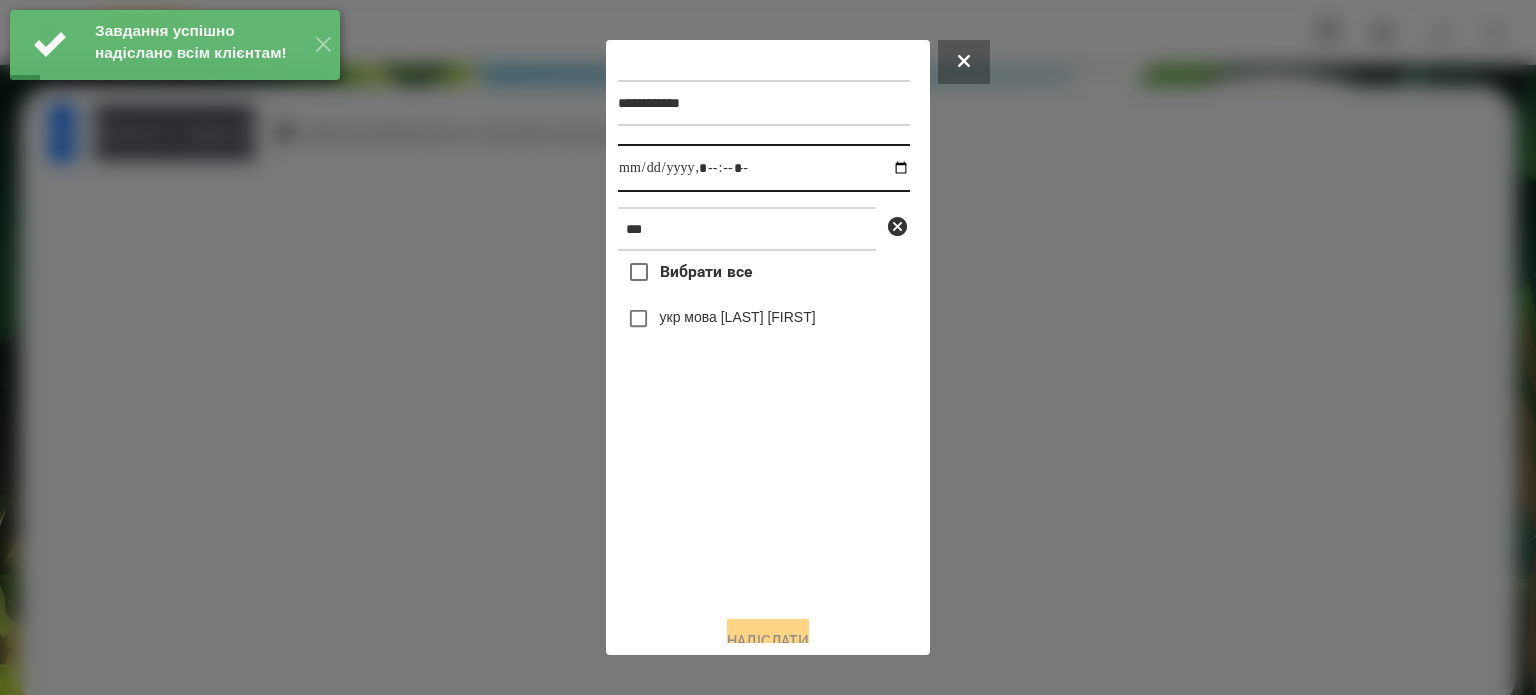 click at bounding box center (764, 168) 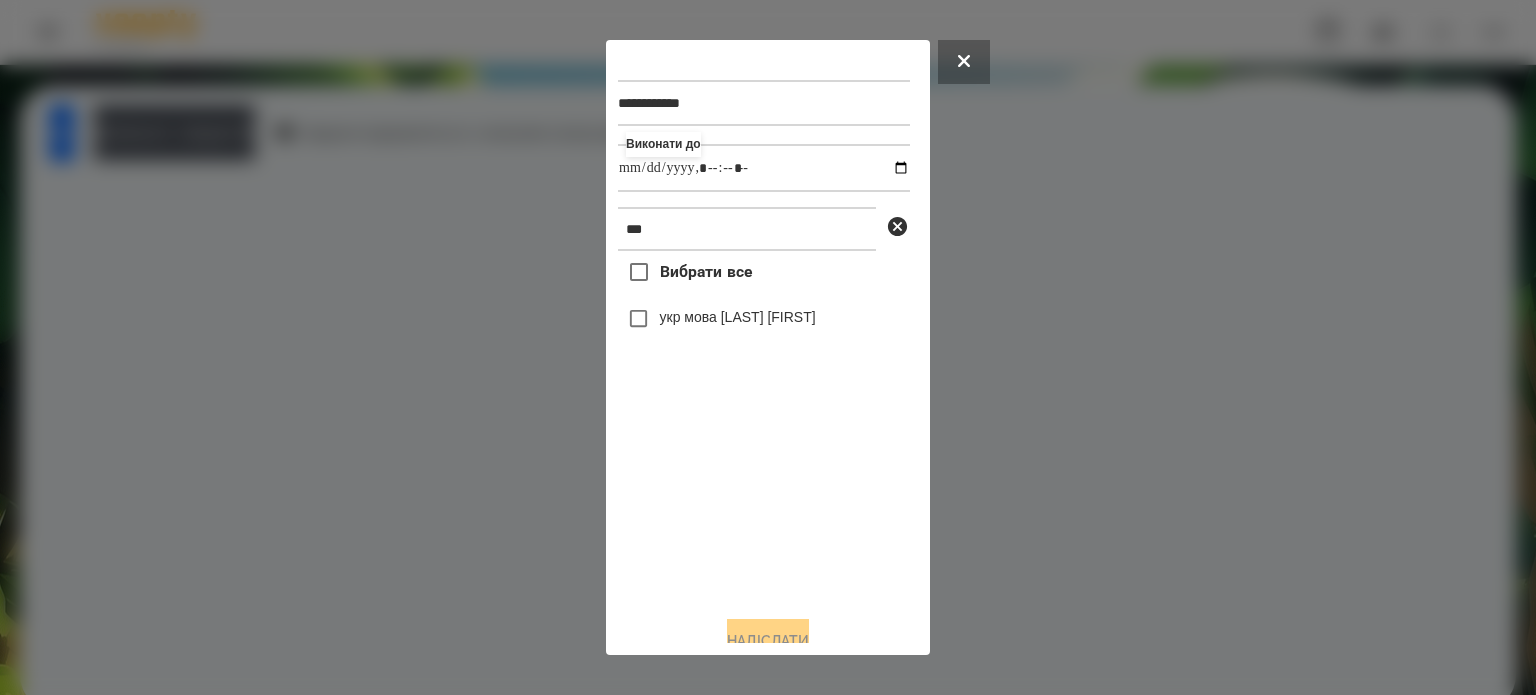 type on "**********" 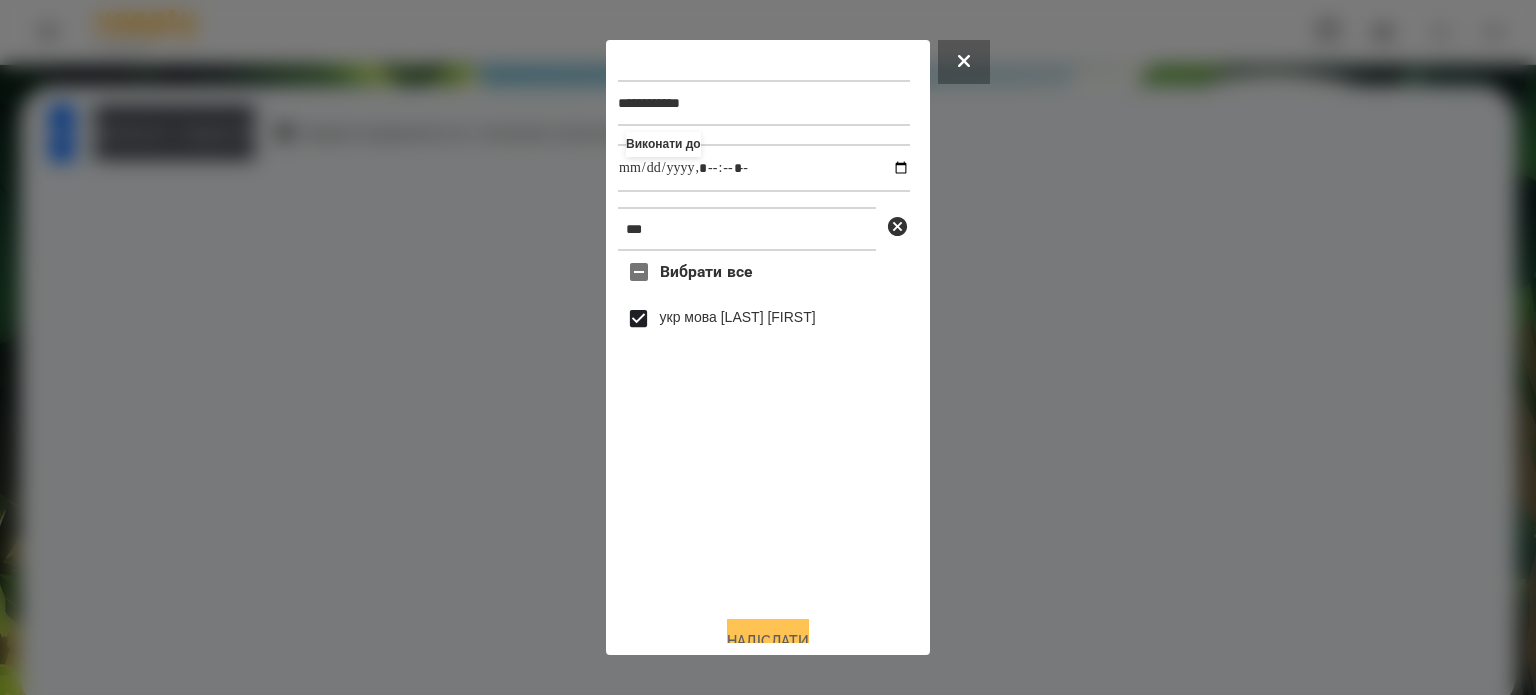 click on "Надіслати" at bounding box center [768, 641] 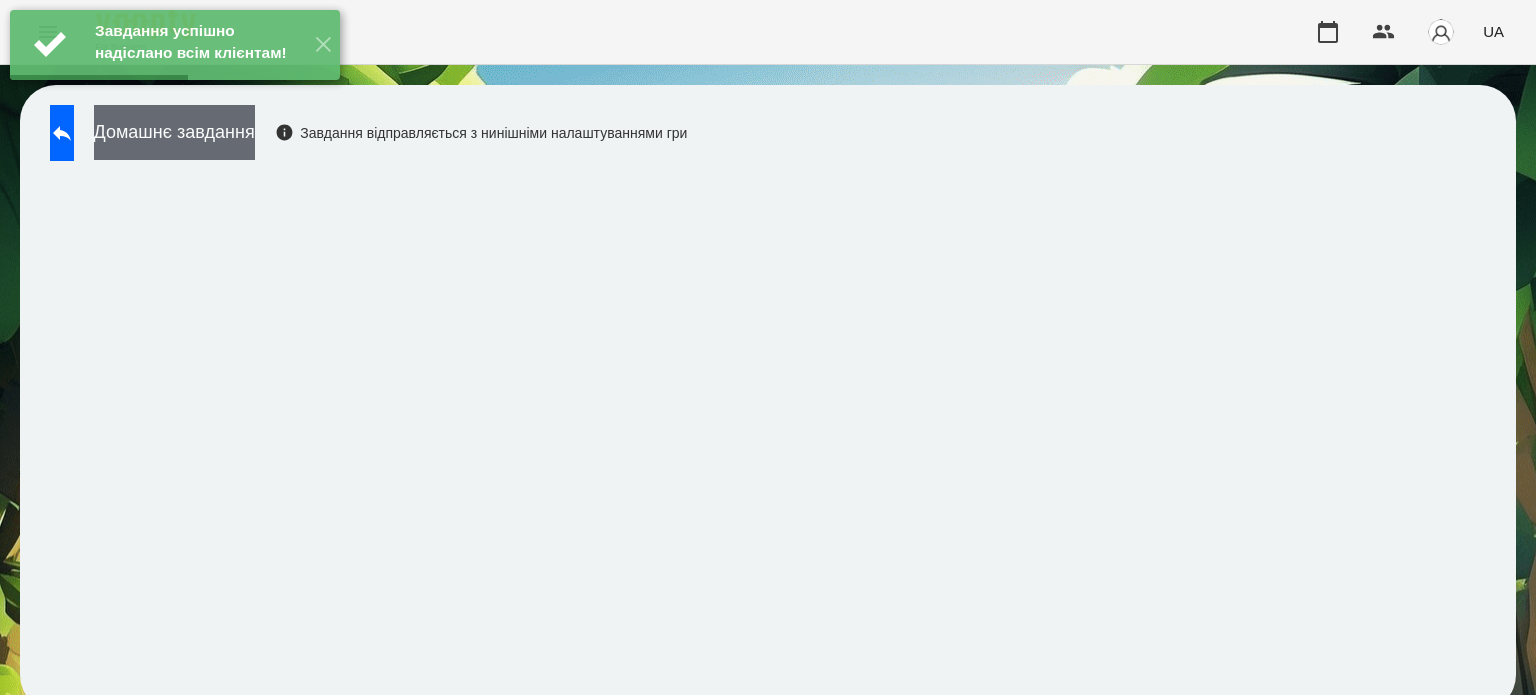 click on "Домашнє завдання" at bounding box center [174, 132] 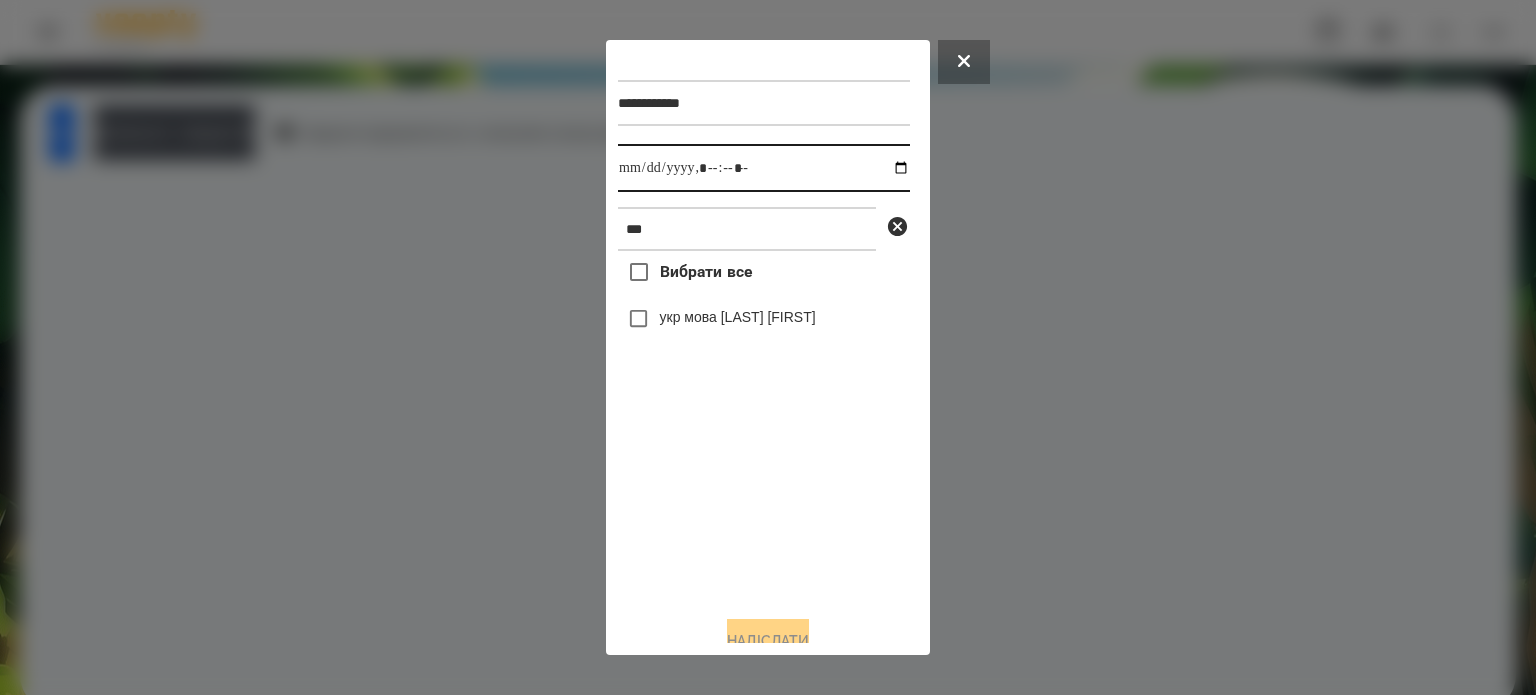 click at bounding box center (764, 168) 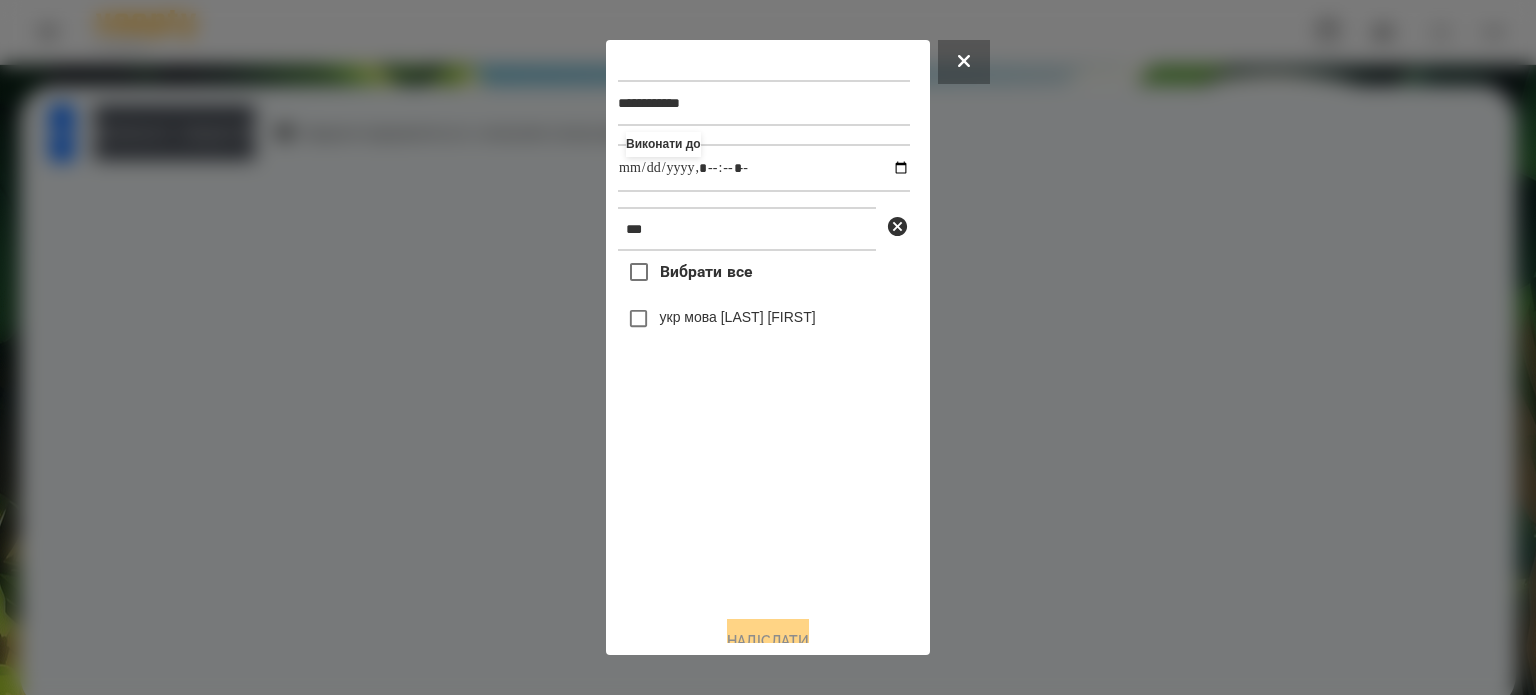 type on "**********" 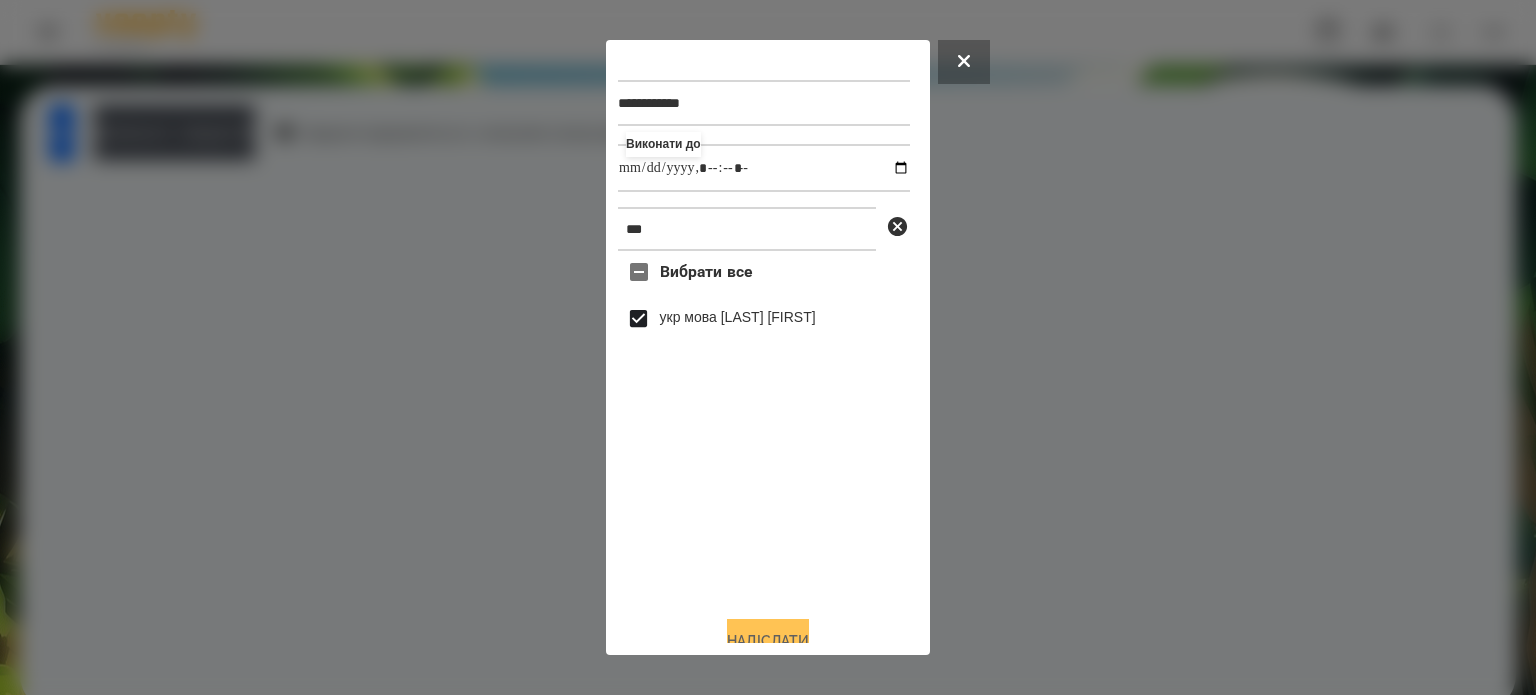 click on "Надіслати" at bounding box center (768, 641) 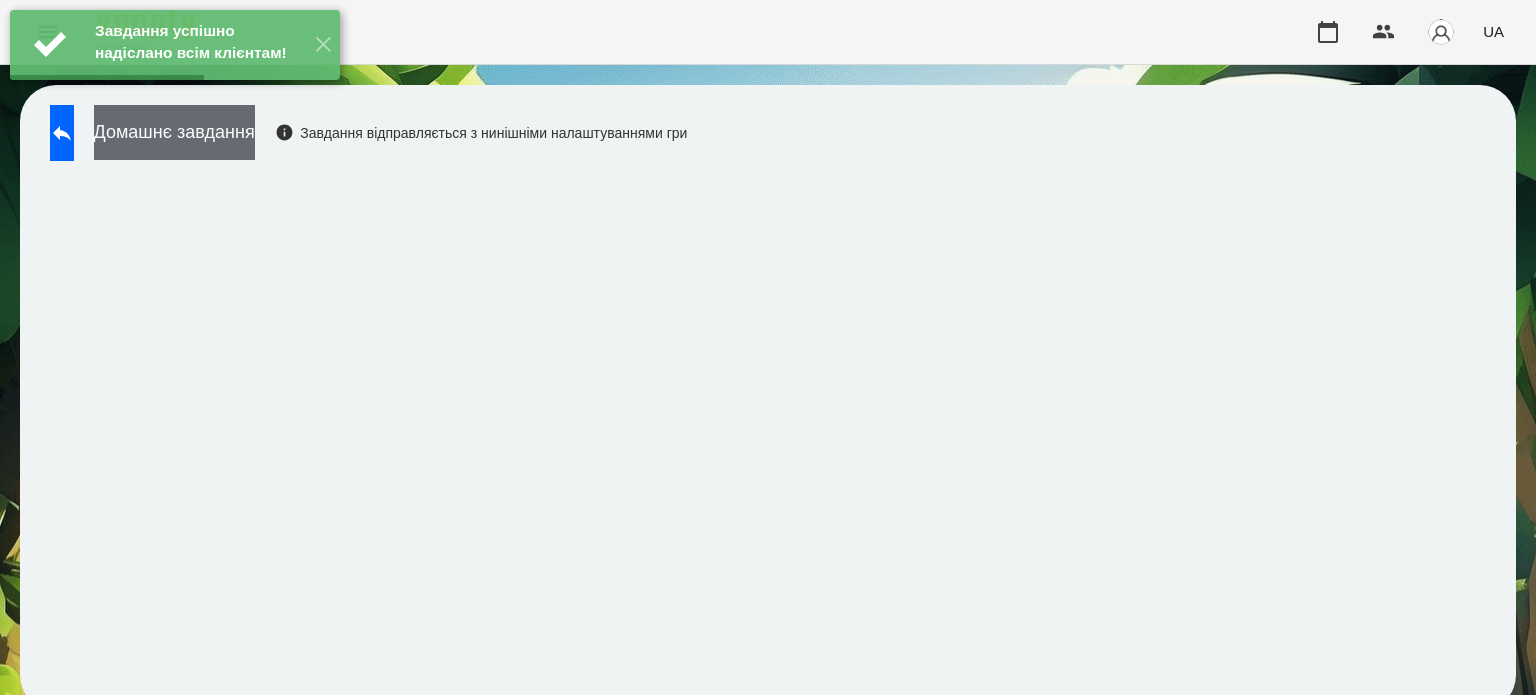 click on "Домашнє завдання" at bounding box center [174, 132] 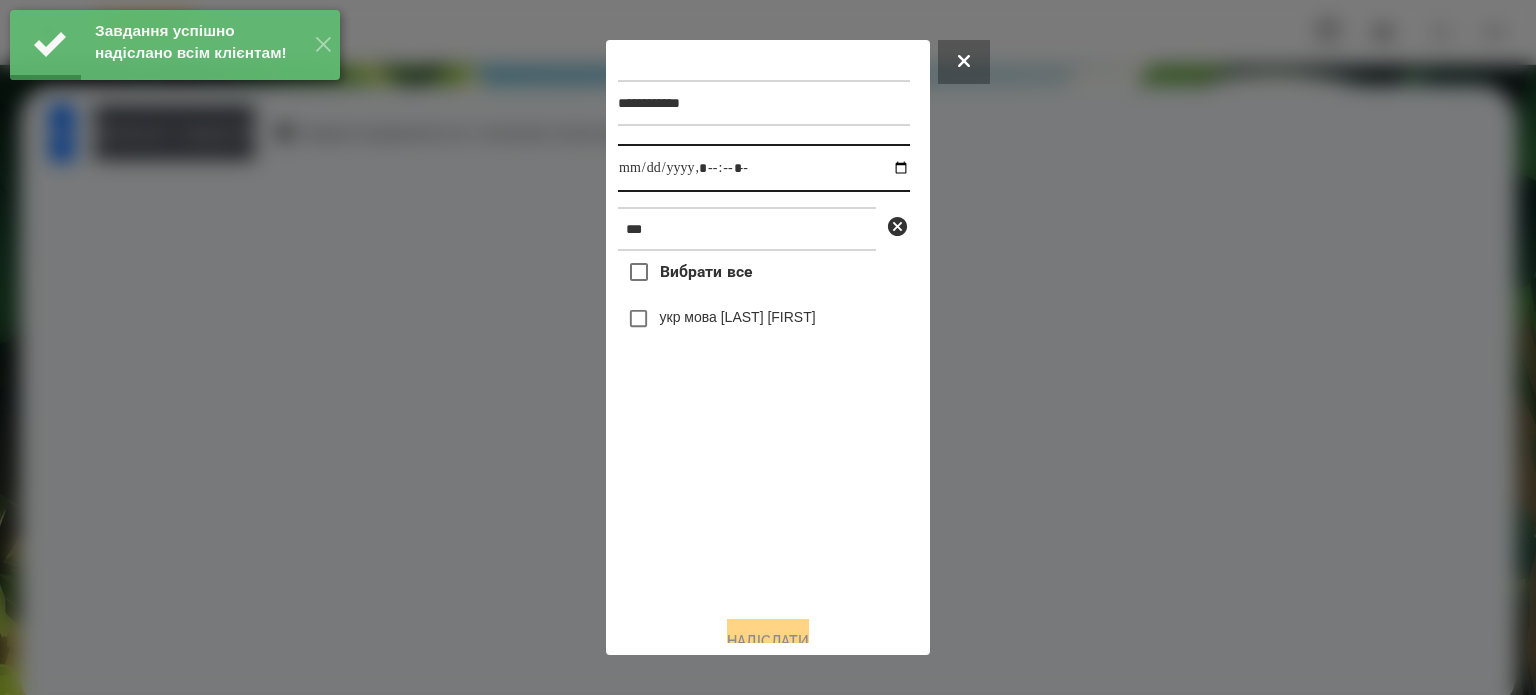 click at bounding box center (764, 168) 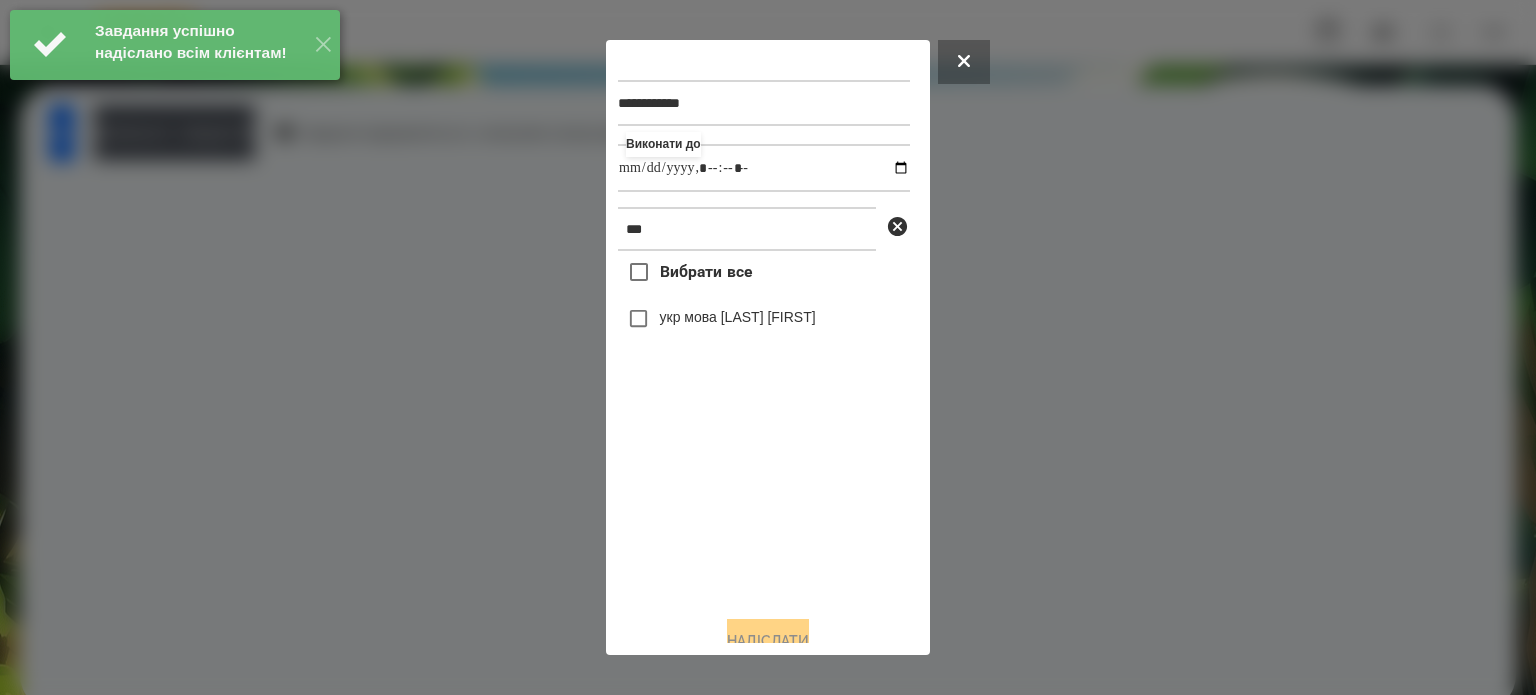 type on "**********" 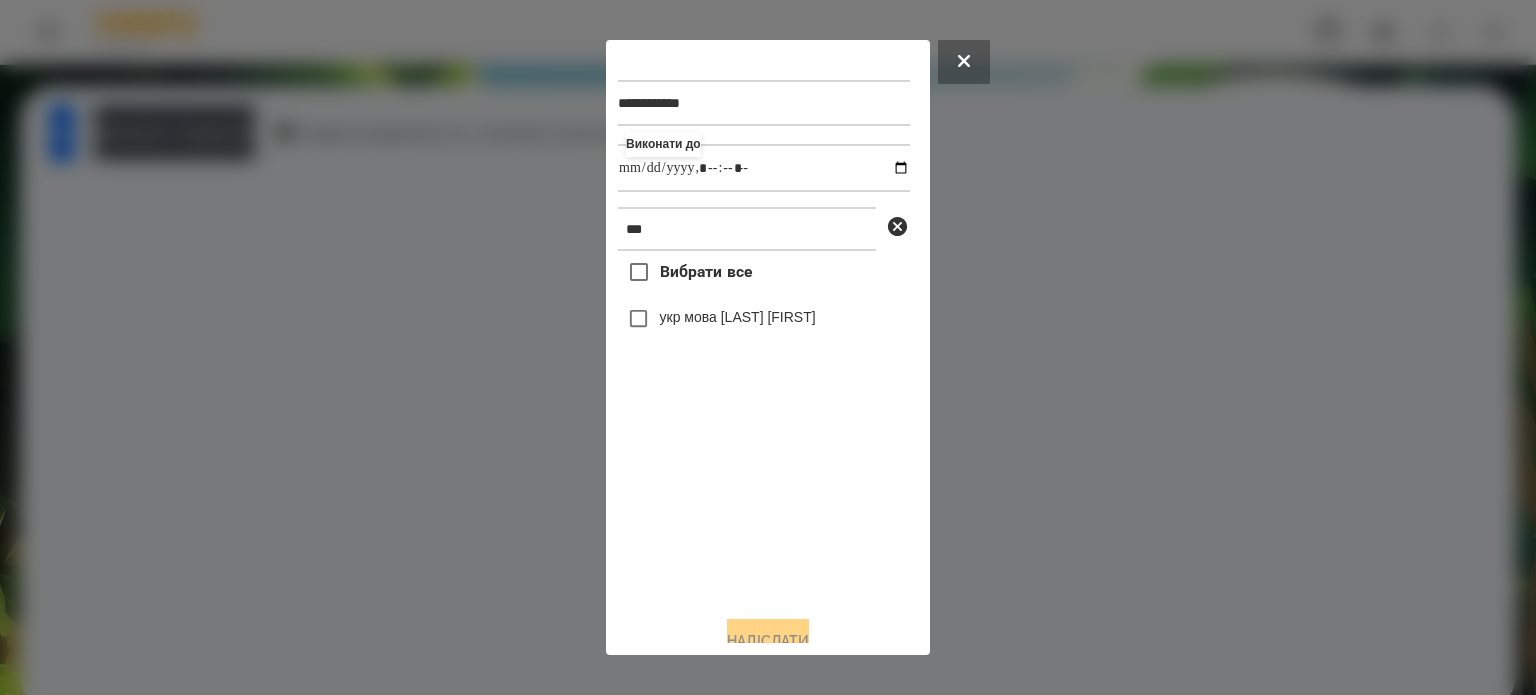 drag, startPoint x: 659, startPoint y: 526, endPoint x: 650, endPoint y: 495, distance: 32.280025 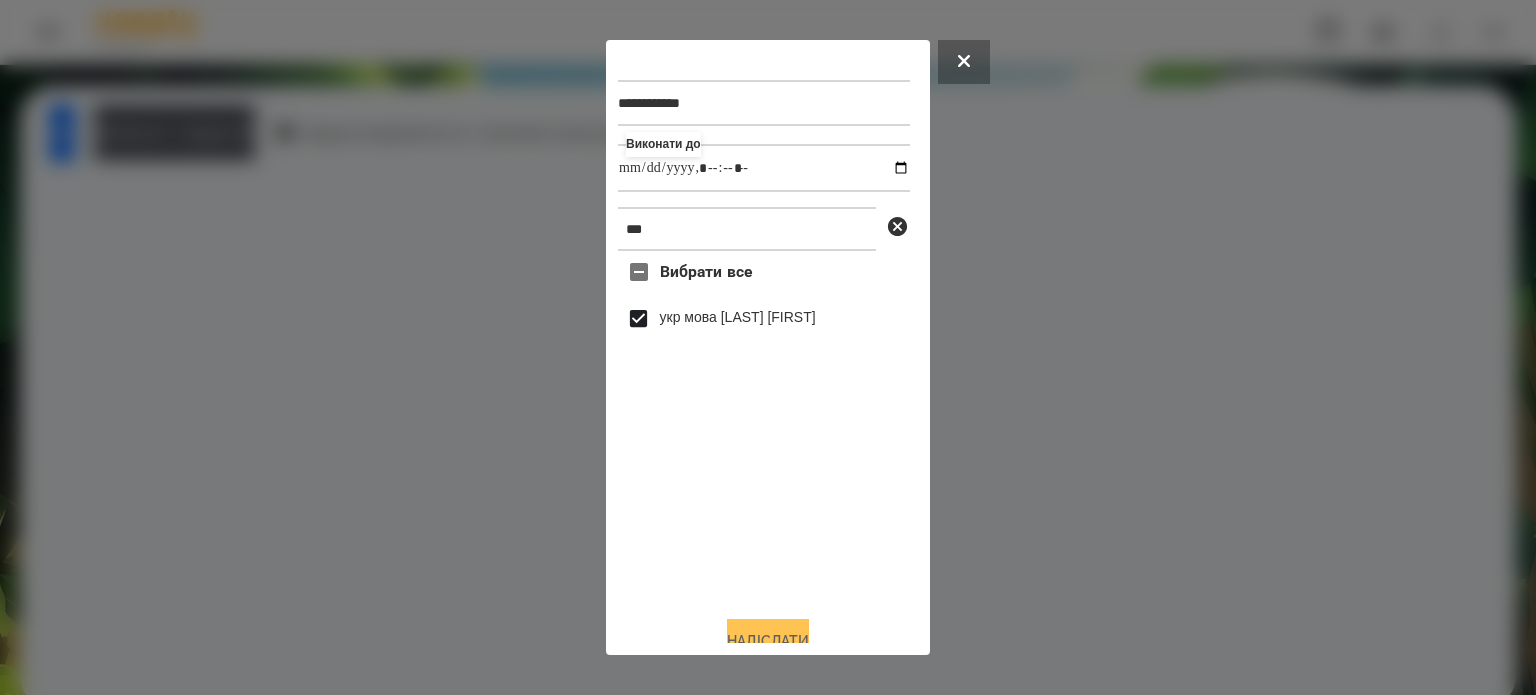 click on "Надіслати" at bounding box center [768, 641] 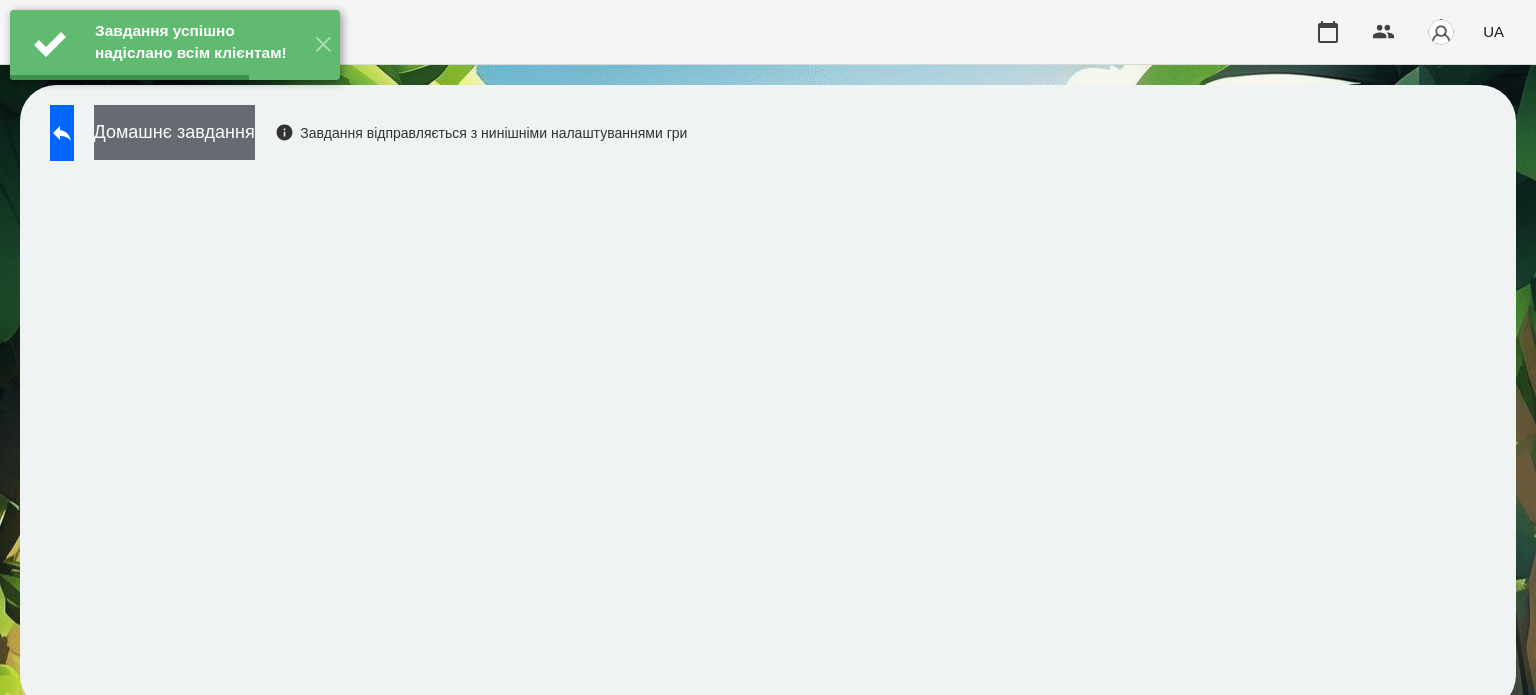 click on "Домашнє завдання" at bounding box center (174, 132) 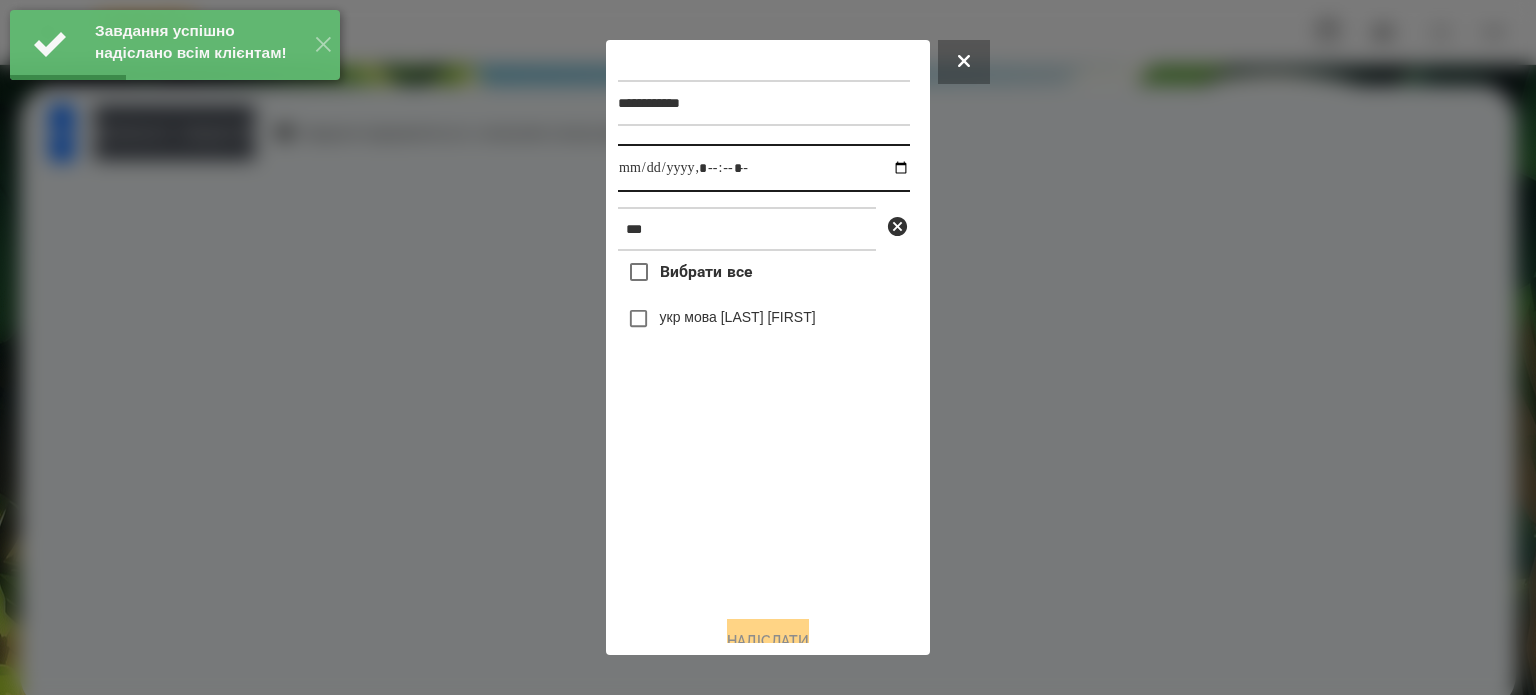 click at bounding box center [764, 168] 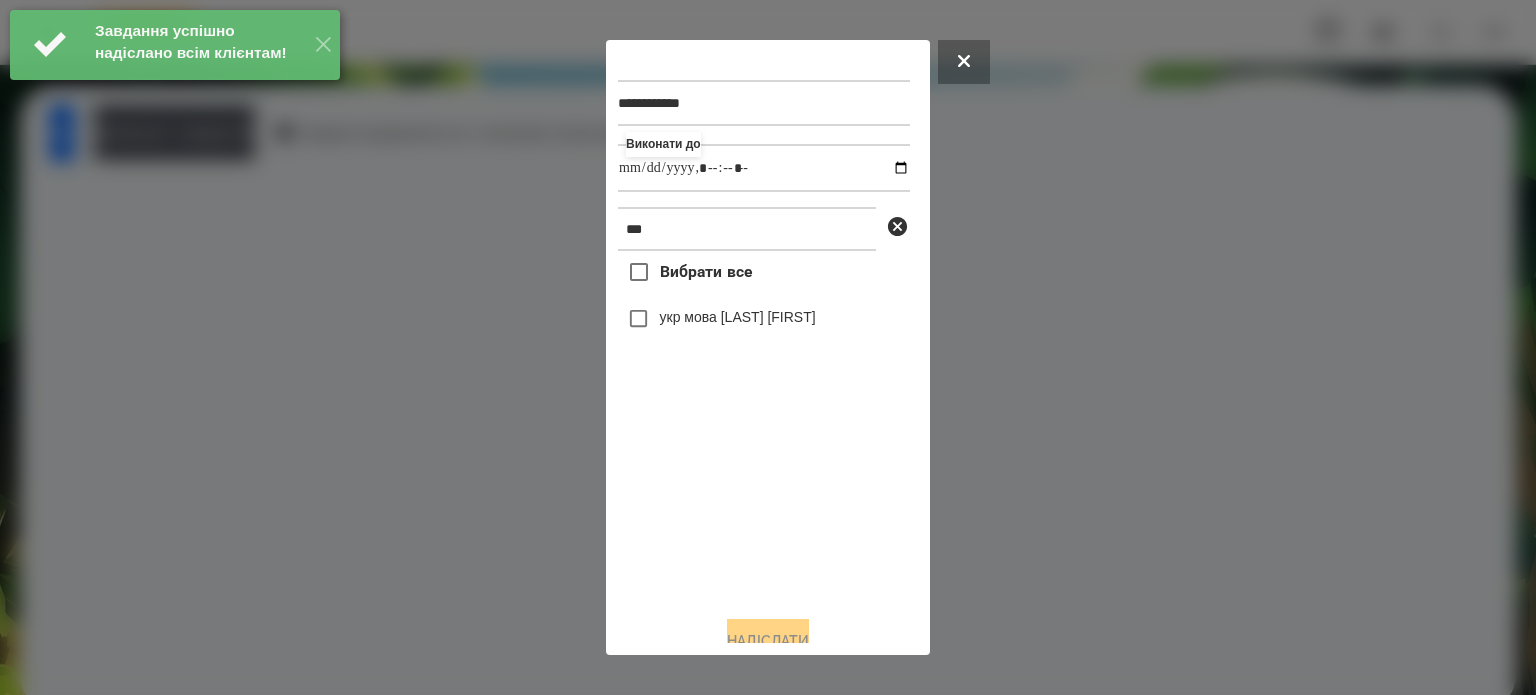 type on "**********" 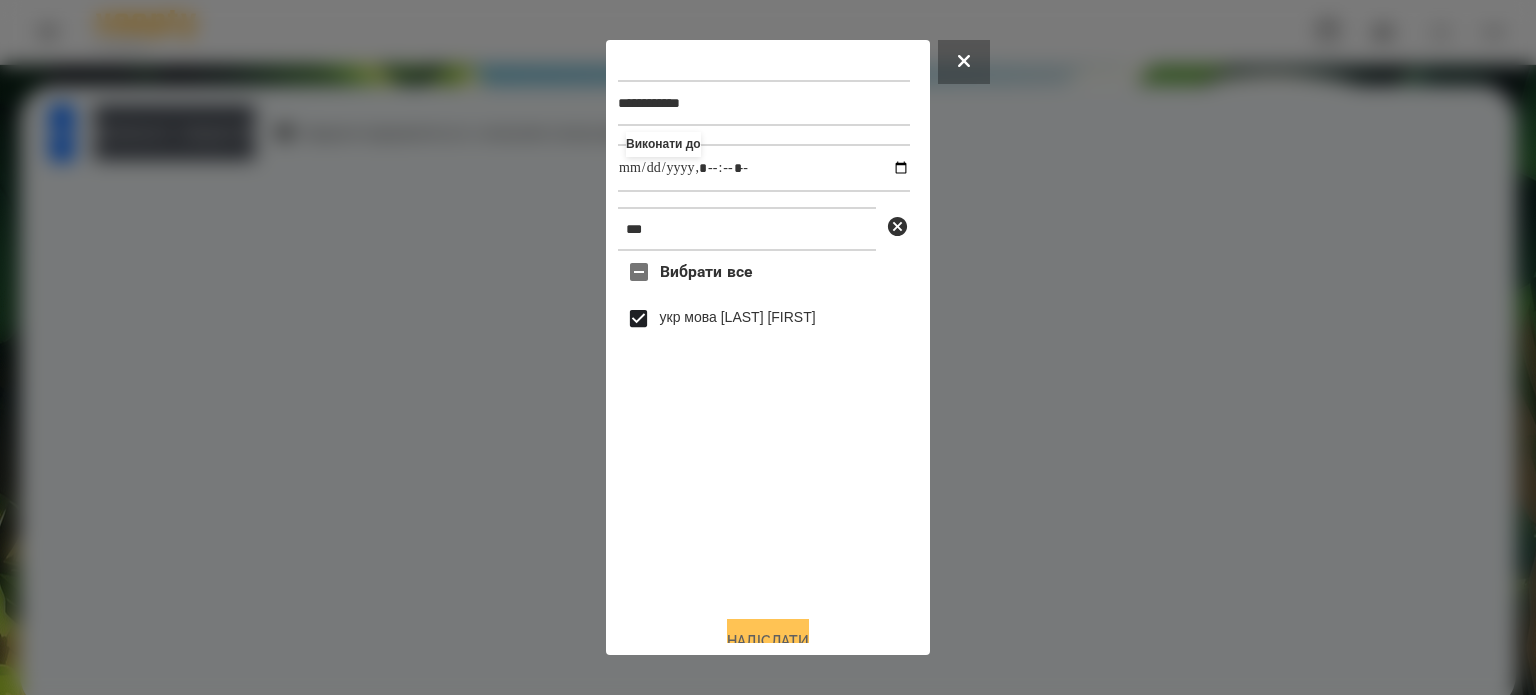 click on "Надіслати" at bounding box center (768, 641) 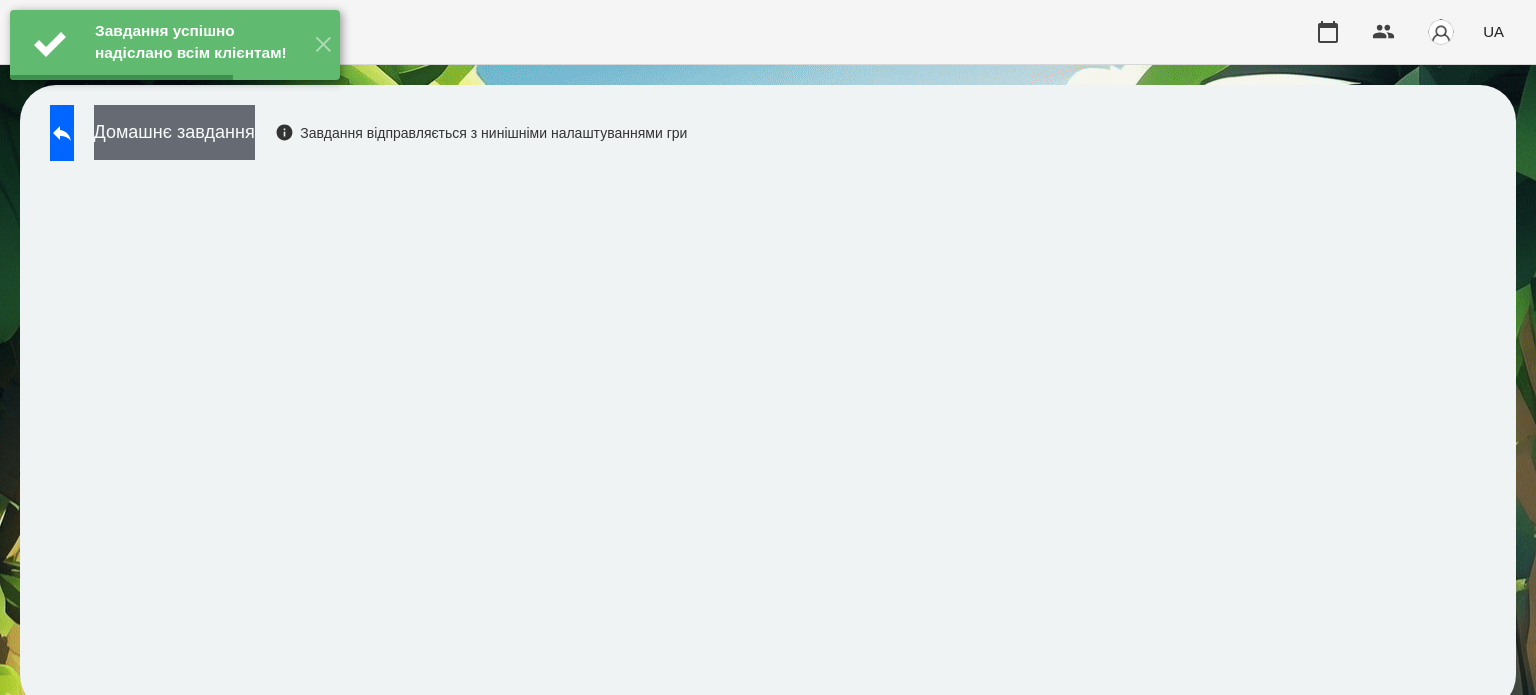 click on "Домашнє завдання" at bounding box center [174, 132] 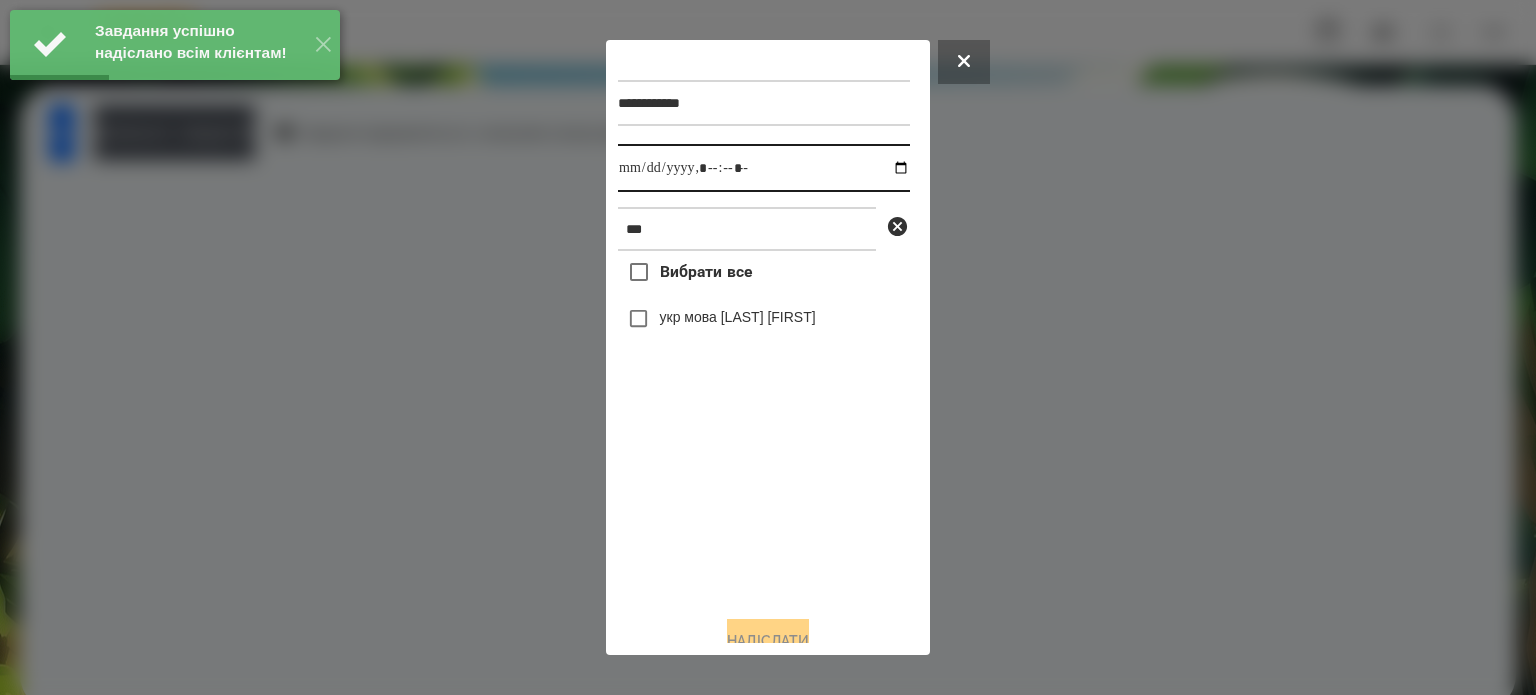 click at bounding box center (764, 168) 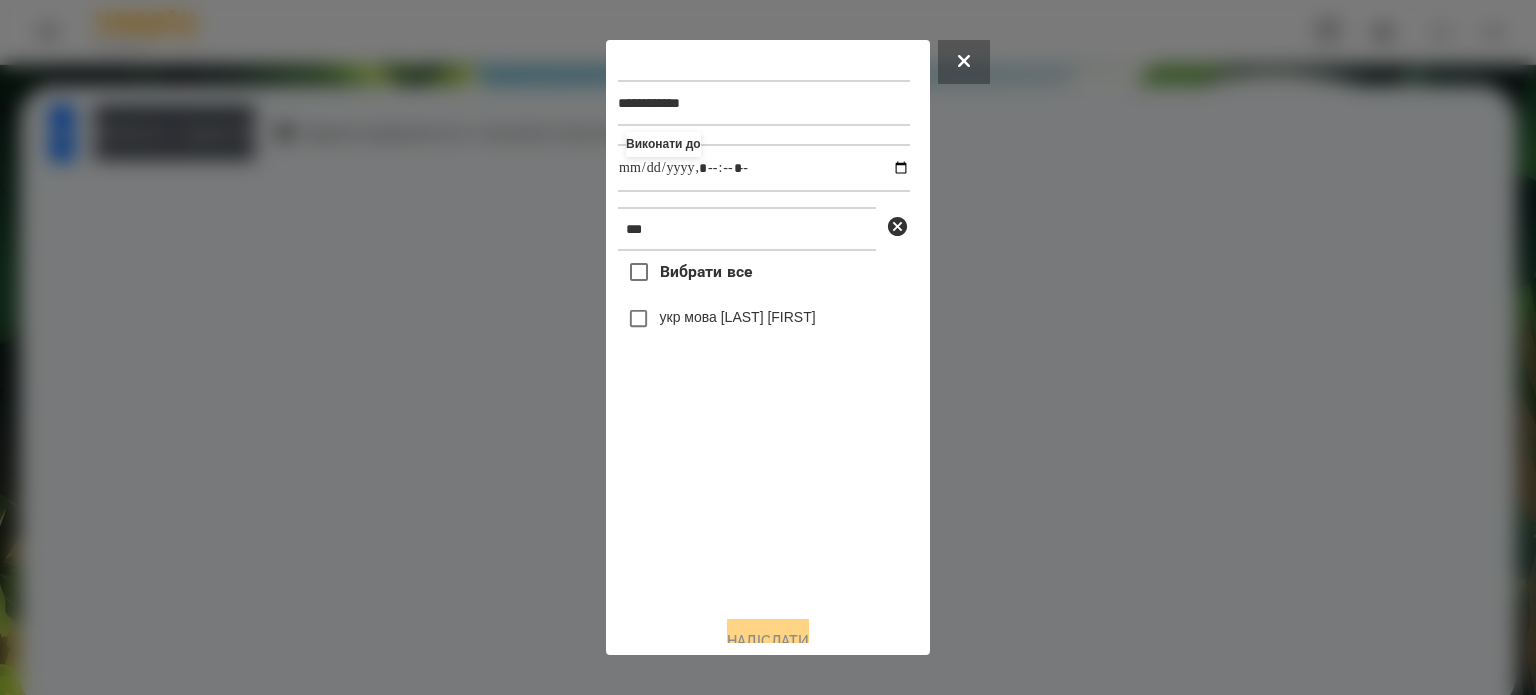 type on "**********" 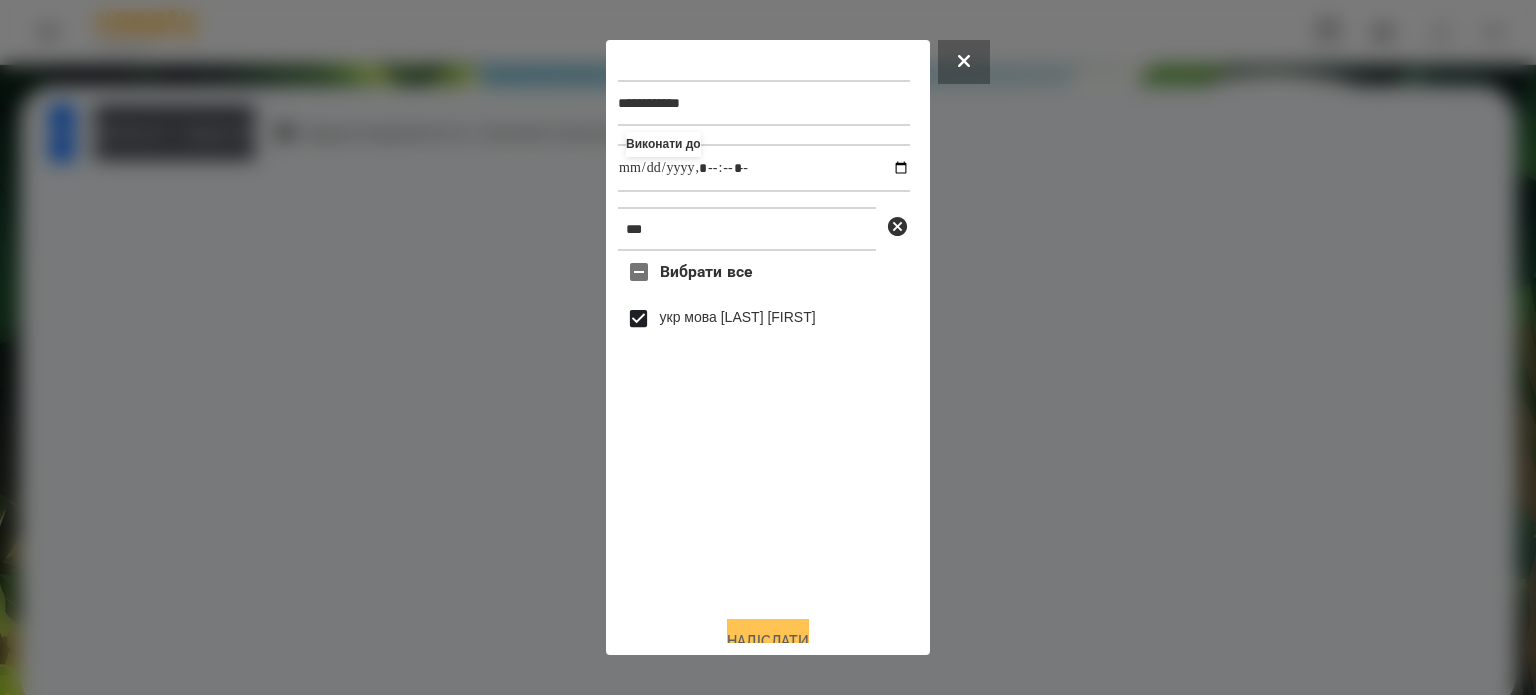 click on "Надіслати" at bounding box center [768, 641] 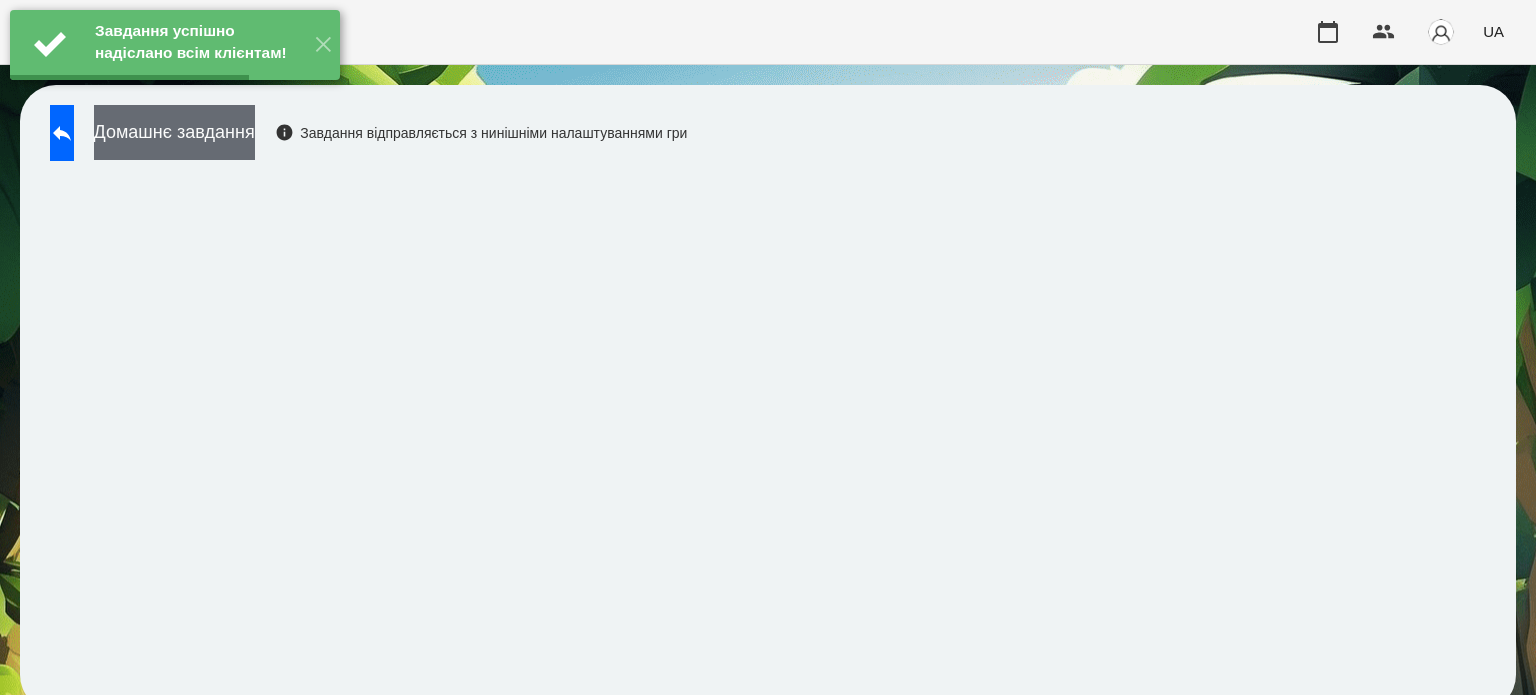 click on "Домашнє завдання" at bounding box center [174, 132] 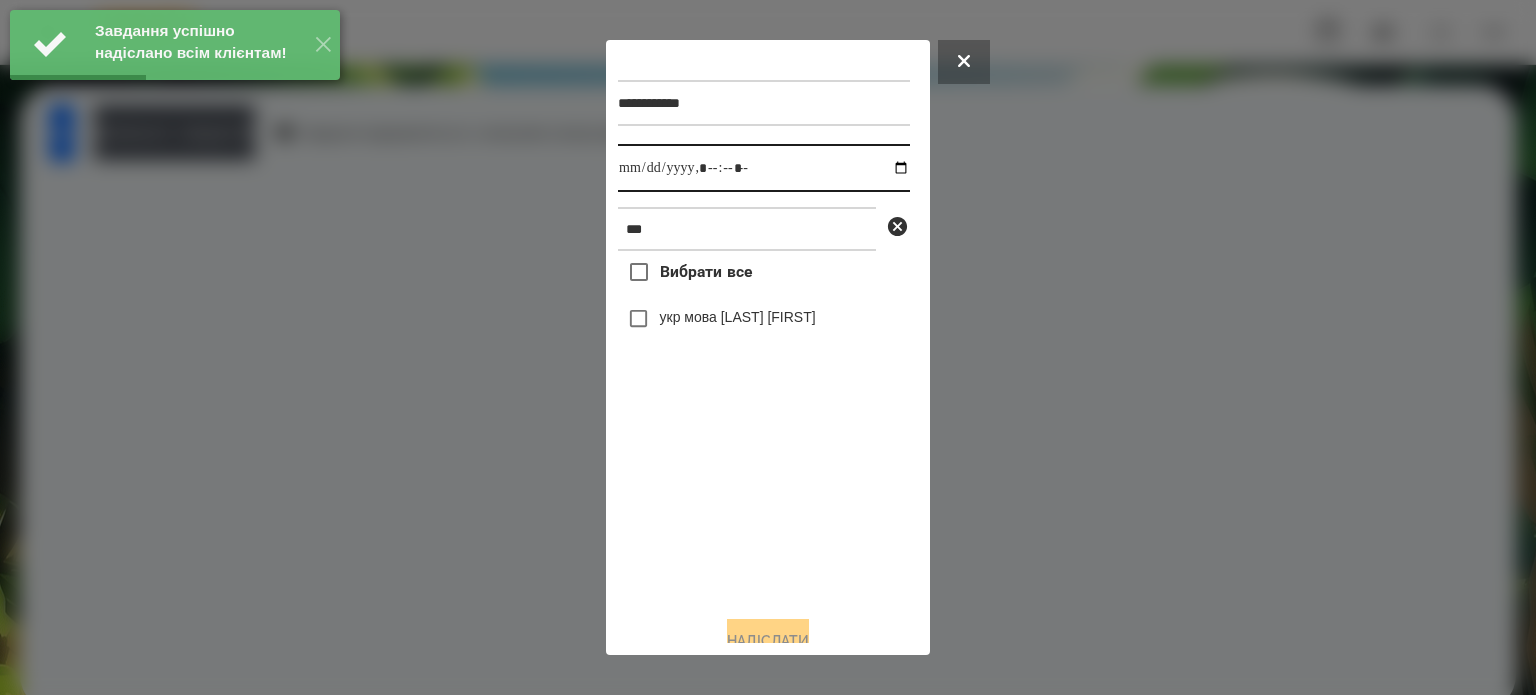 click at bounding box center [764, 168] 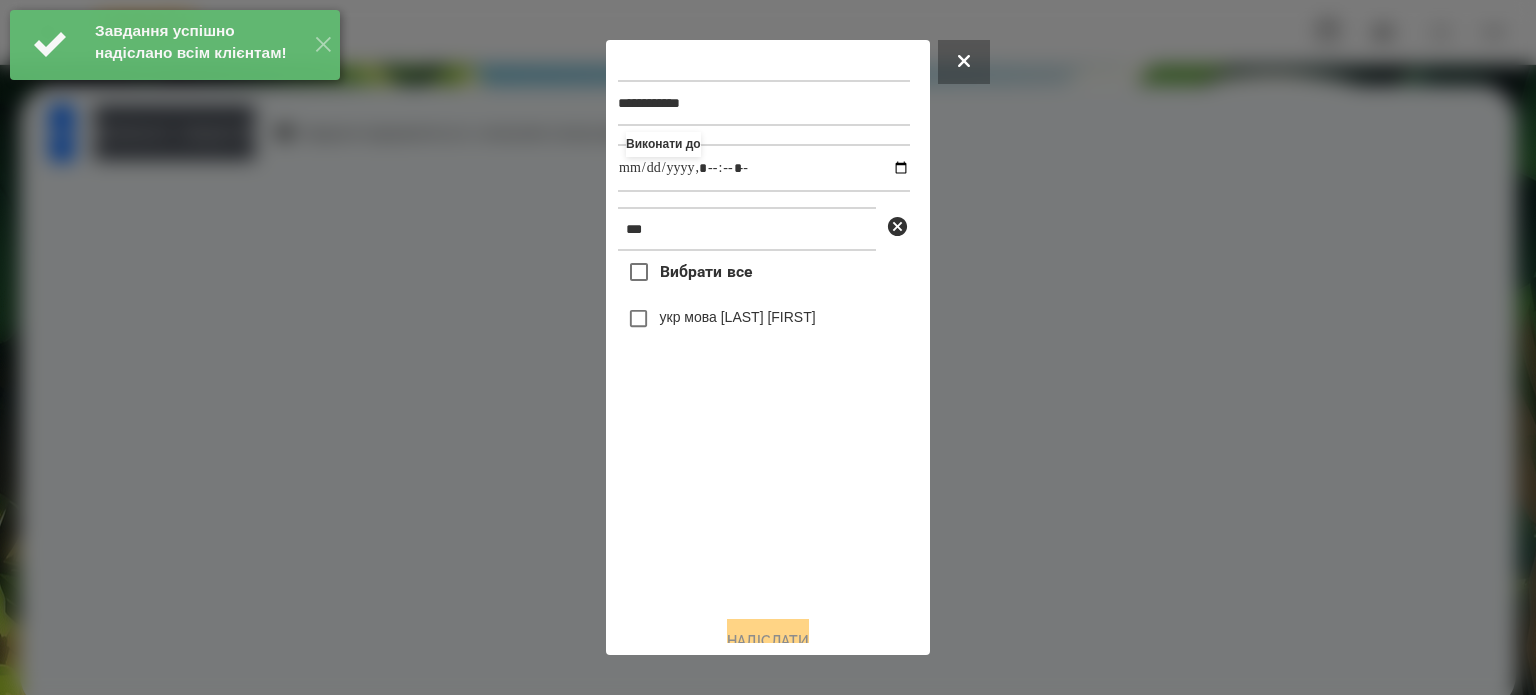 type on "**********" 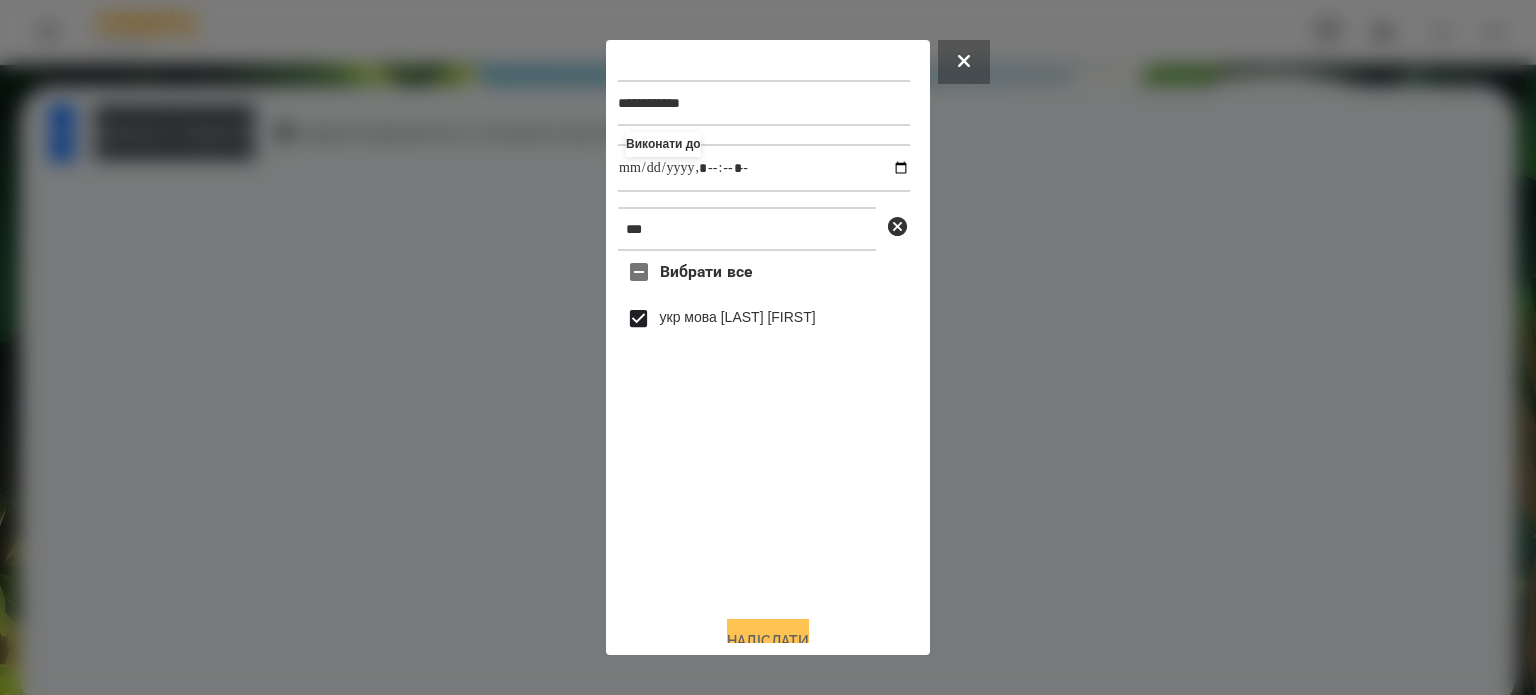 click on "Надіслати" at bounding box center (768, 641) 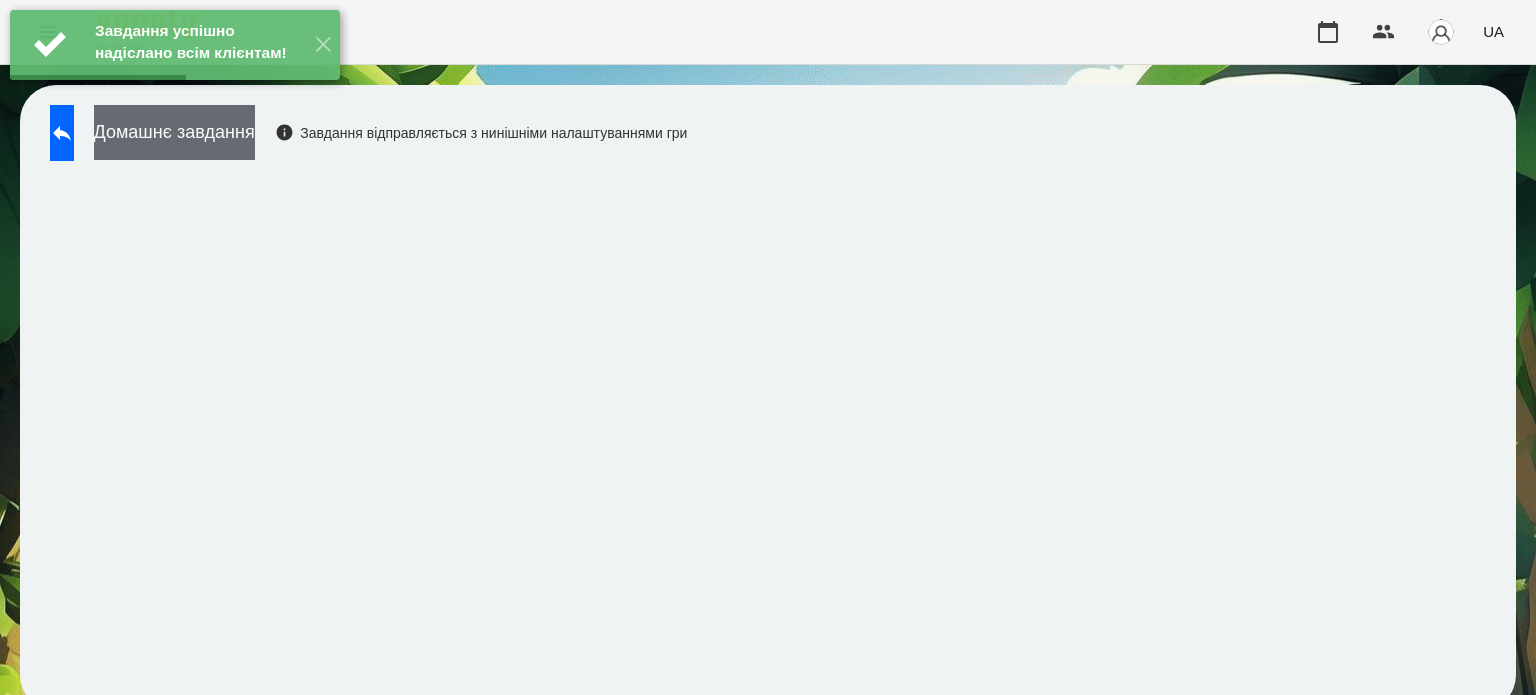 click on "Домашнє завдання" at bounding box center [174, 132] 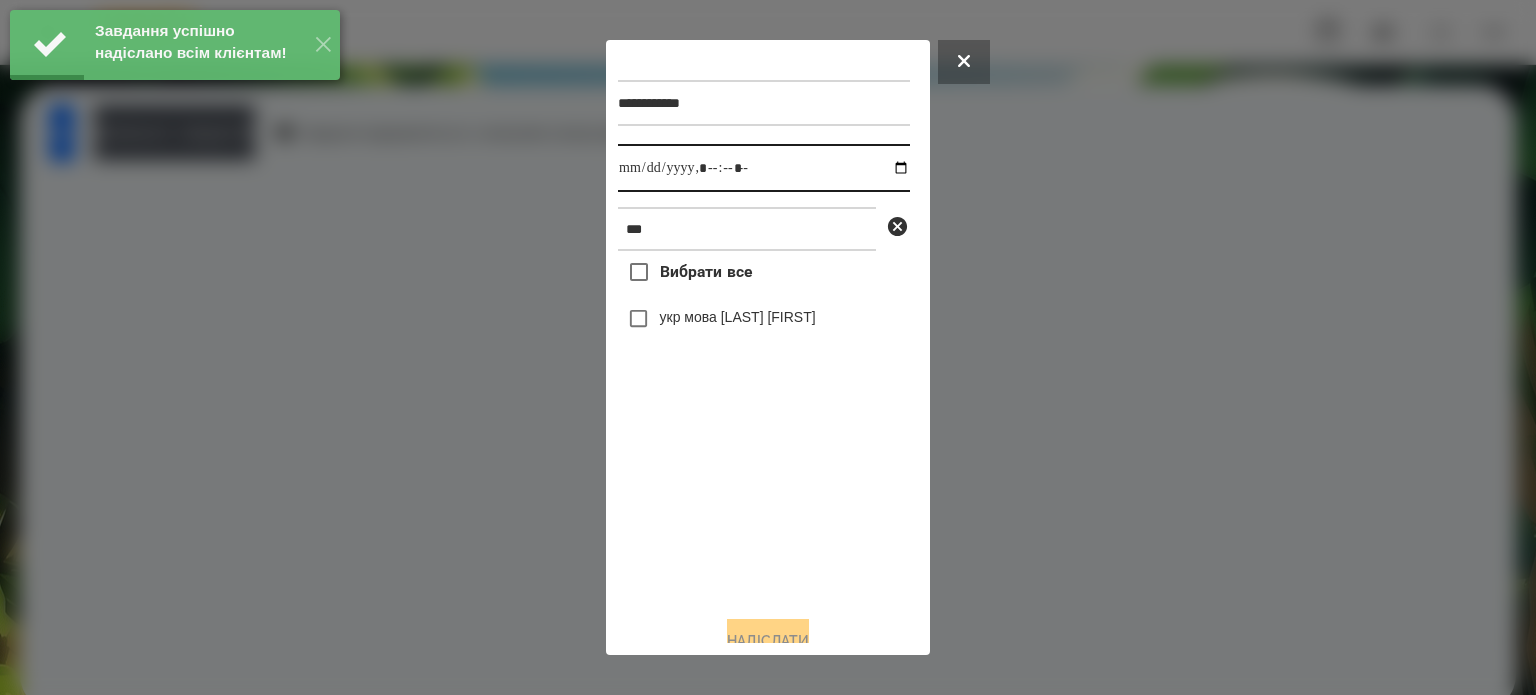 click at bounding box center [764, 168] 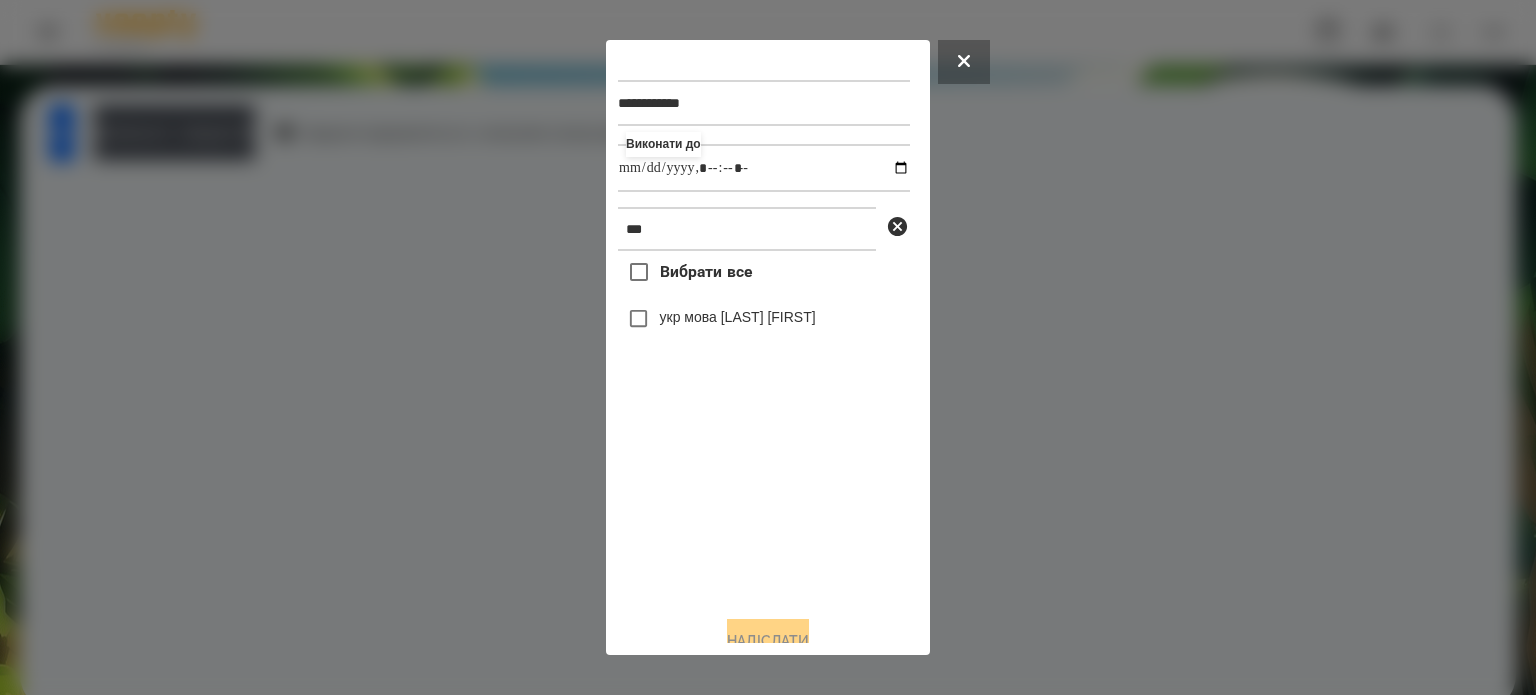 type on "**********" 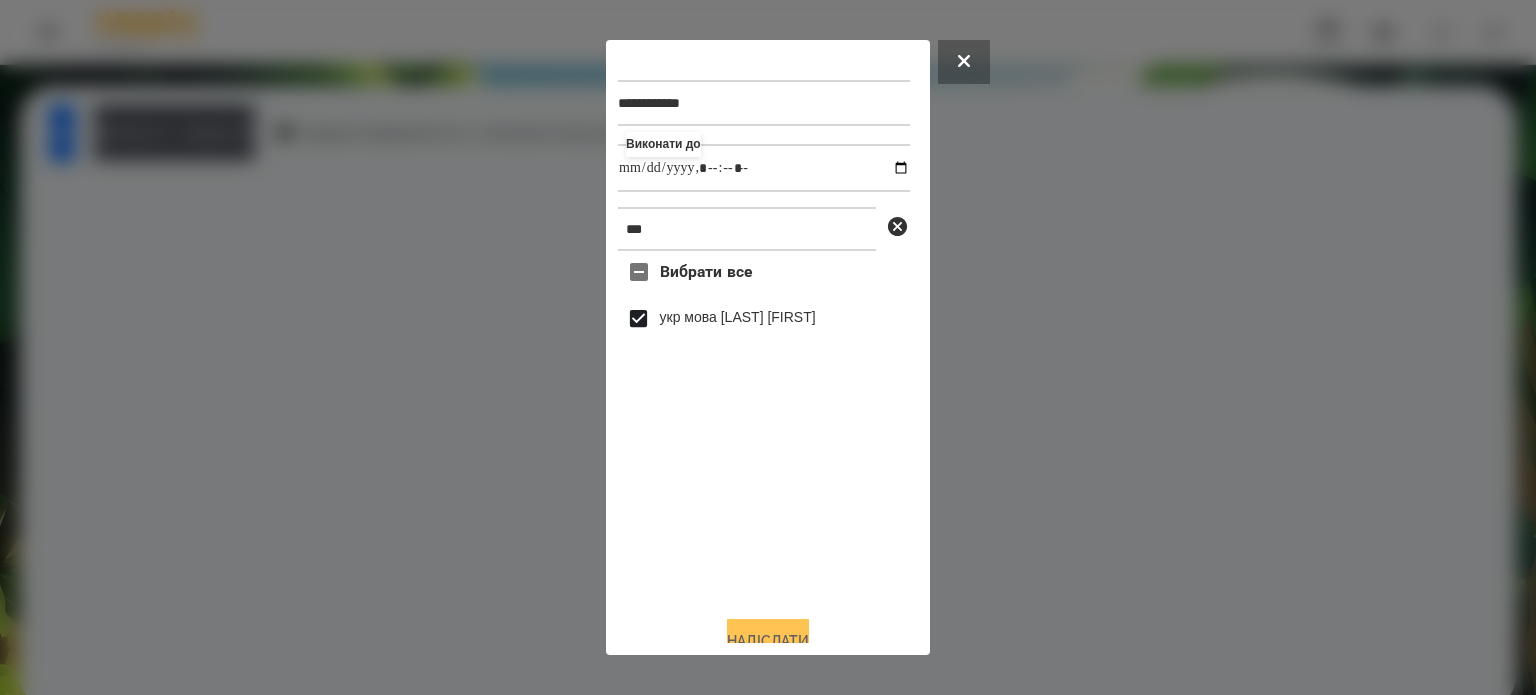 click on "Надіслати" at bounding box center [768, 641] 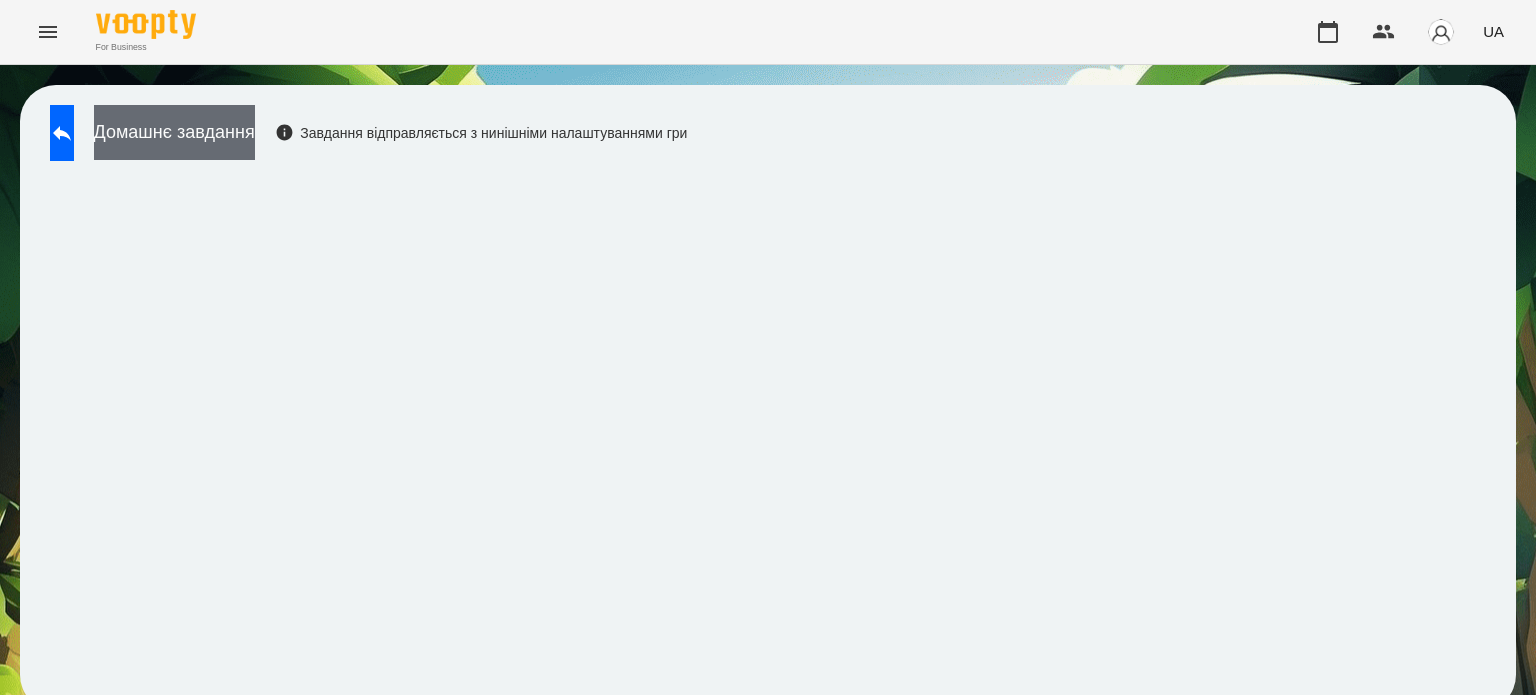 click on "Домашнє завдання" at bounding box center [174, 132] 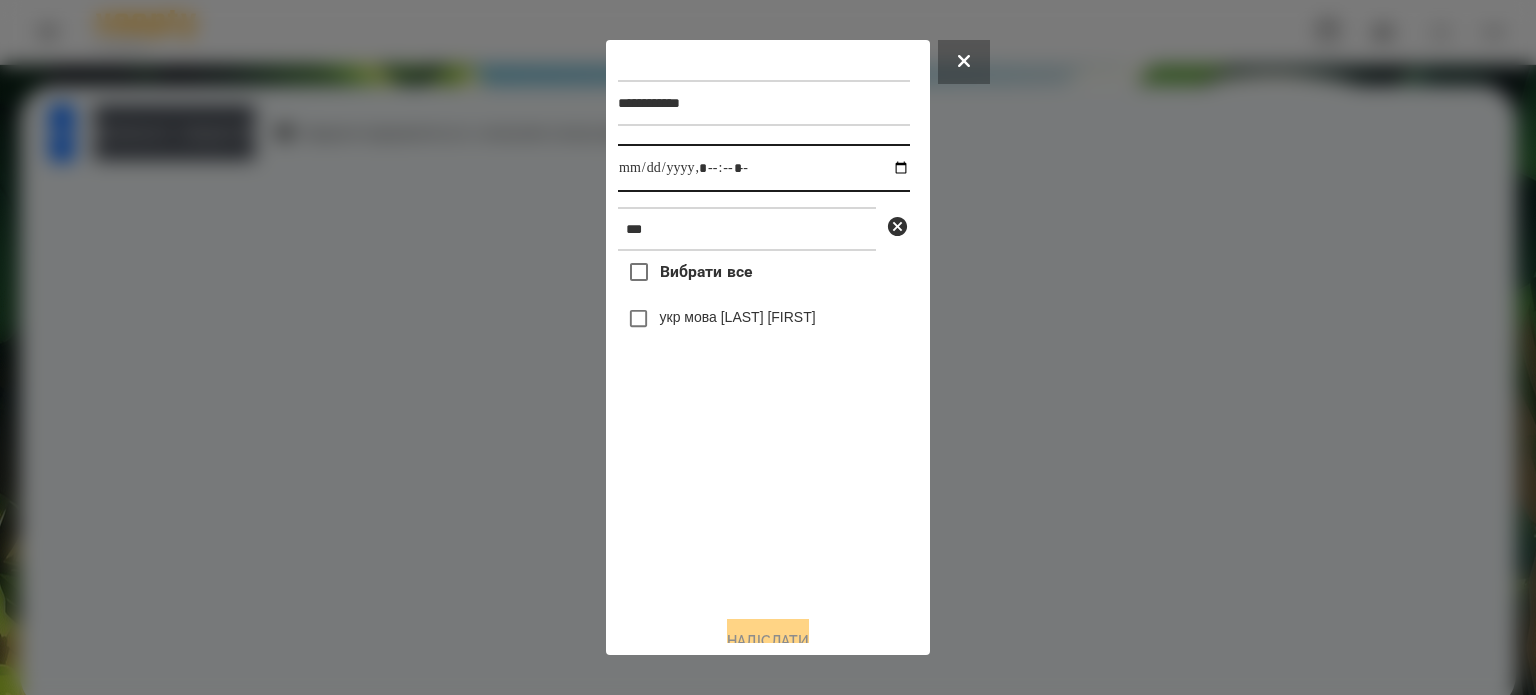 click at bounding box center (764, 168) 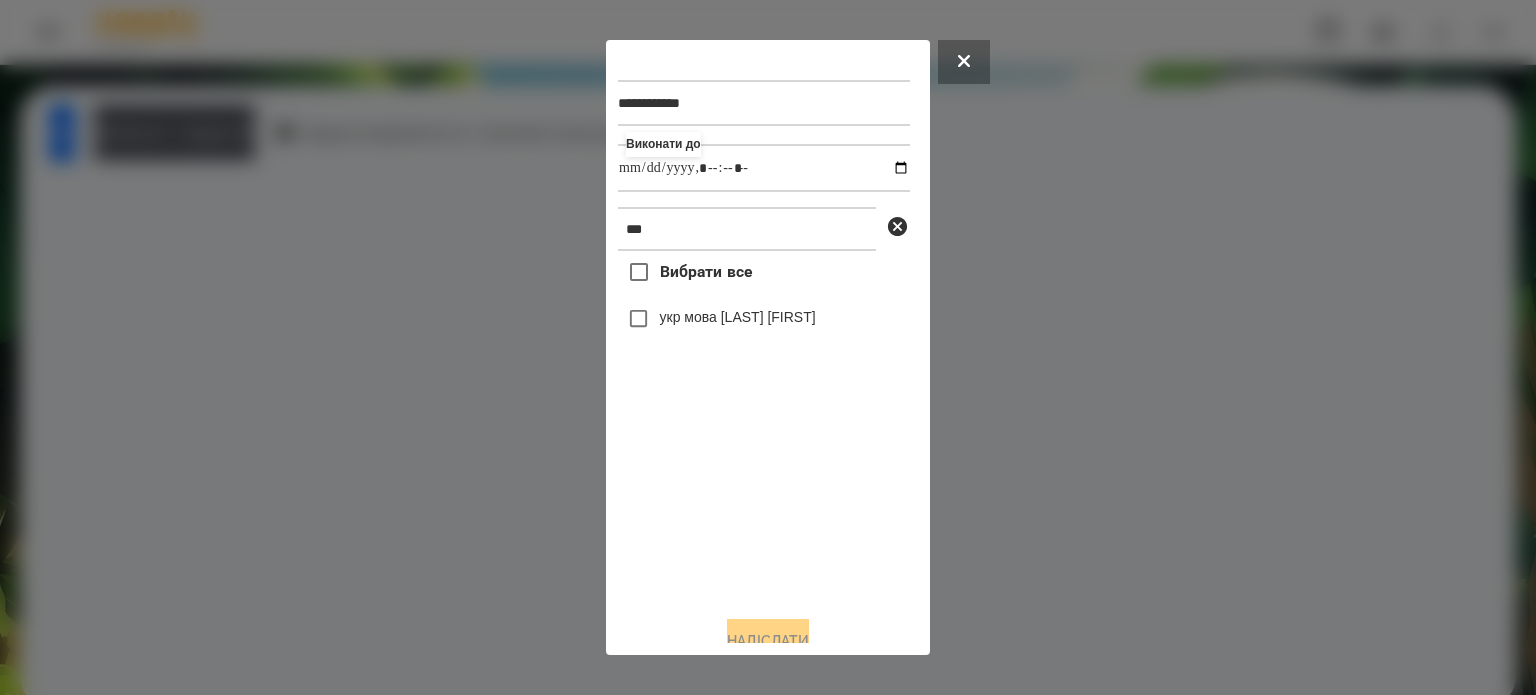 type on "**********" 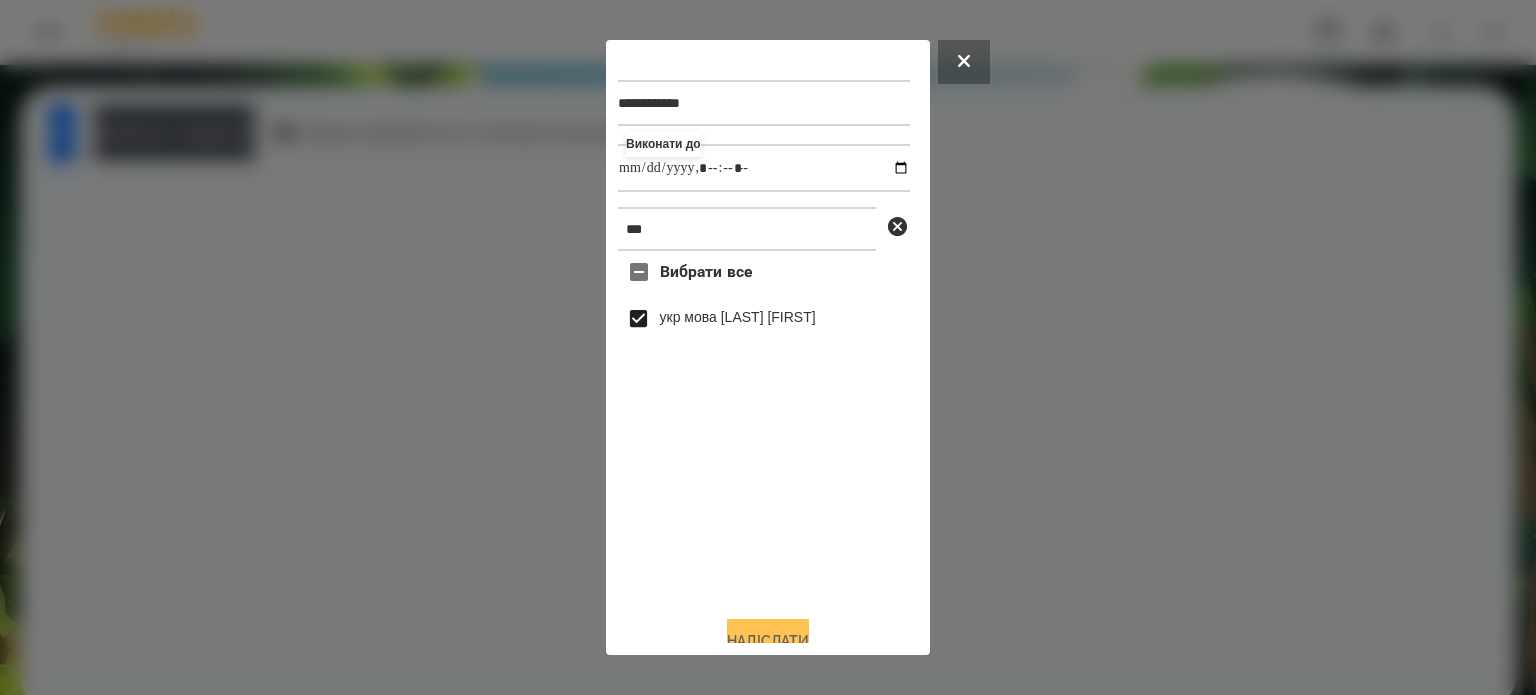 click on "Надіслати" at bounding box center [768, 641] 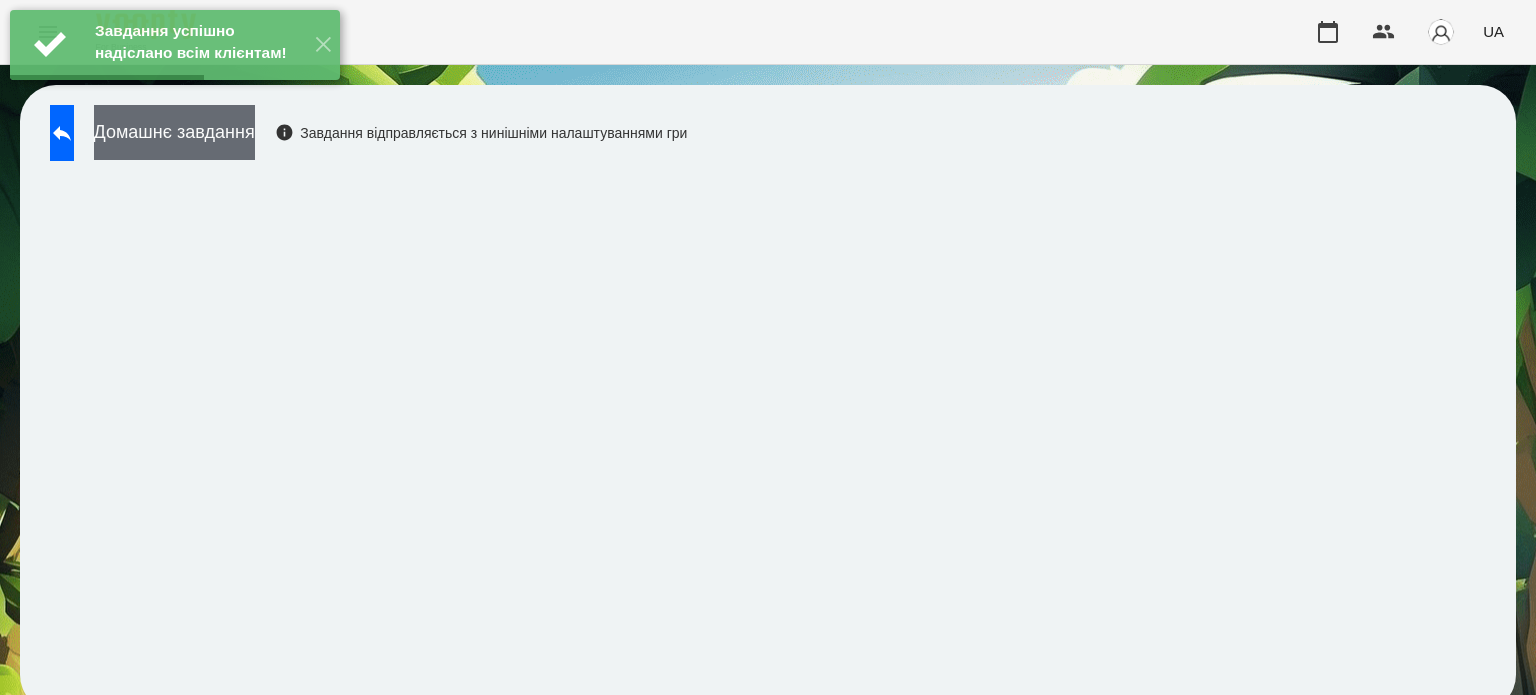 click on "Домашнє завдання" at bounding box center (174, 132) 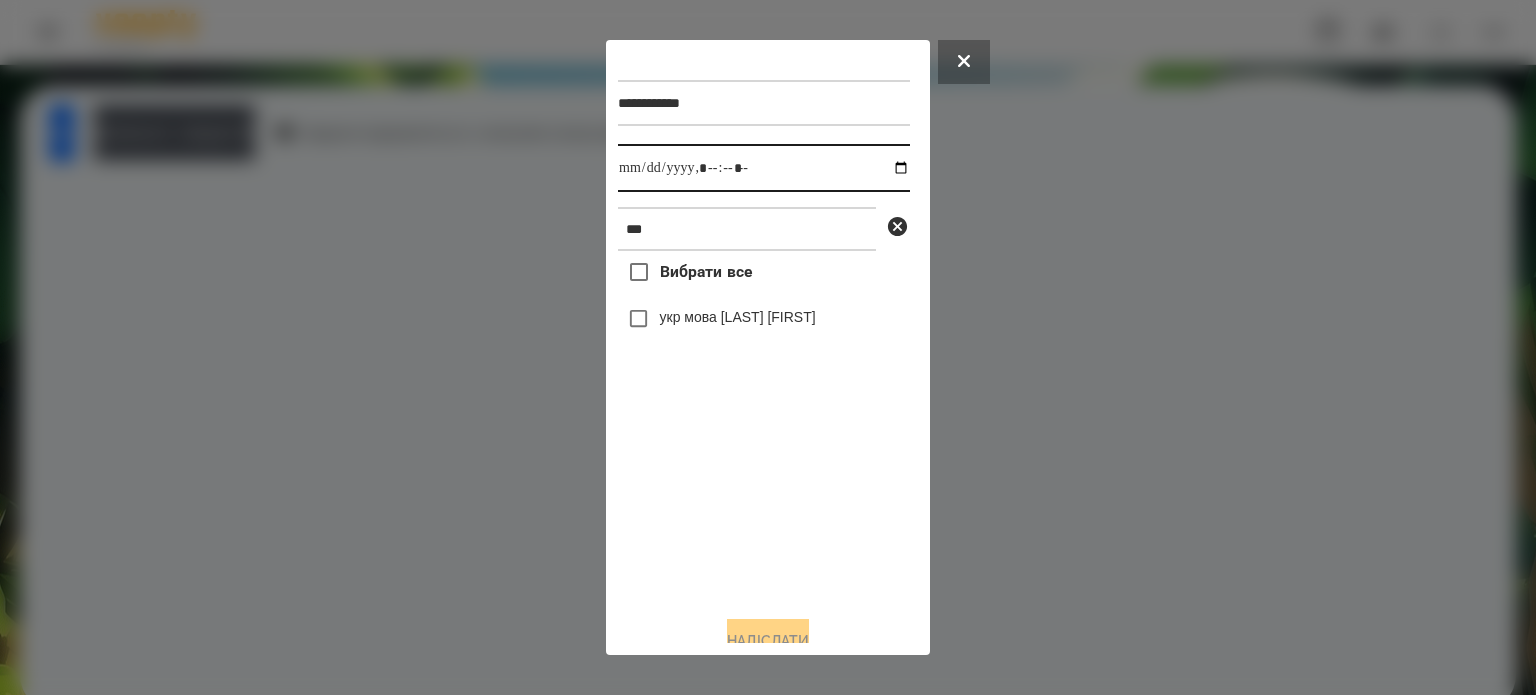 click at bounding box center [764, 168] 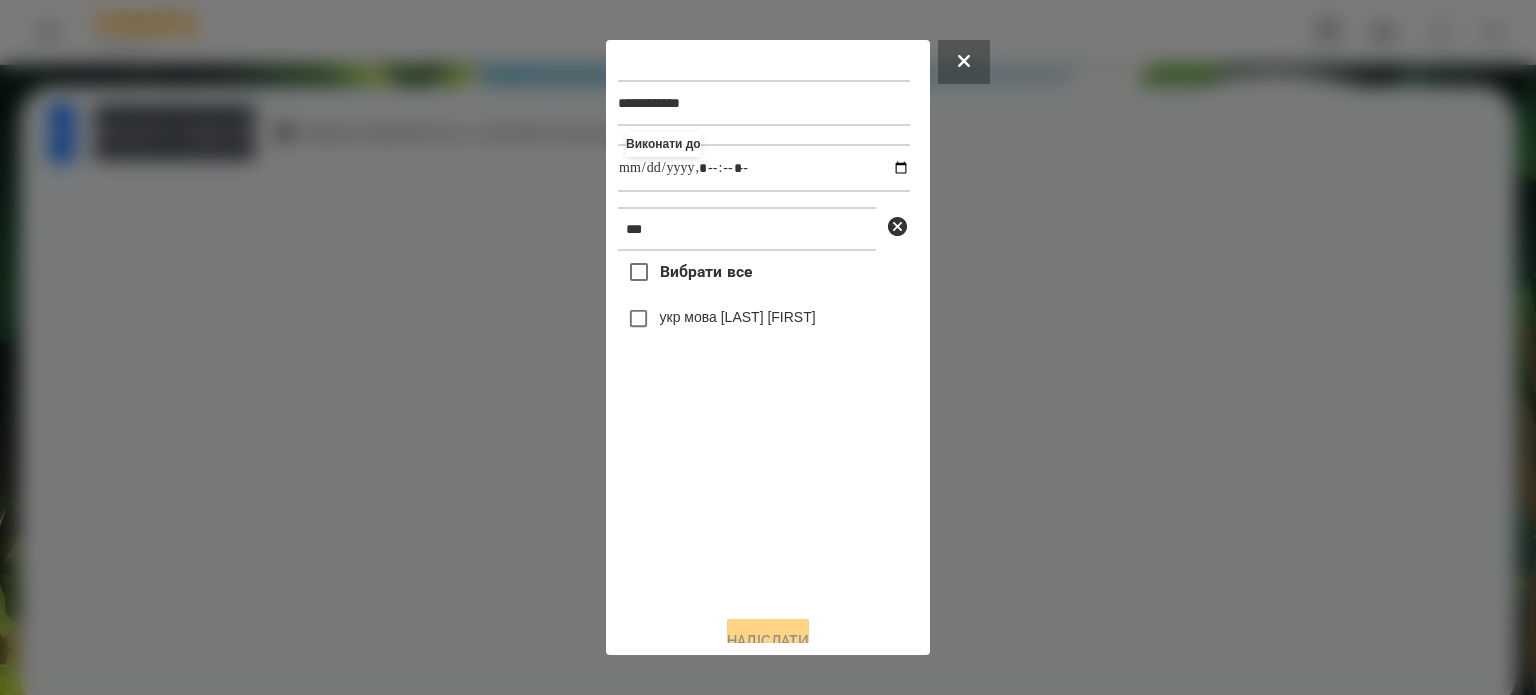type on "**********" 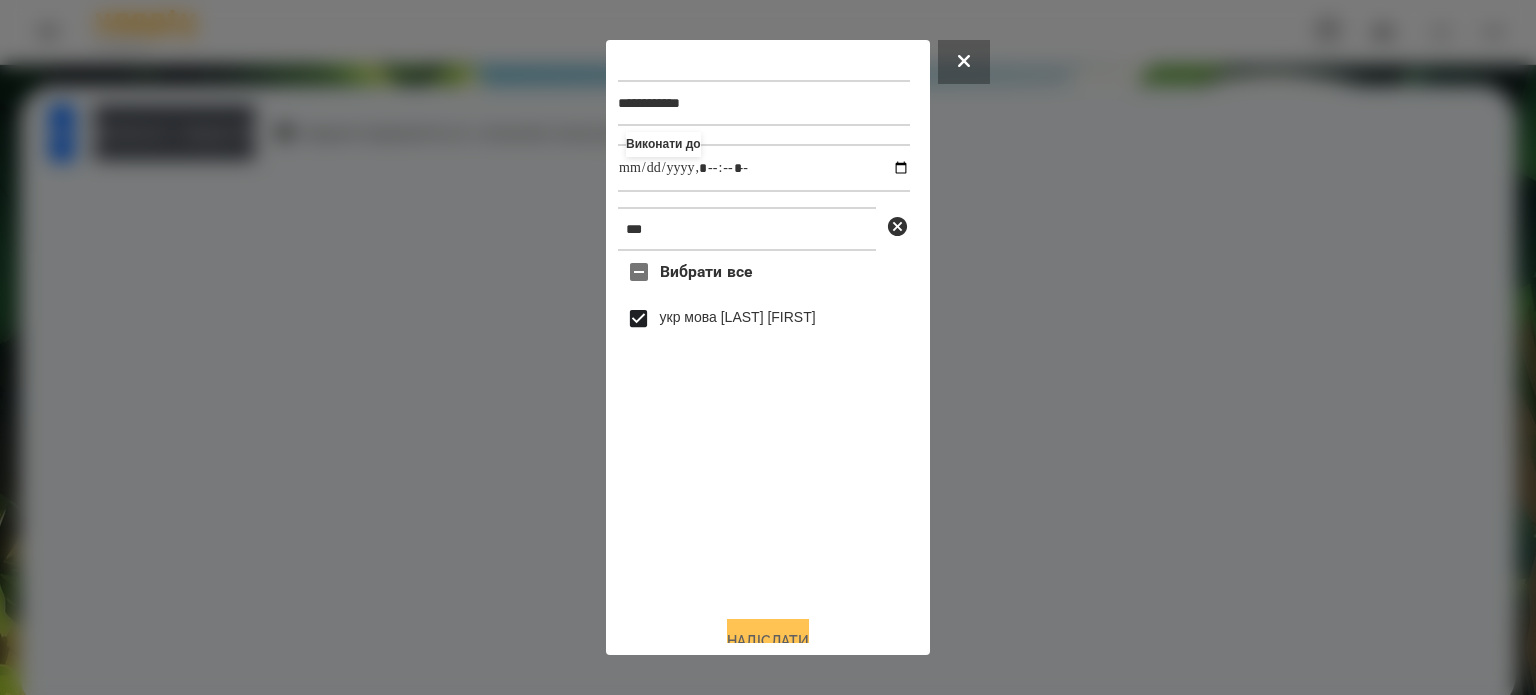 click on "Надіслати" at bounding box center (768, 641) 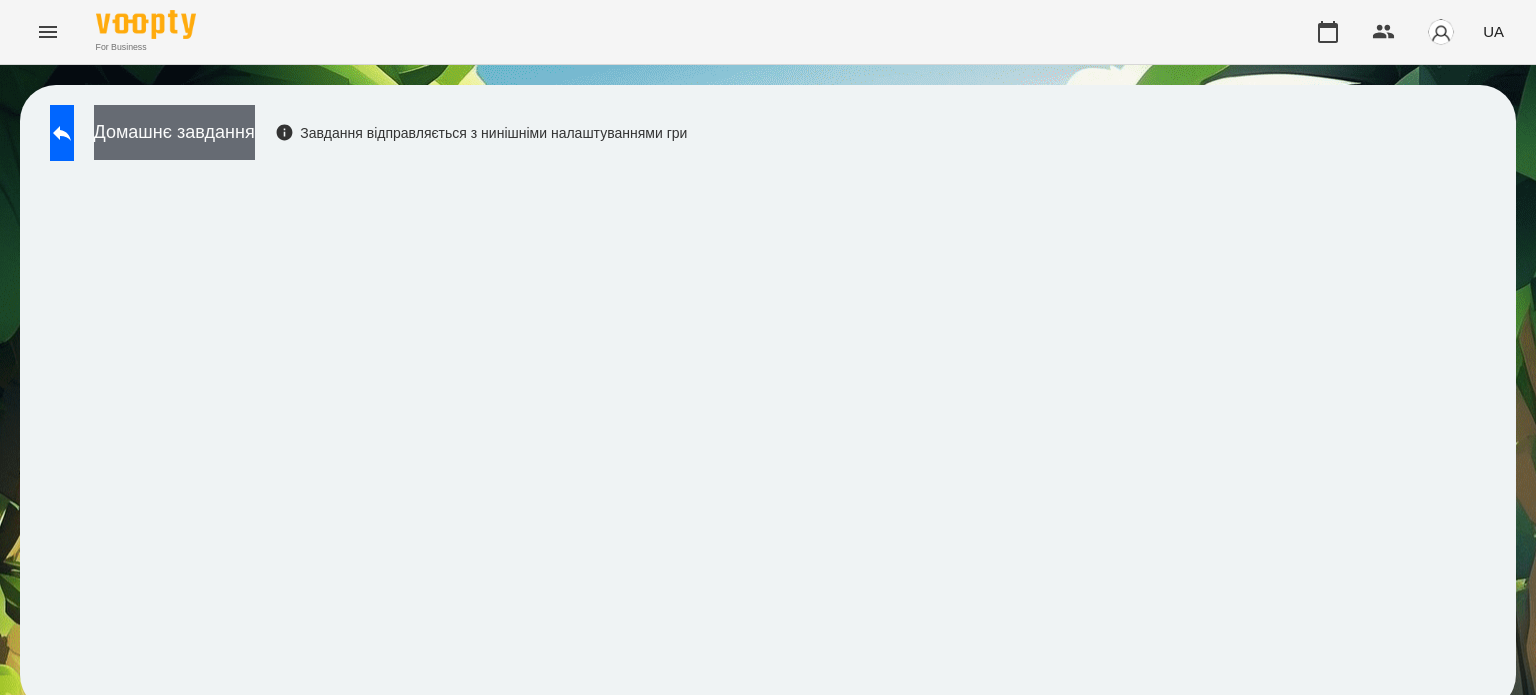 click on "Домашнє завдання" at bounding box center (174, 132) 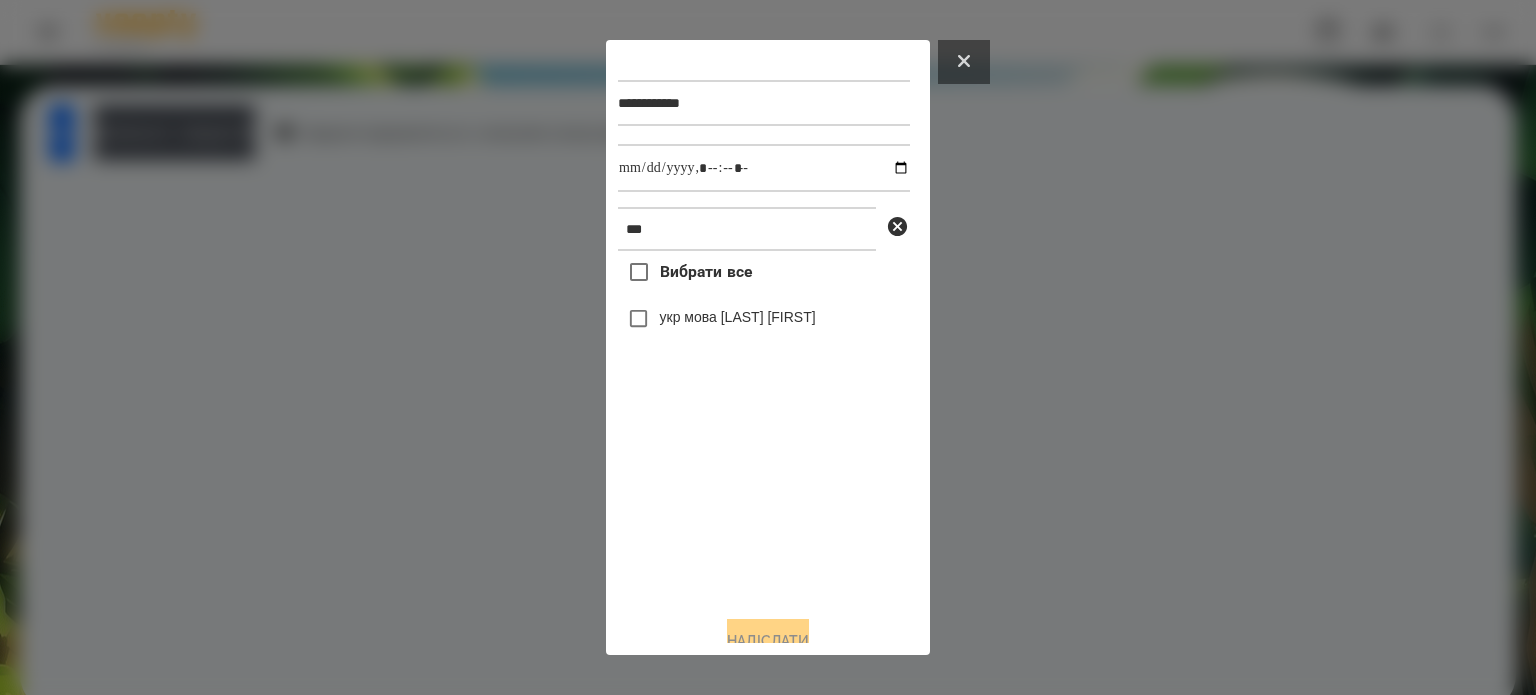 click 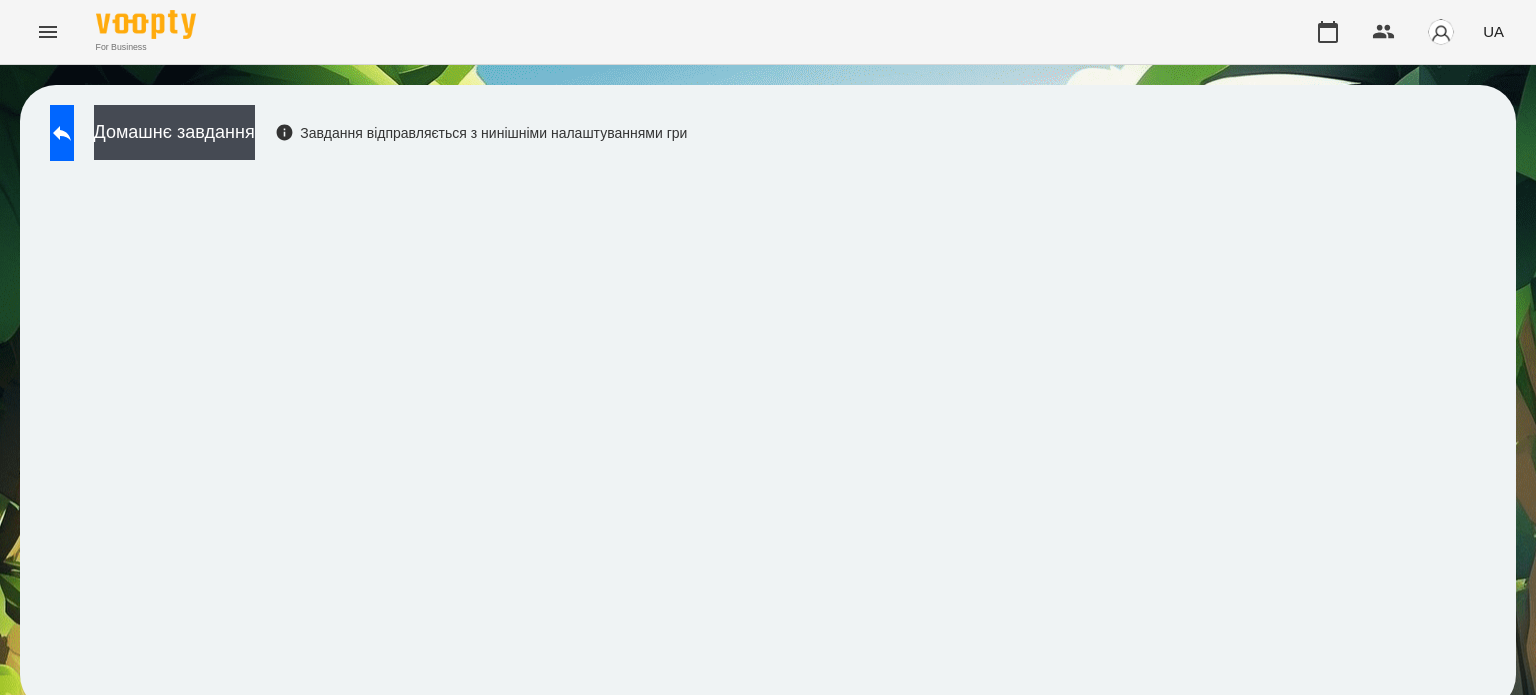 click 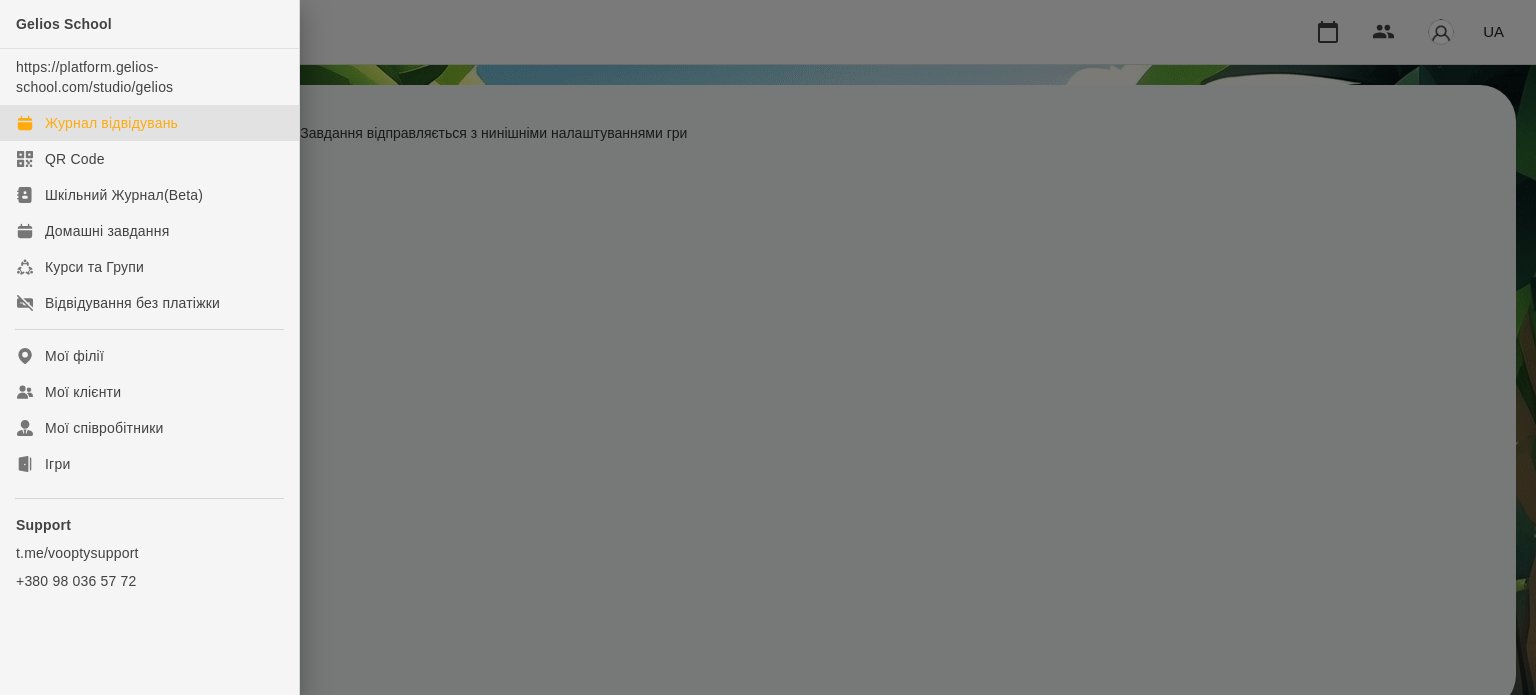 click on "Журнал відвідувань" at bounding box center (111, 123) 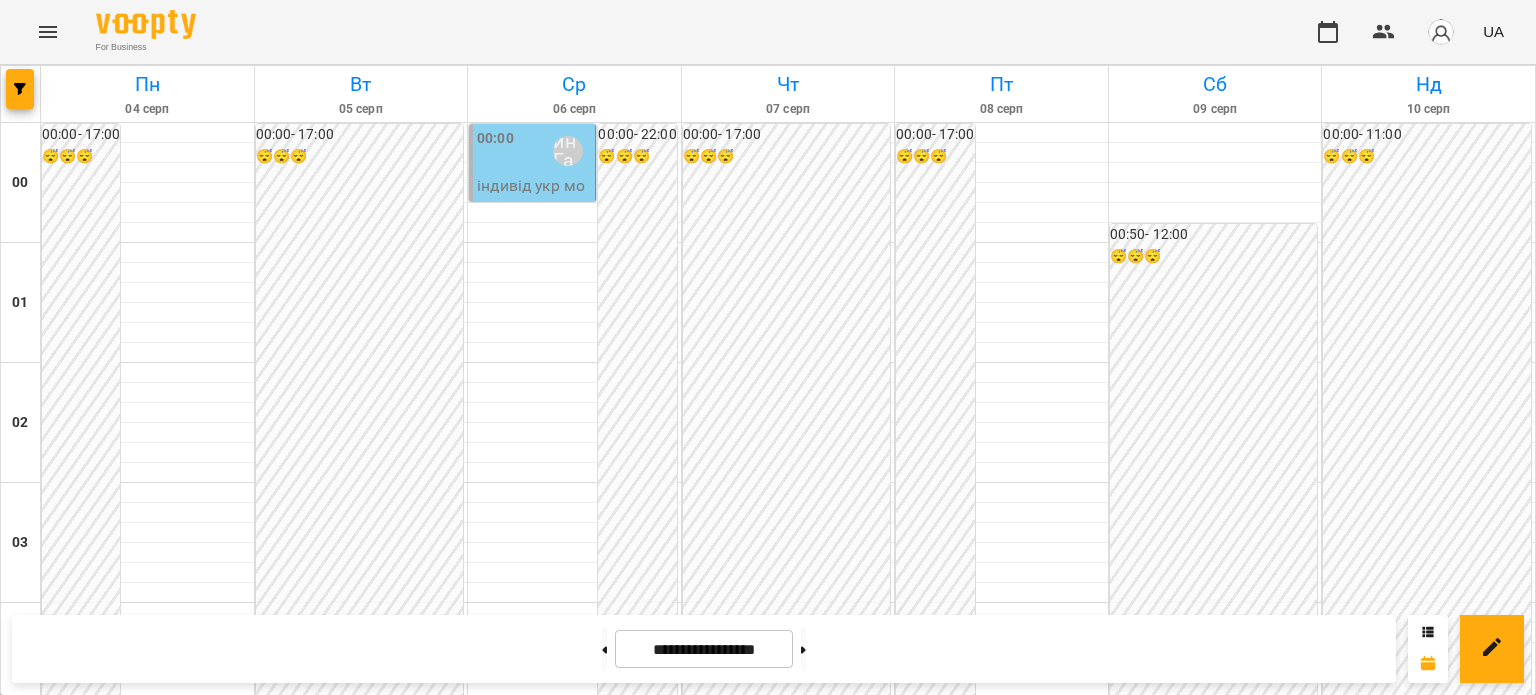 scroll, scrollTop: 2100, scrollLeft: 0, axis: vertical 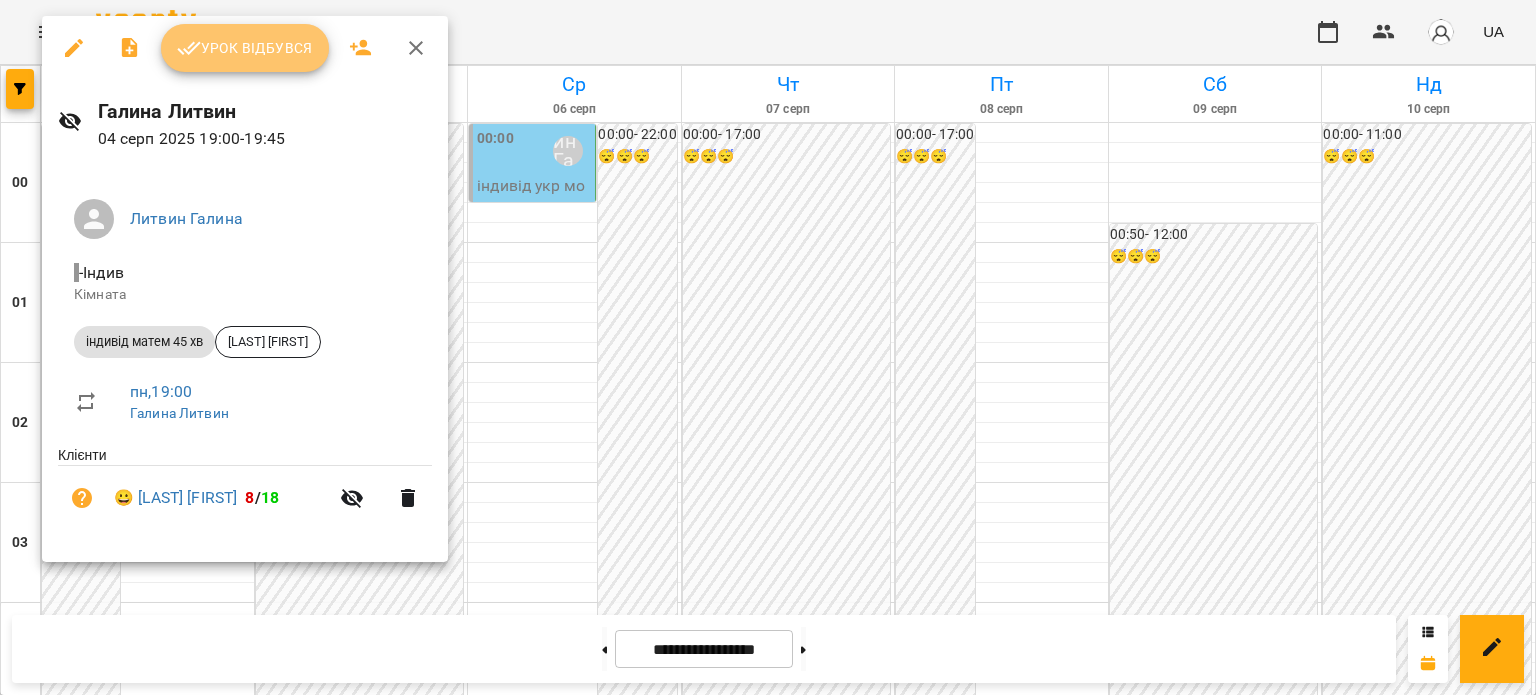 click on "Урок відбувся" at bounding box center (245, 48) 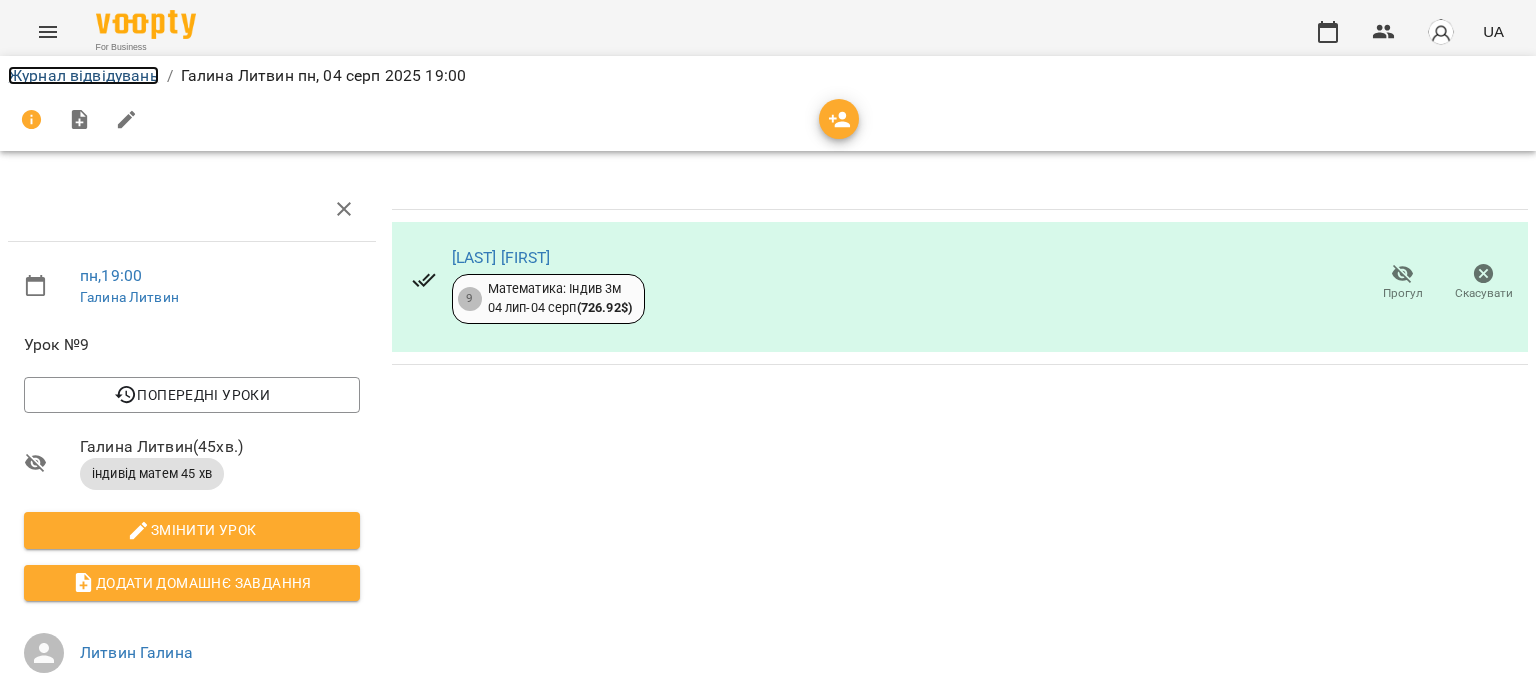 click on "Журнал відвідувань" at bounding box center (83, 75) 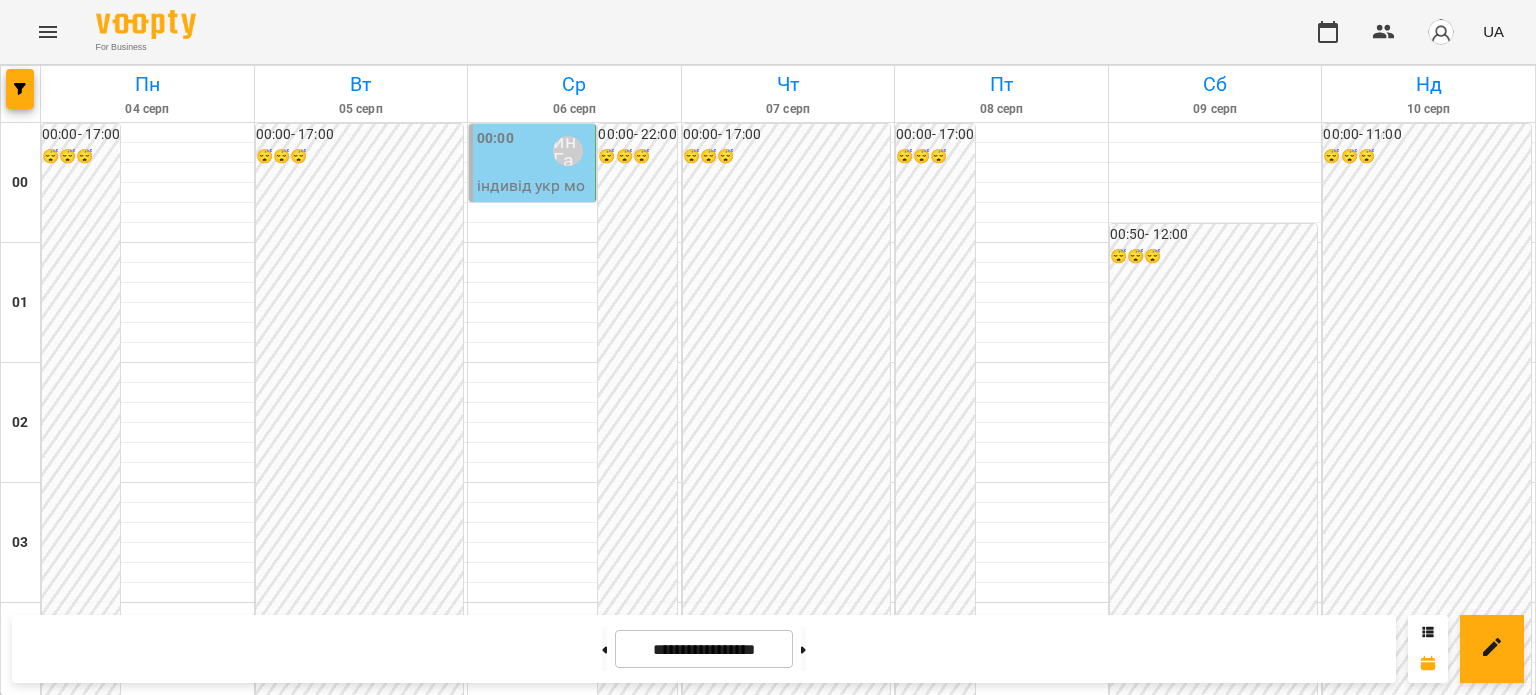 scroll, scrollTop: 2100, scrollLeft: 0, axis: vertical 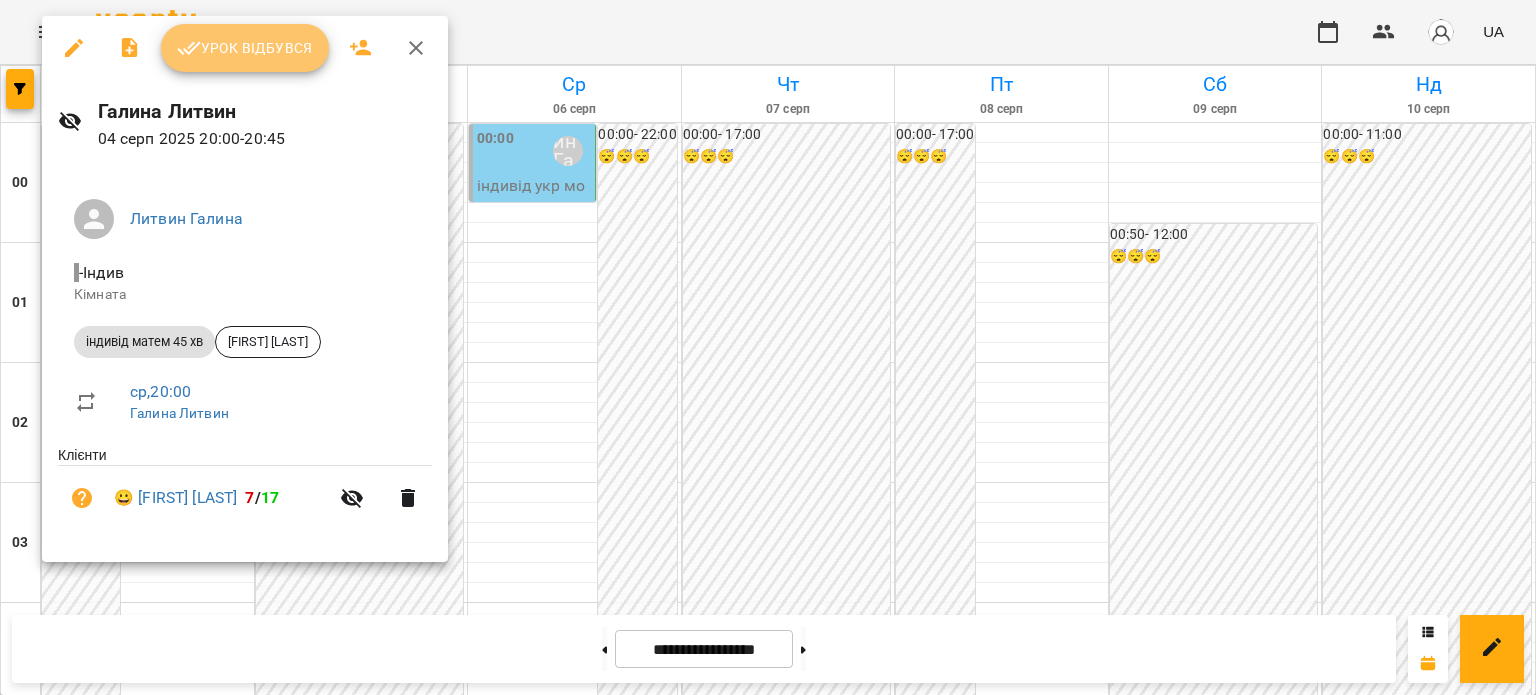 click on "Урок відбувся" at bounding box center [245, 48] 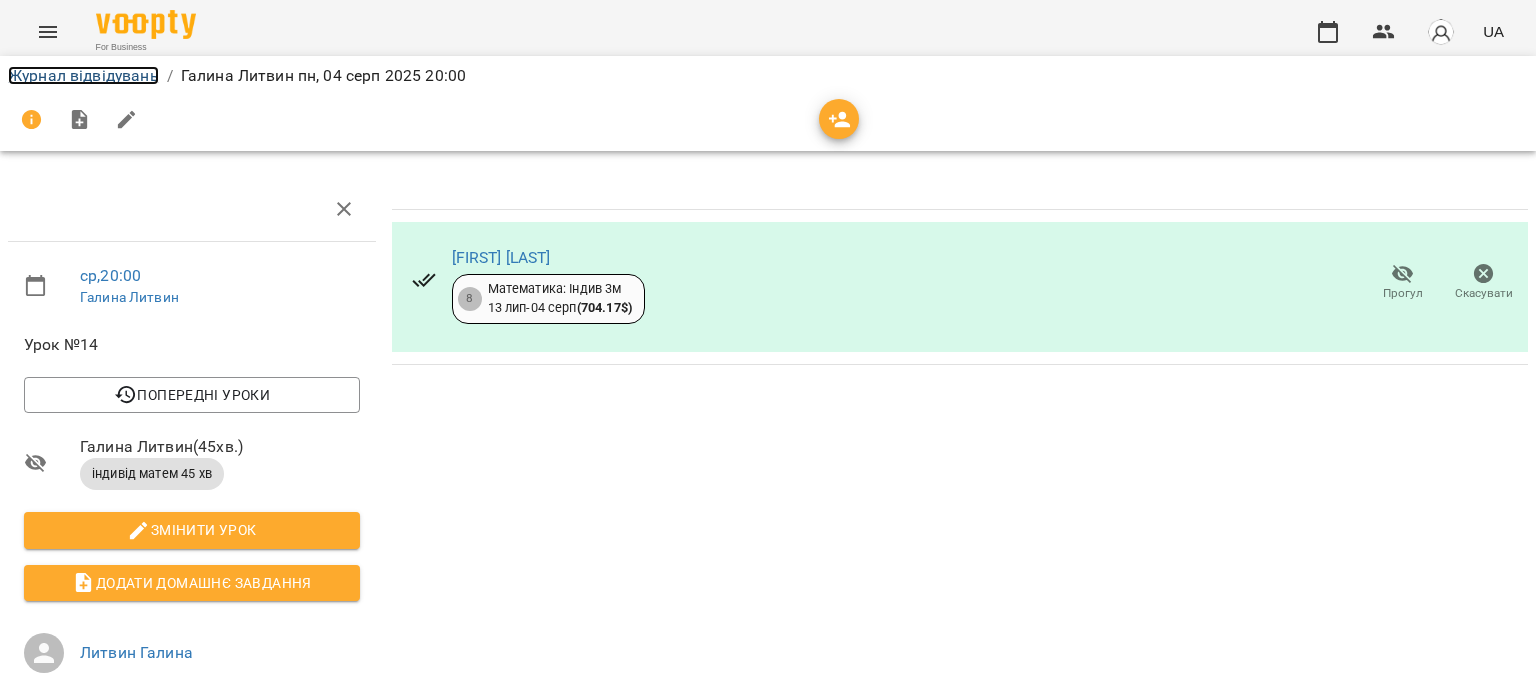 click on "Журнал відвідувань" at bounding box center [83, 75] 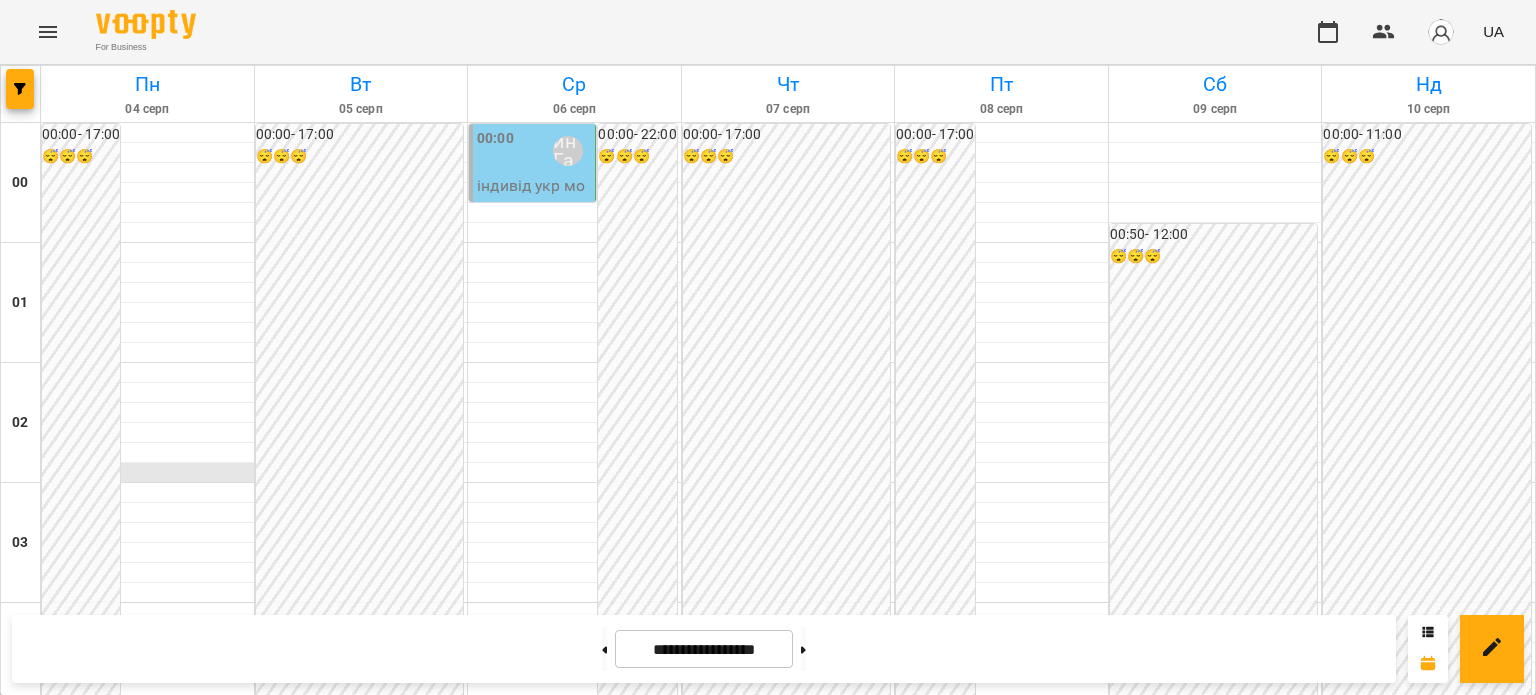 scroll, scrollTop: 2300, scrollLeft: 0, axis: vertical 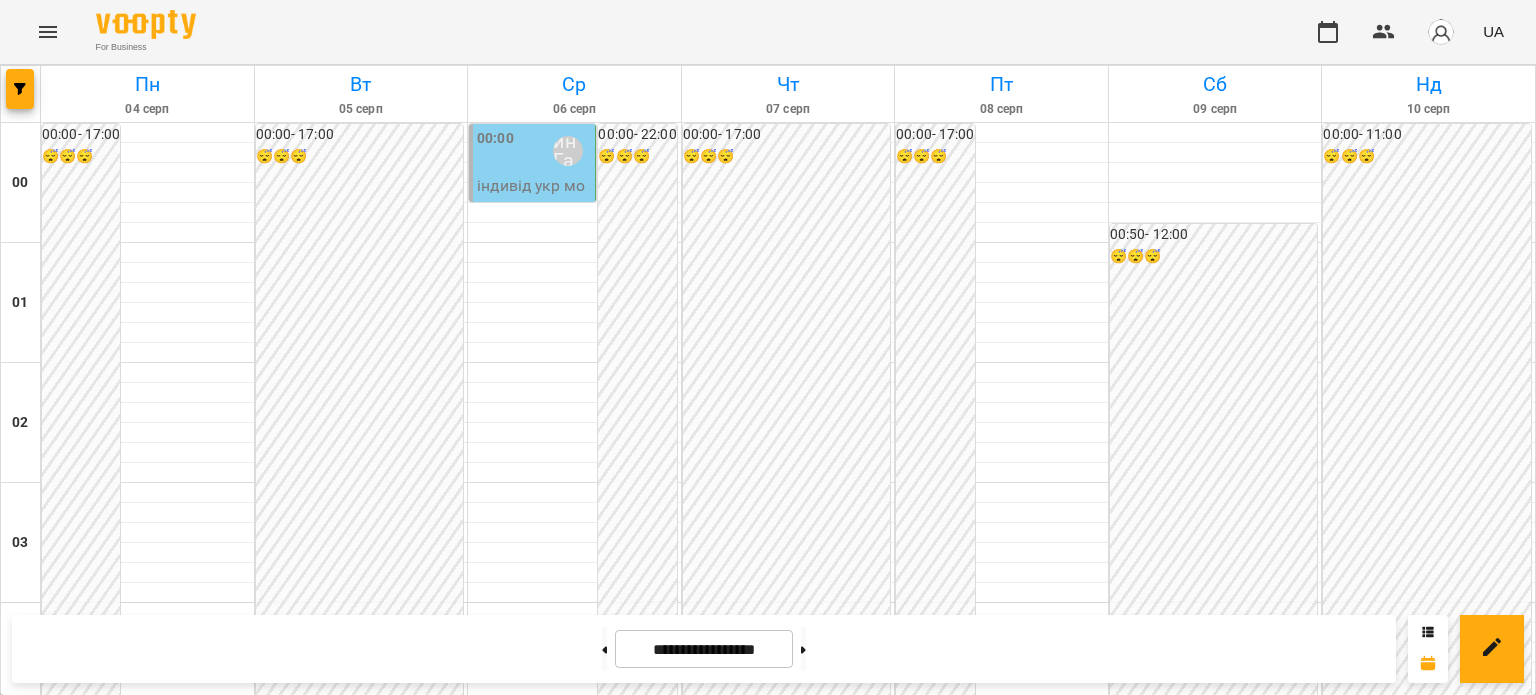click on "21:00 [LAST] [FIRST]" at bounding box center [147, 2671] 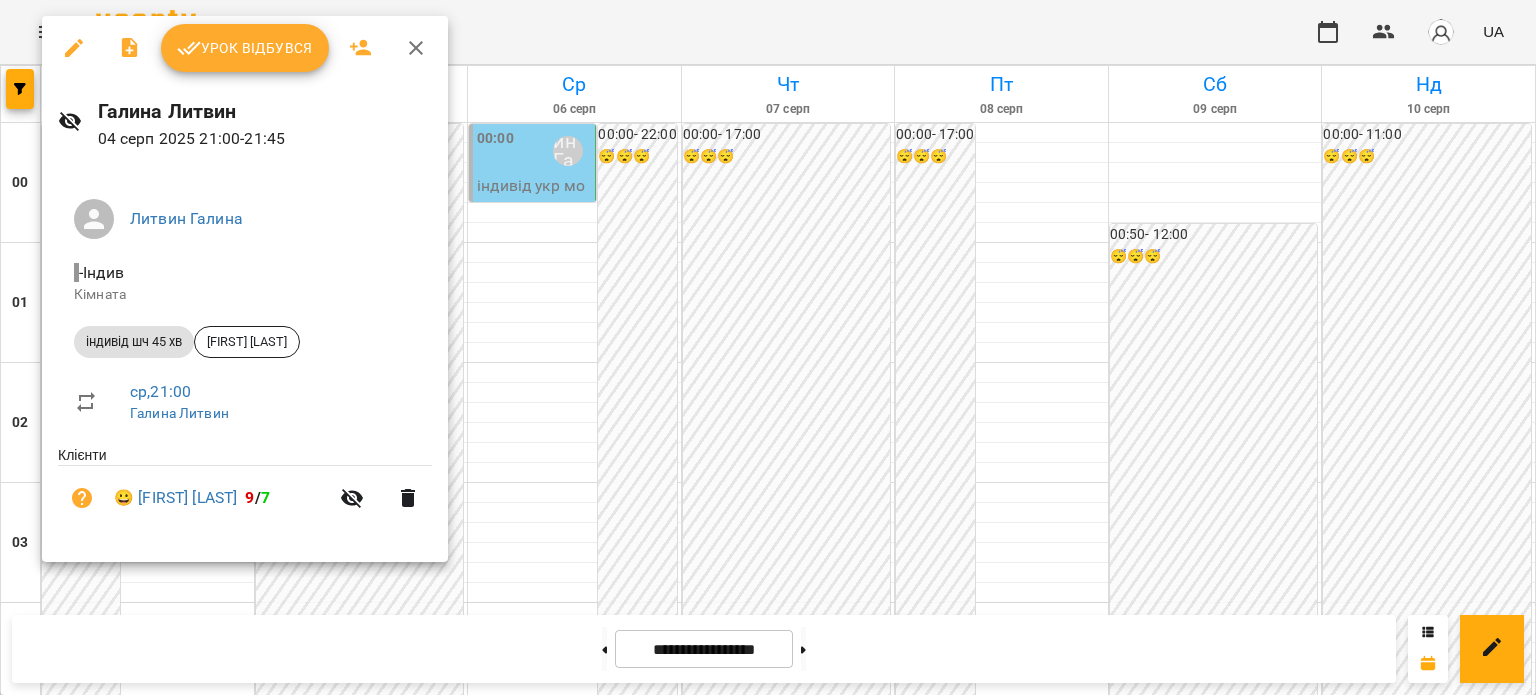click on "Урок відбувся" at bounding box center [245, 48] 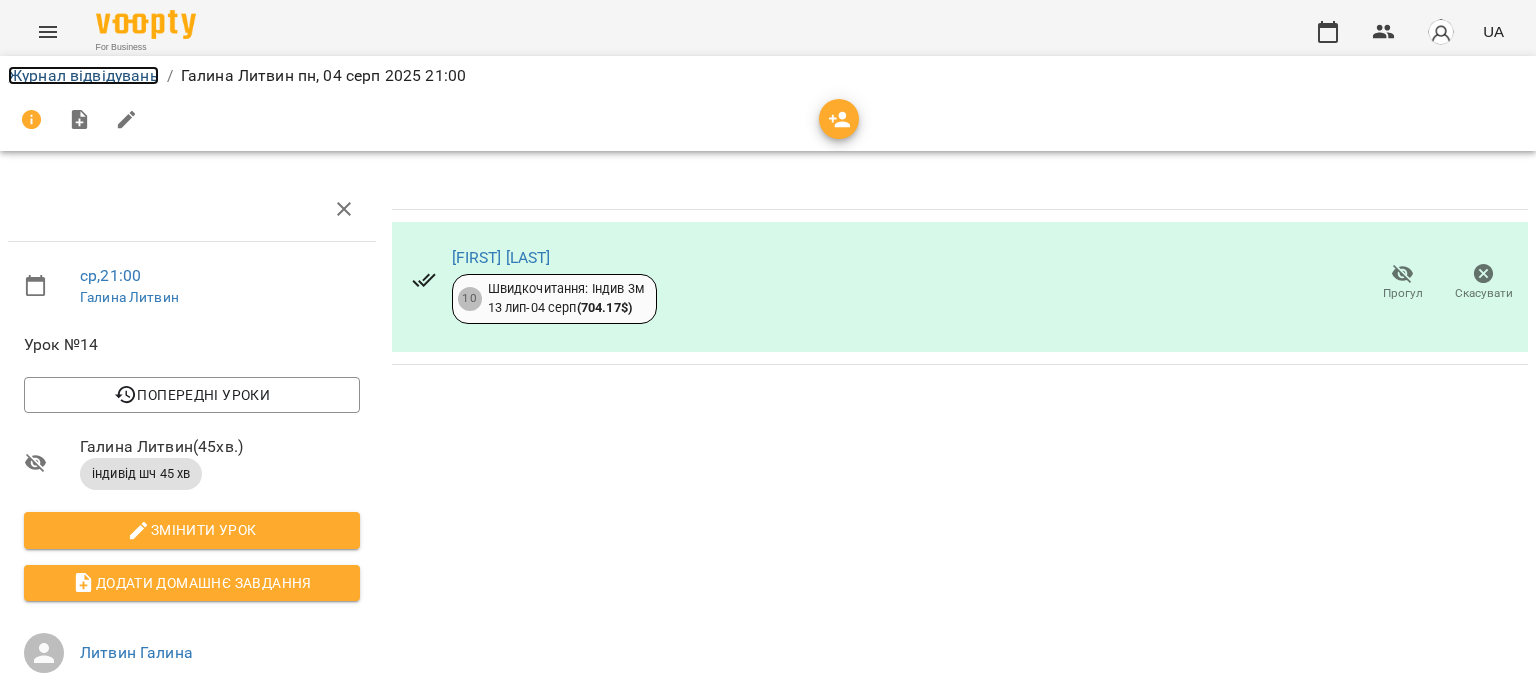 click on "Журнал відвідувань" at bounding box center (83, 75) 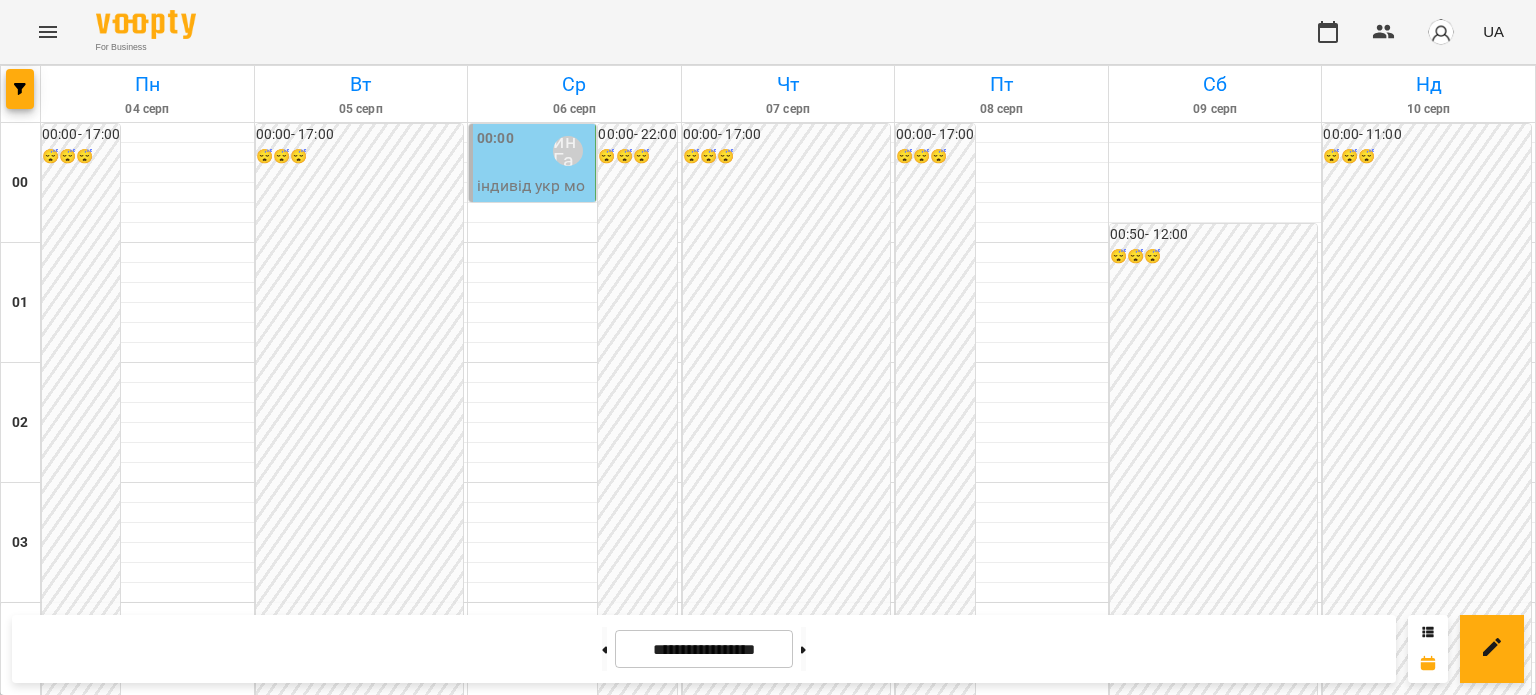 scroll, scrollTop: 2300, scrollLeft: 0, axis: vertical 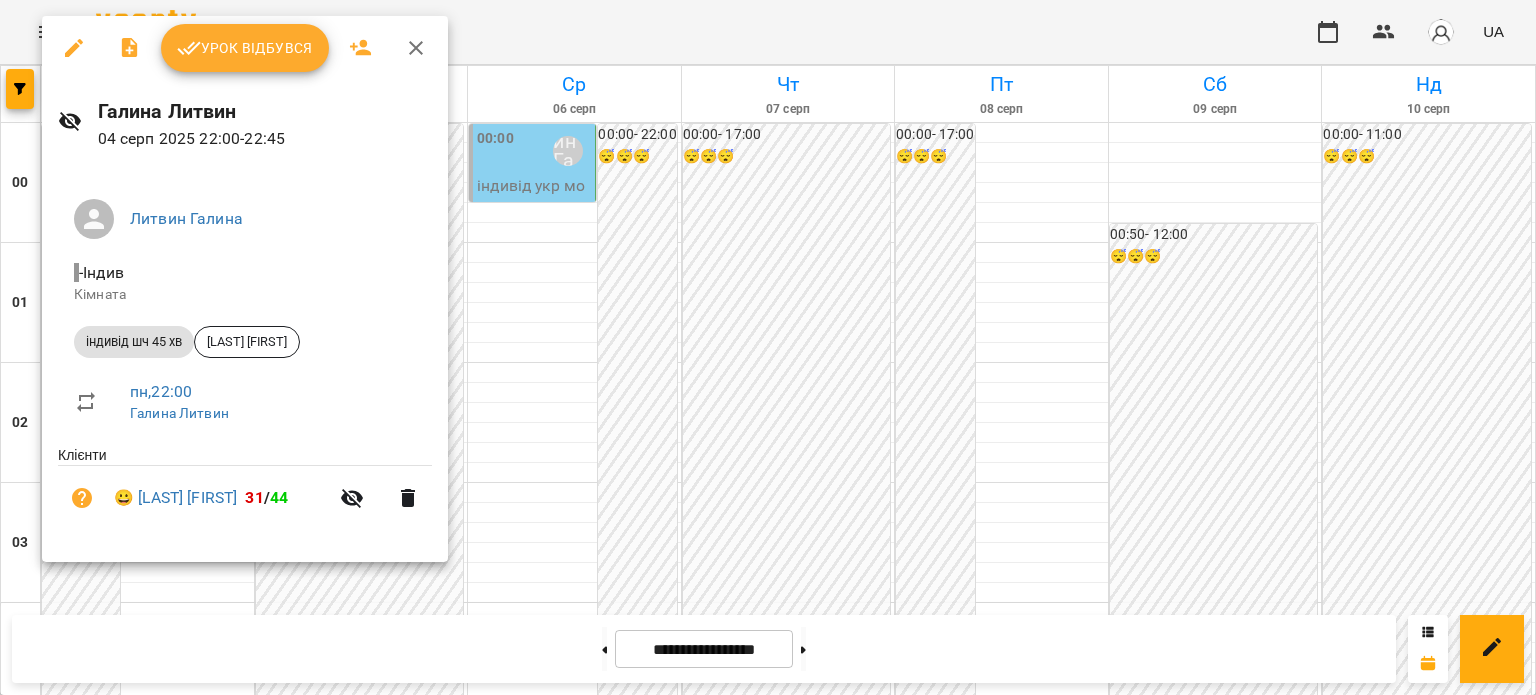 click on "Урок відбувся" at bounding box center (245, 48) 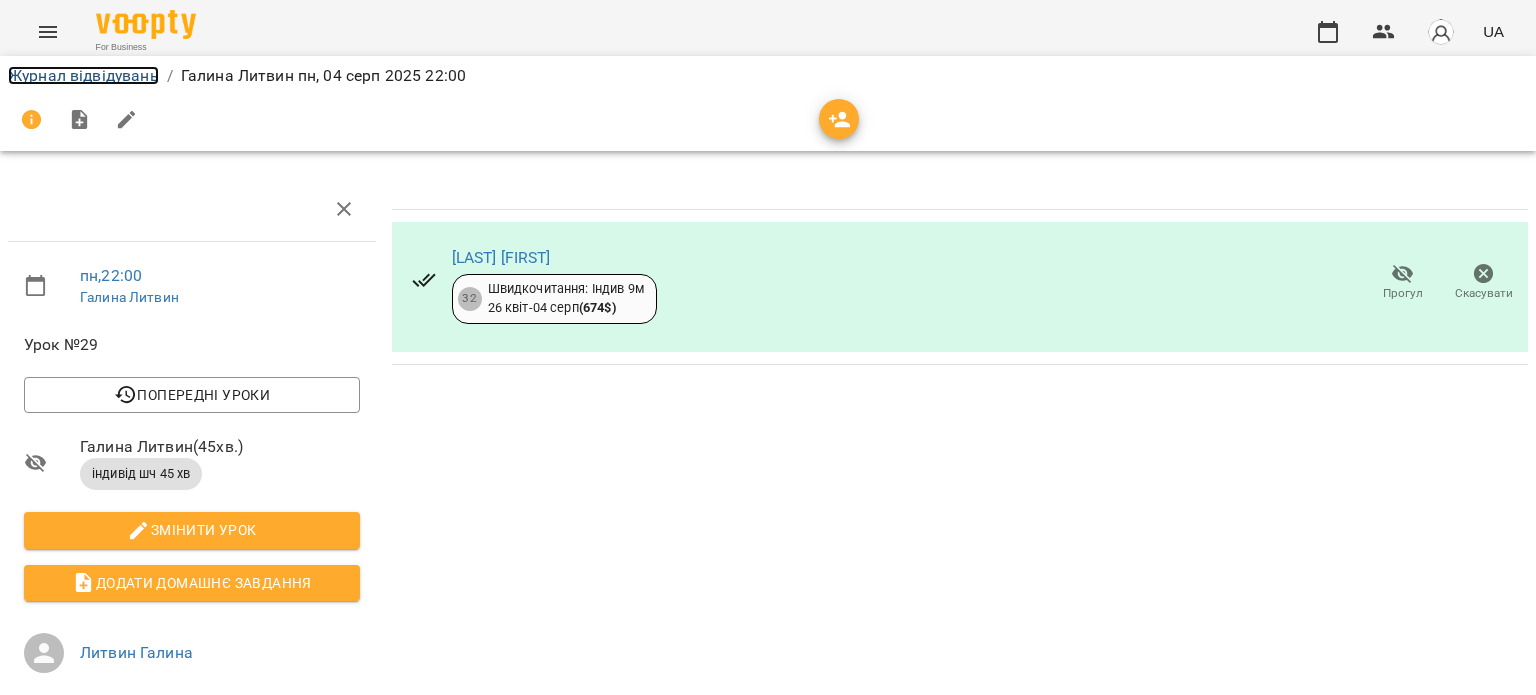 click on "Журнал відвідувань" at bounding box center (83, 75) 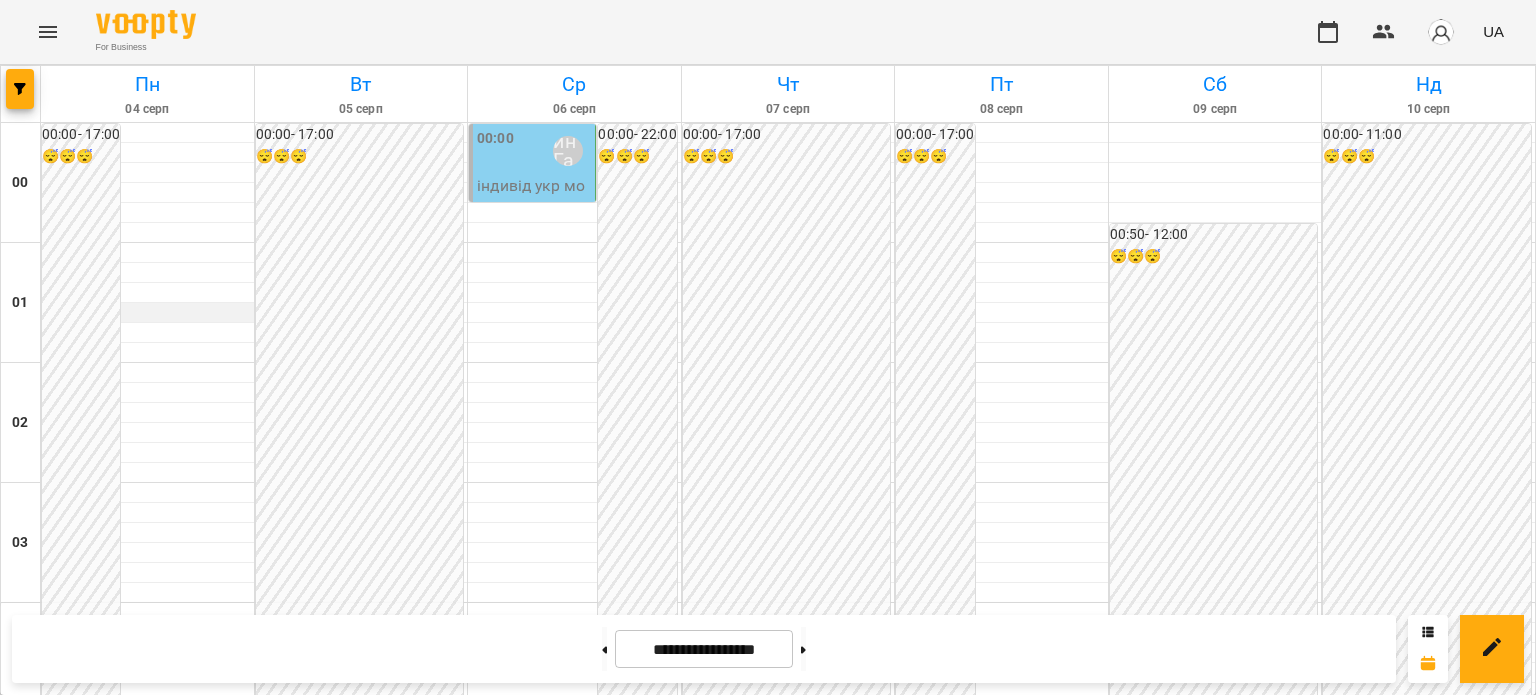 scroll, scrollTop: 2397, scrollLeft: 0, axis: vertical 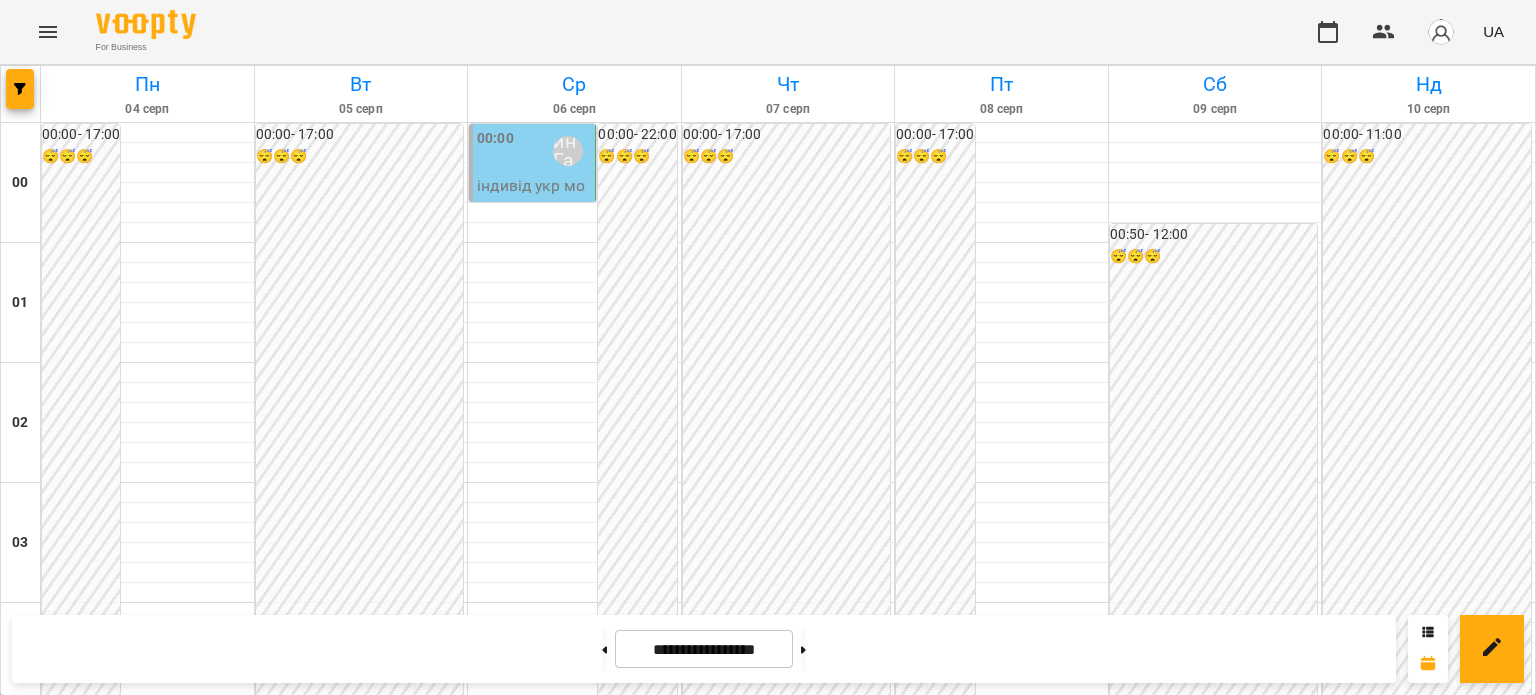 click on "23:00" at bounding box center [148, 2911] 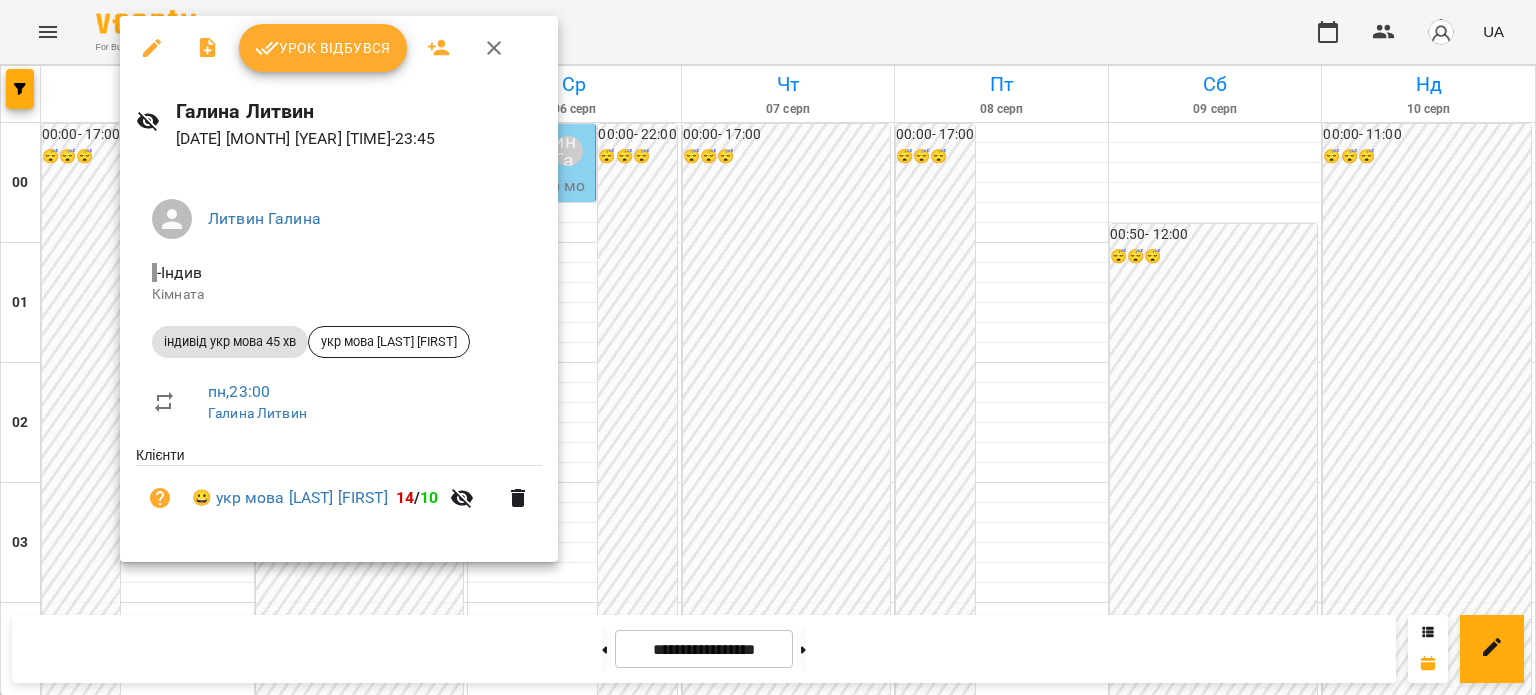 click on "Урок відбувся" at bounding box center [323, 48] 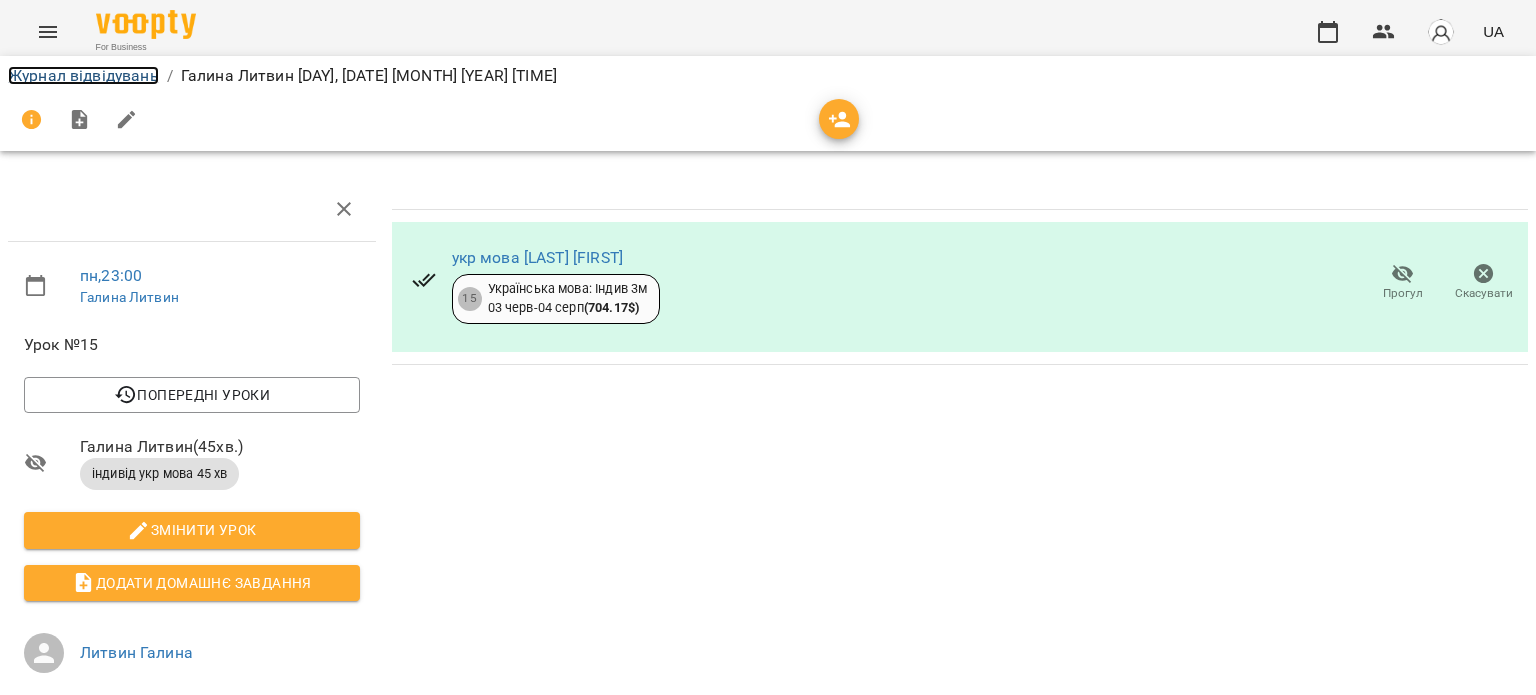 click on "Журнал відвідувань" at bounding box center (83, 75) 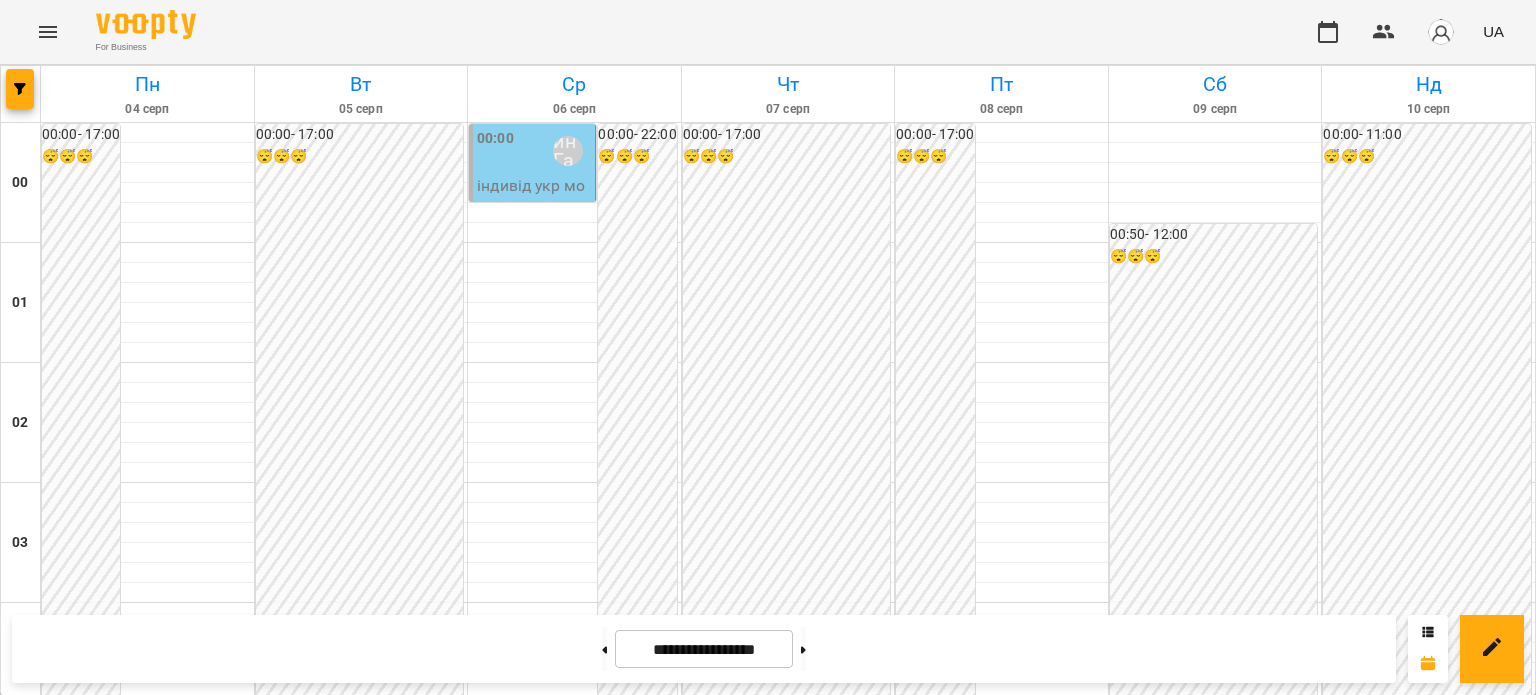 scroll, scrollTop: 1097, scrollLeft: 0, axis: vertical 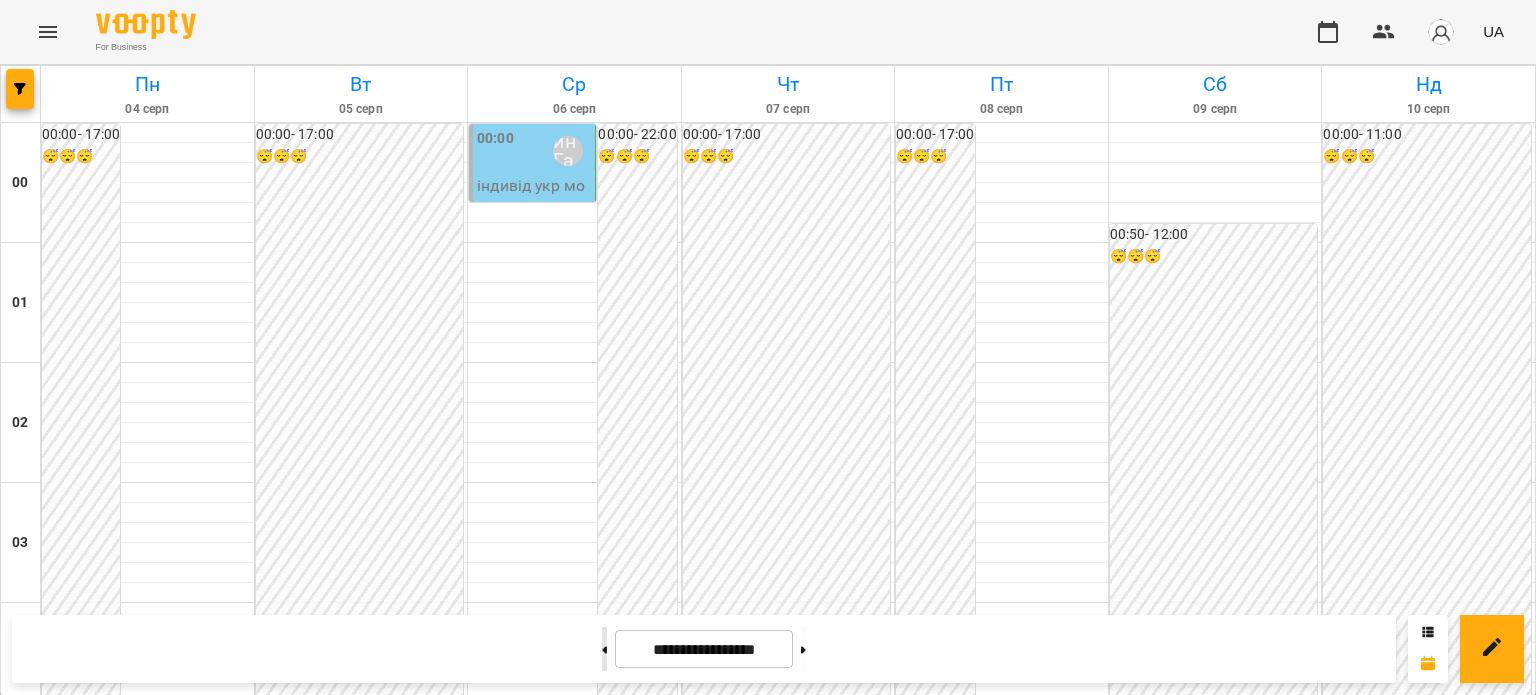 click at bounding box center [604, 649] 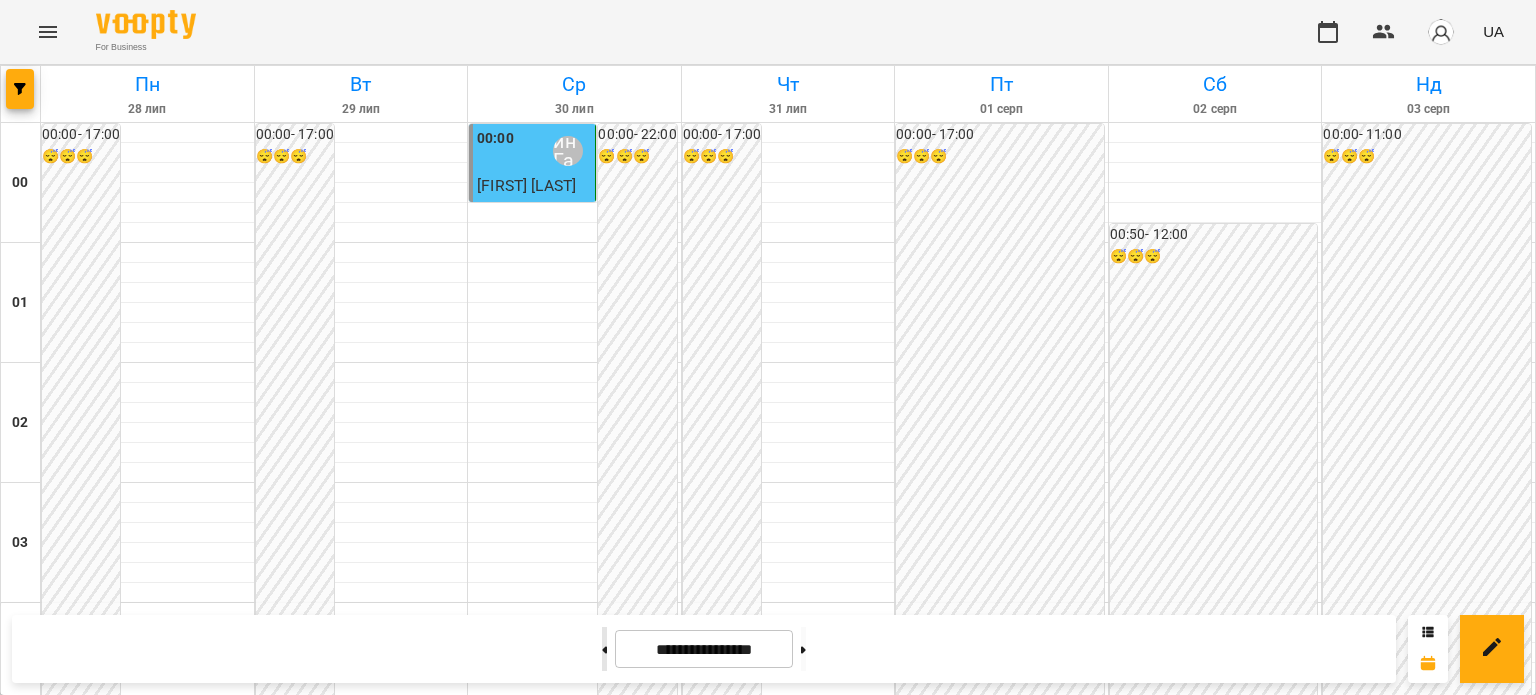 click 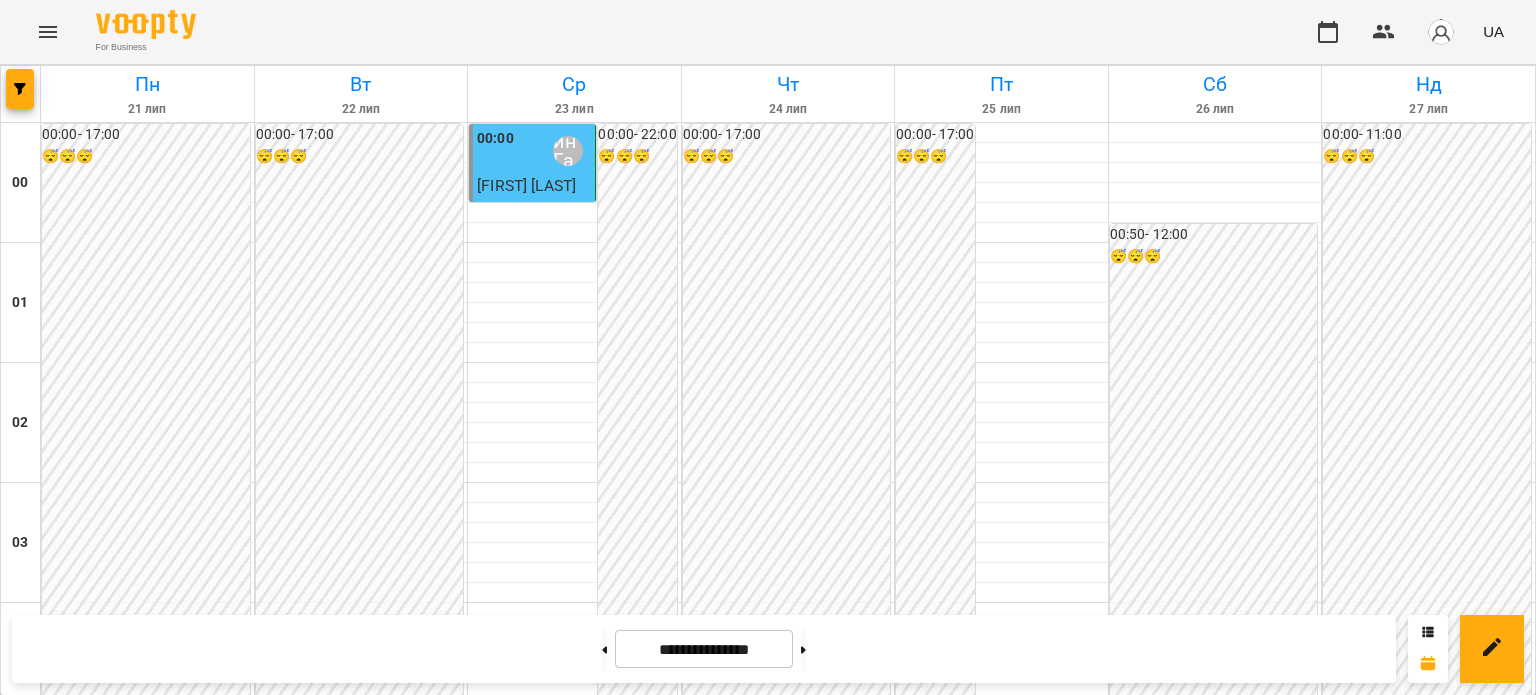 scroll, scrollTop: 2100, scrollLeft: 0, axis: vertical 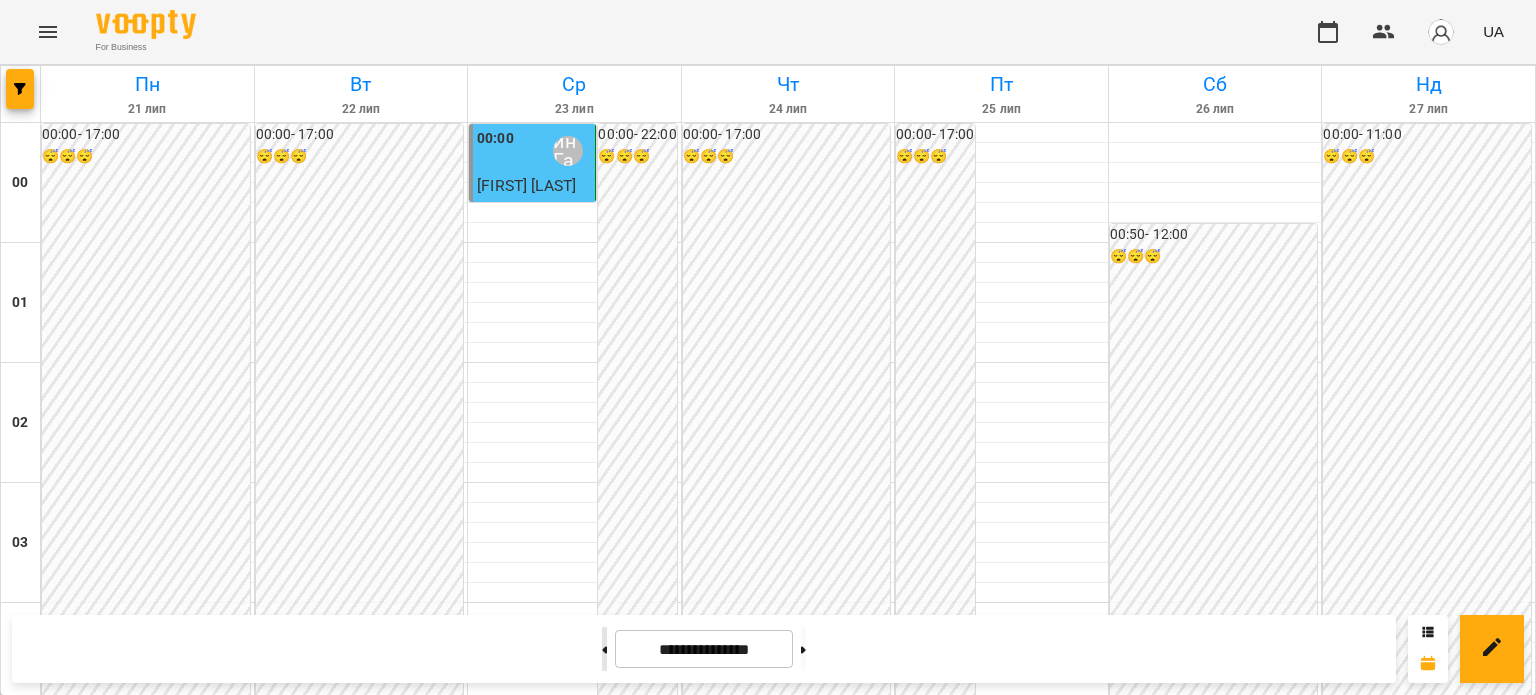 click 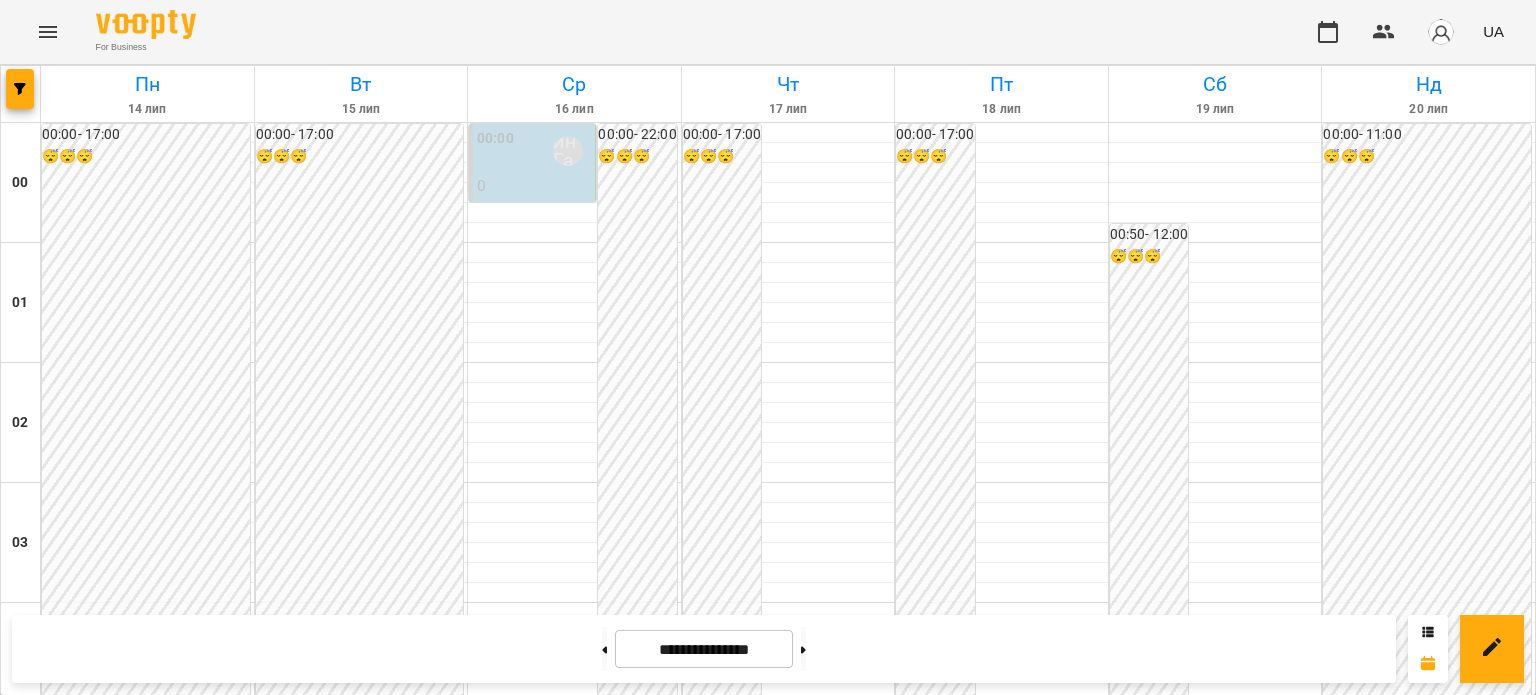 scroll, scrollTop: 2397, scrollLeft: 0, axis: vertical 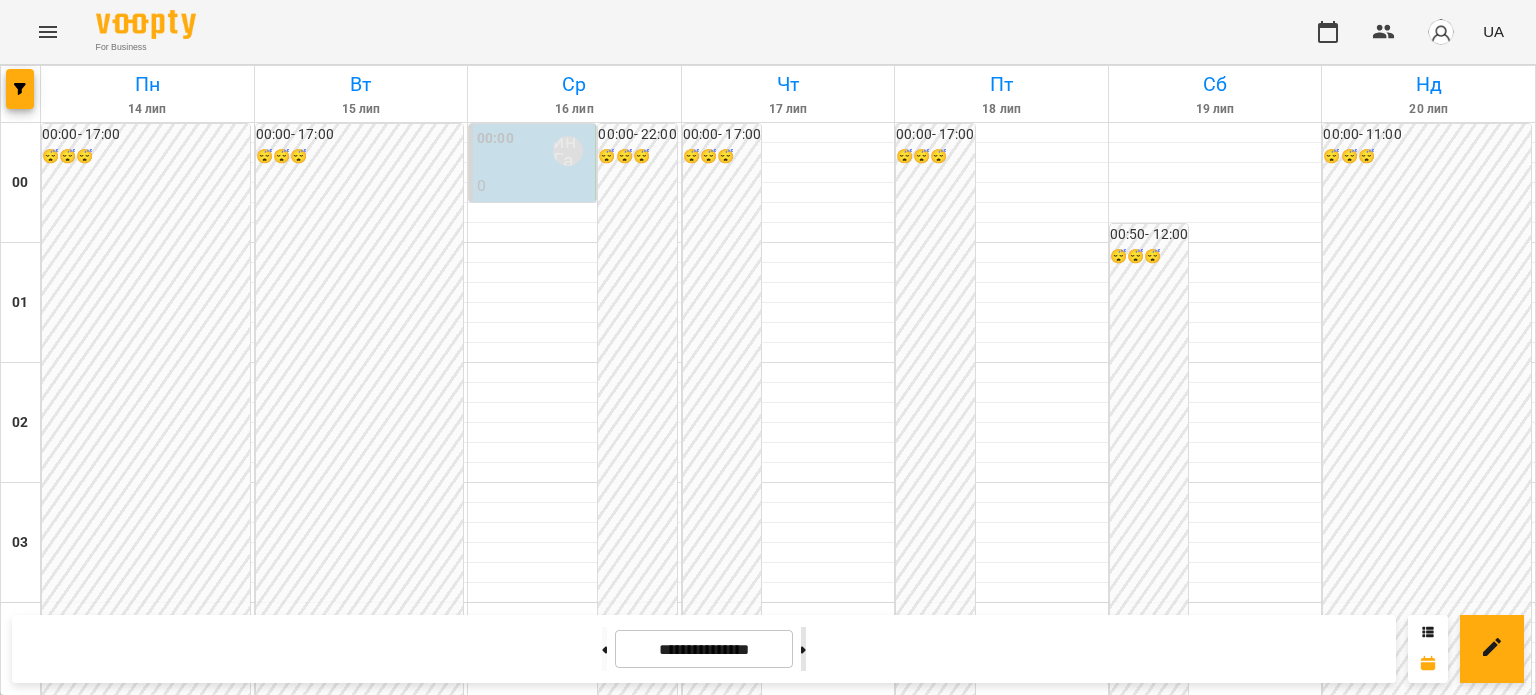 click at bounding box center (803, 649) 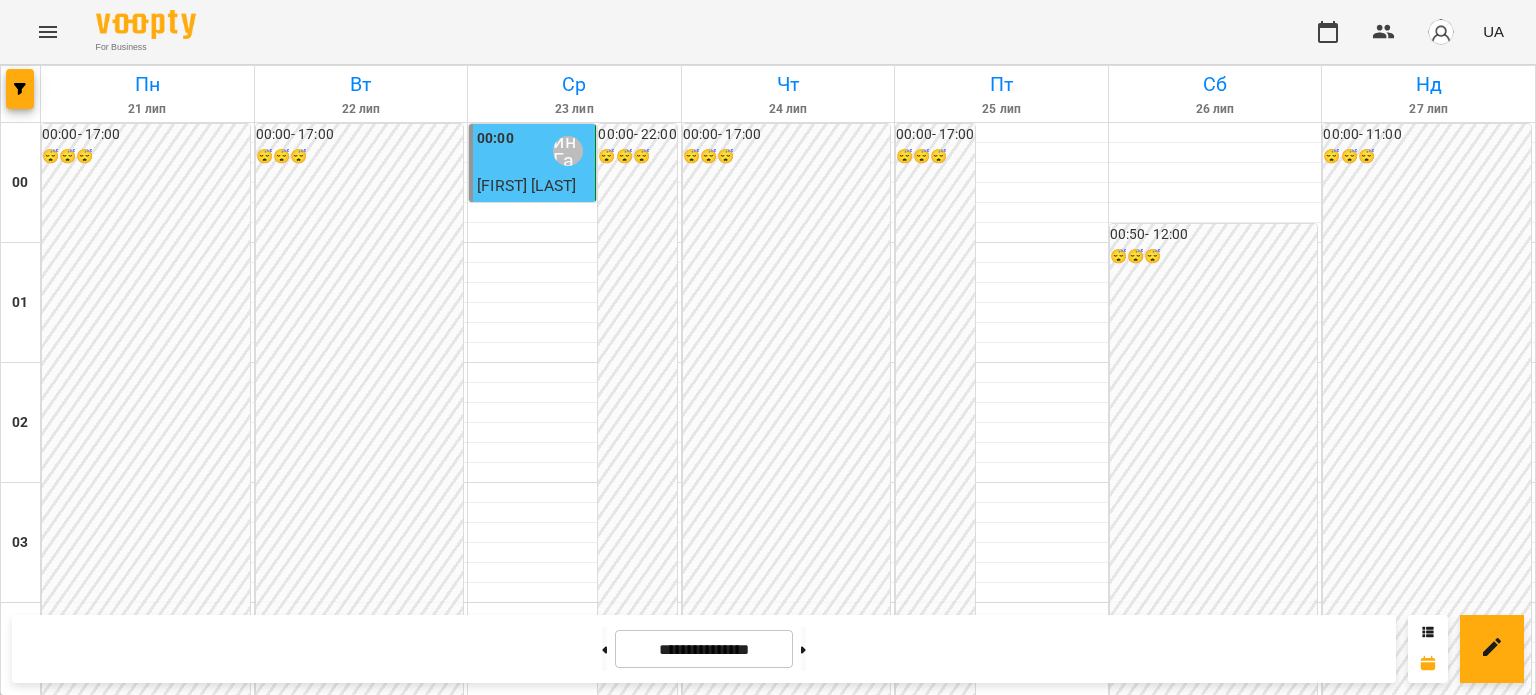 scroll, scrollTop: 1997, scrollLeft: 0, axis: vertical 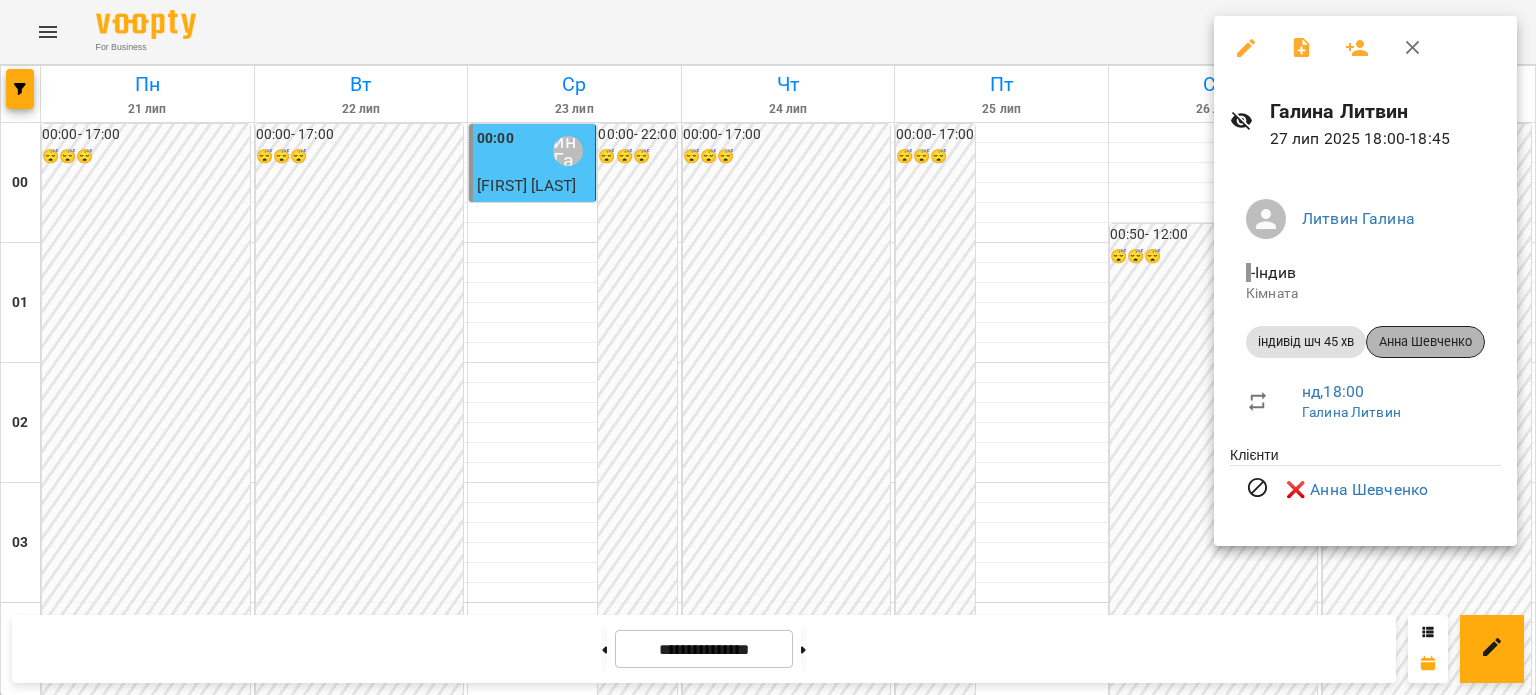 click on "Анна Шевченко" at bounding box center [1425, 342] 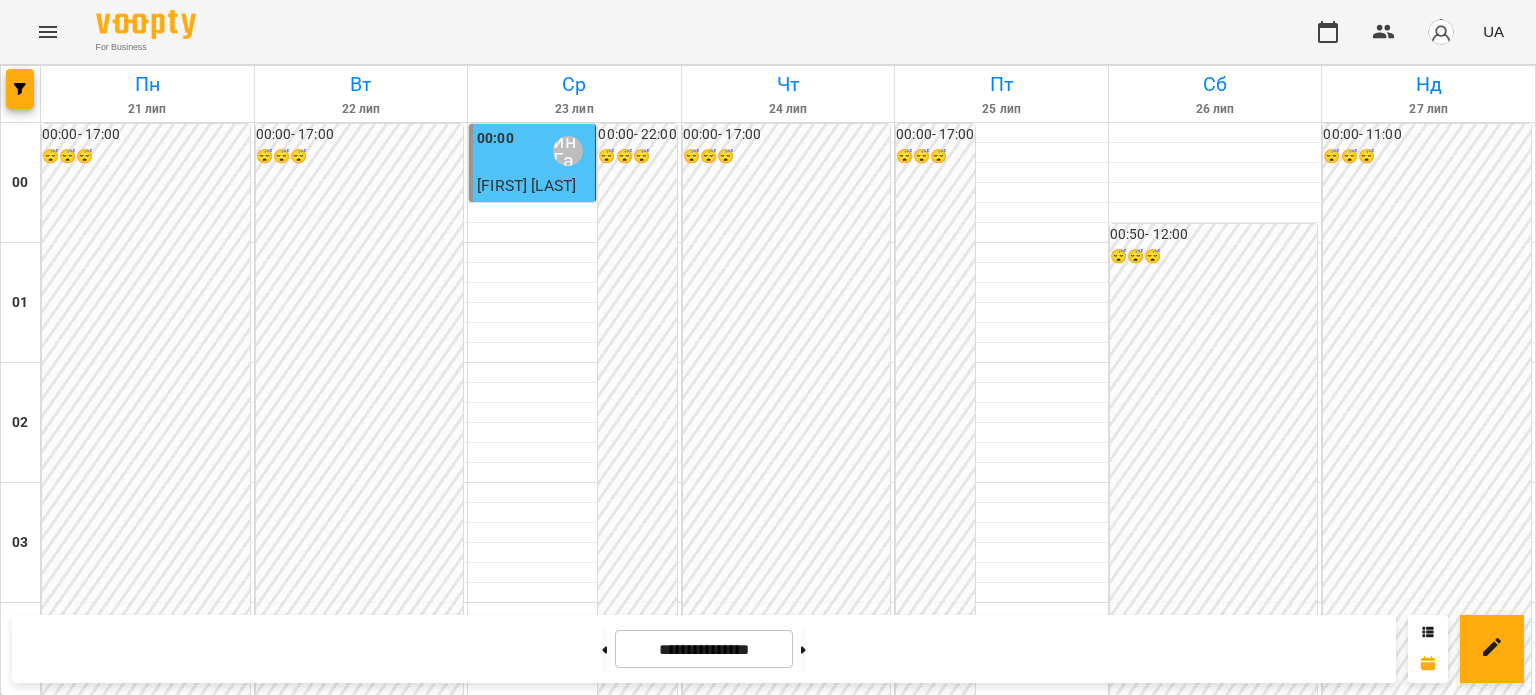 scroll, scrollTop: 2397, scrollLeft: 0, axis: vertical 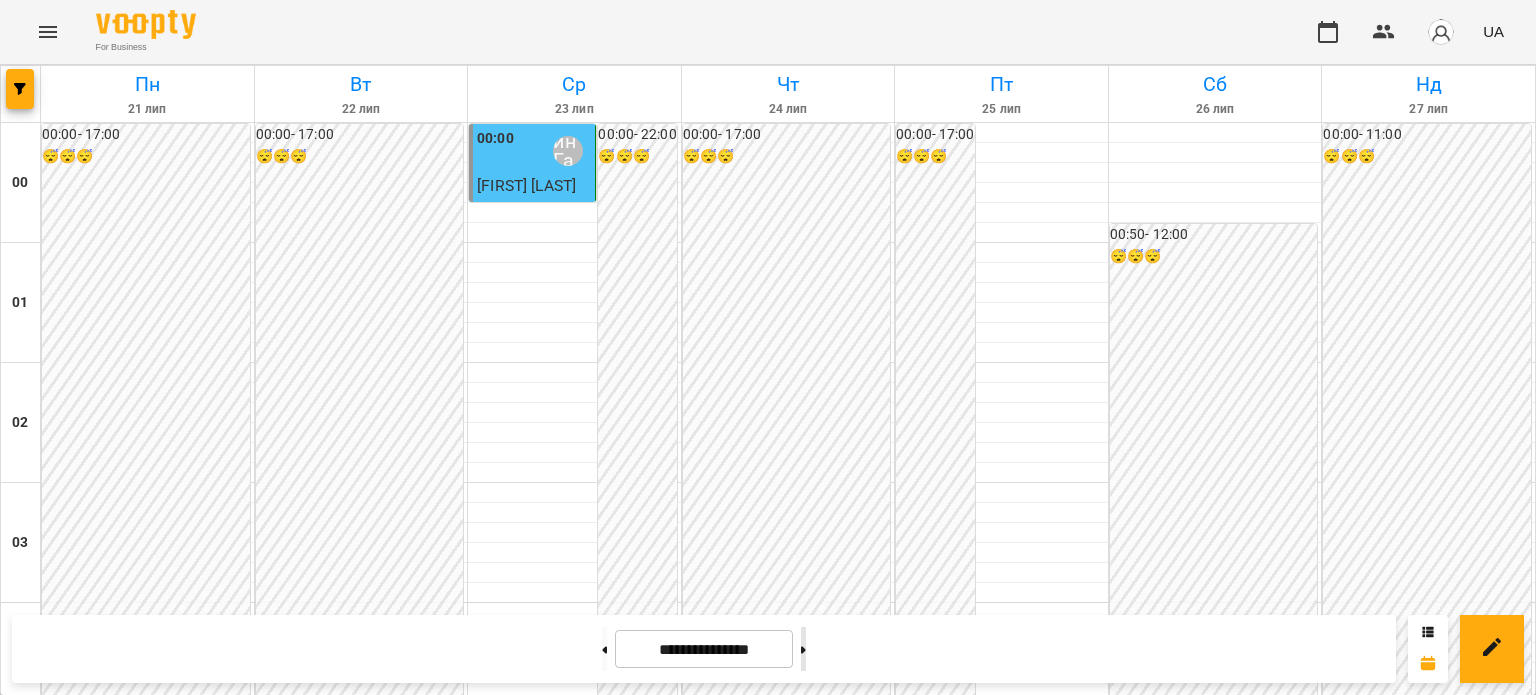 click 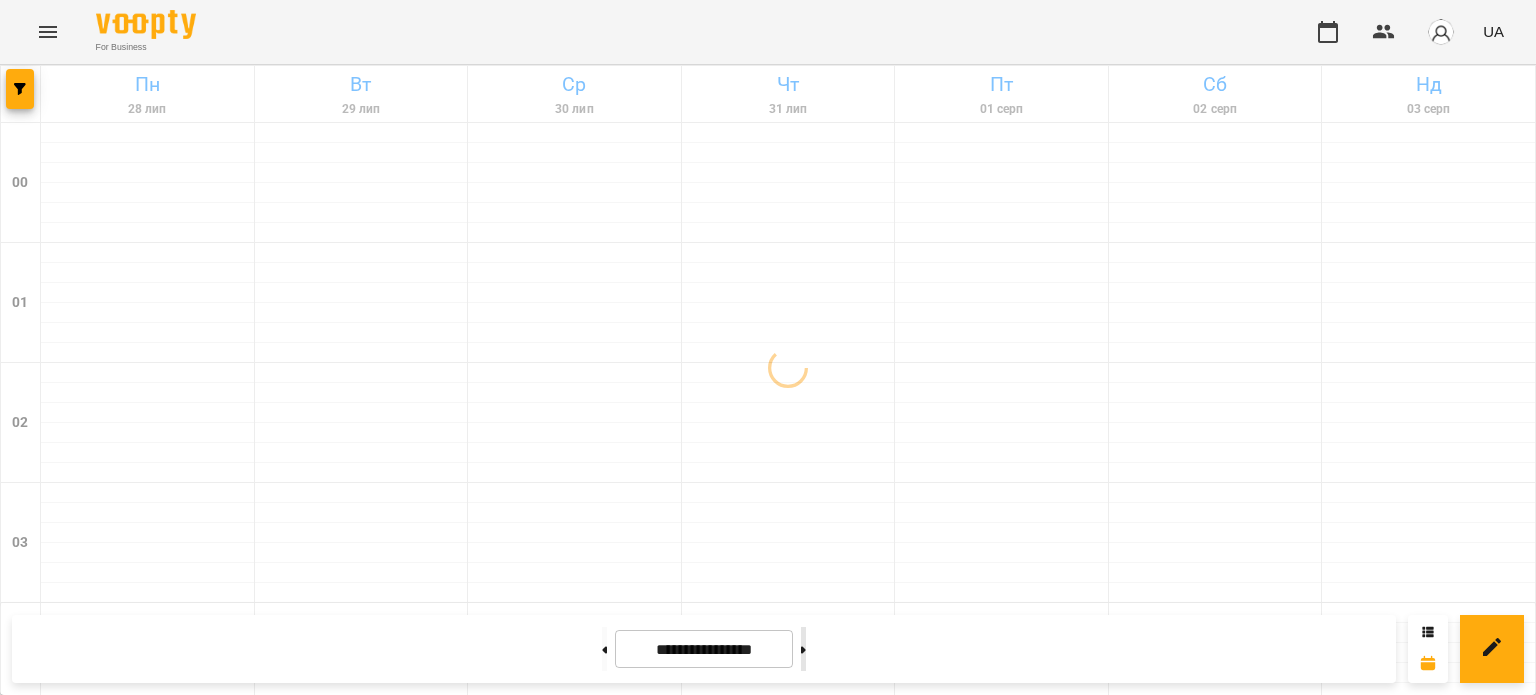 click 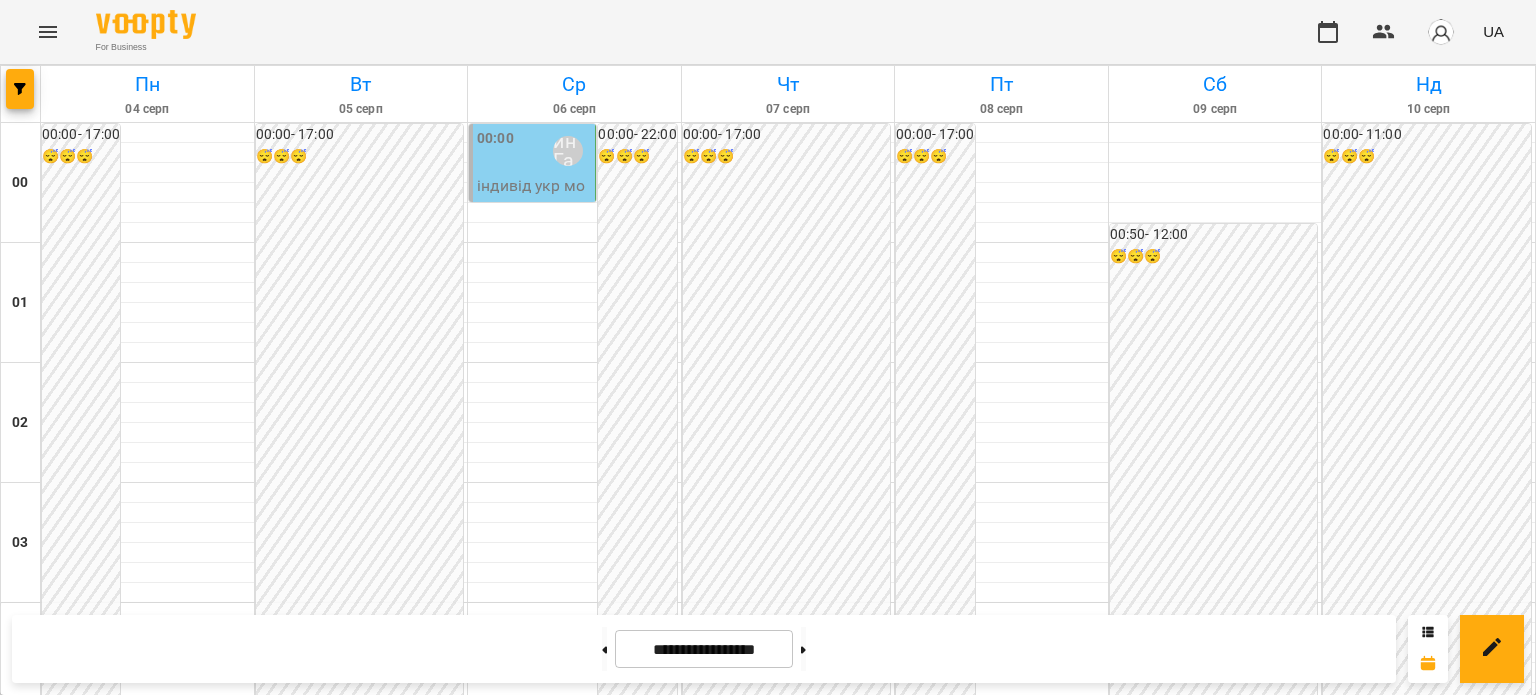 scroll, scrollTop: 1997, scrollLeft: 0, axis: vertical 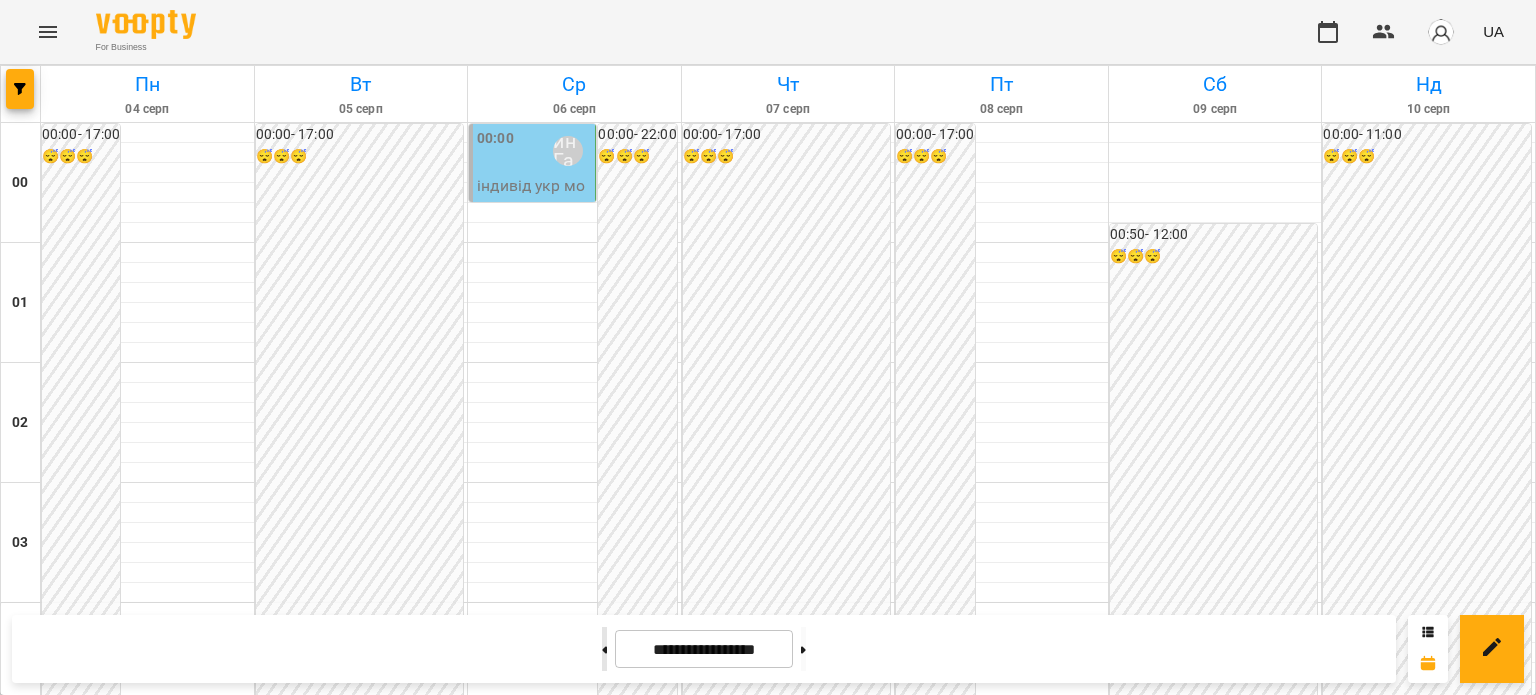 click 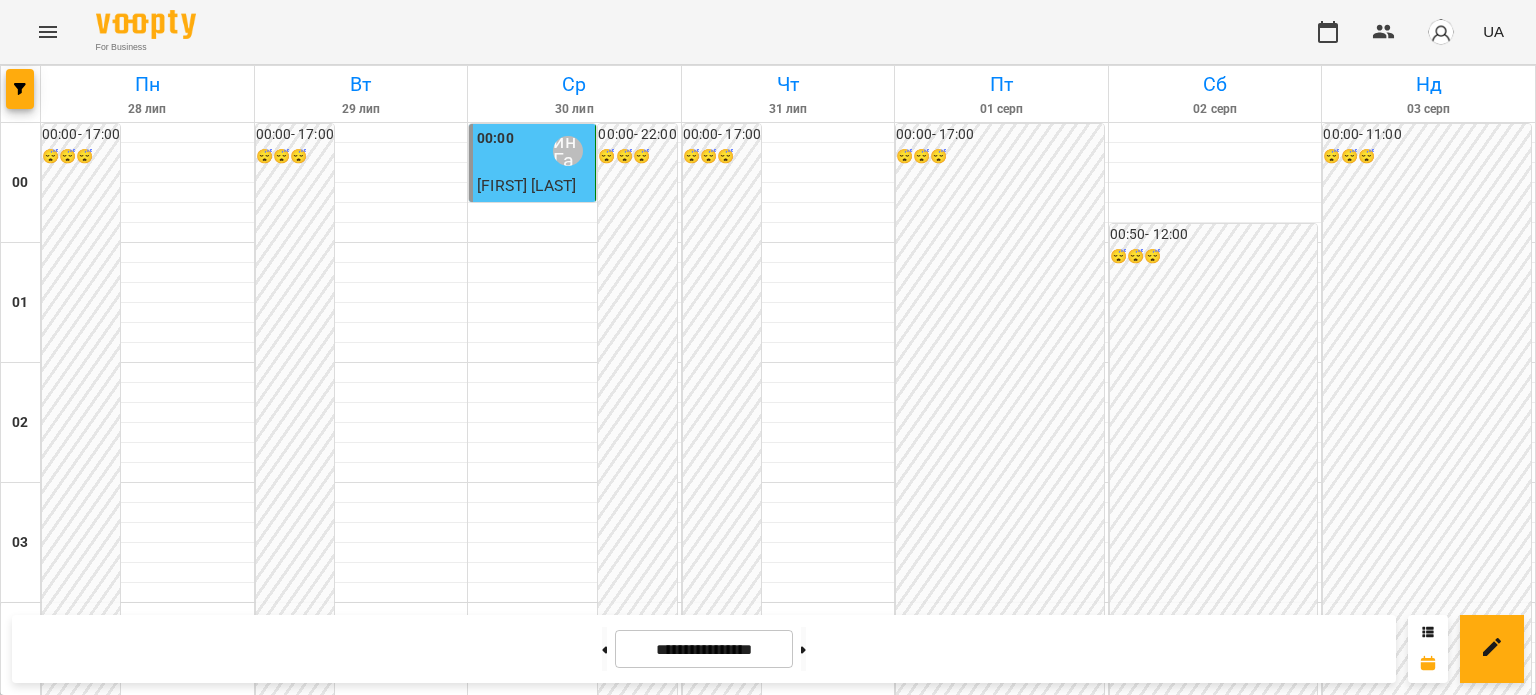 click on "17:00 [LAST] [FIRST]" at bounding box center [1215, 2191] 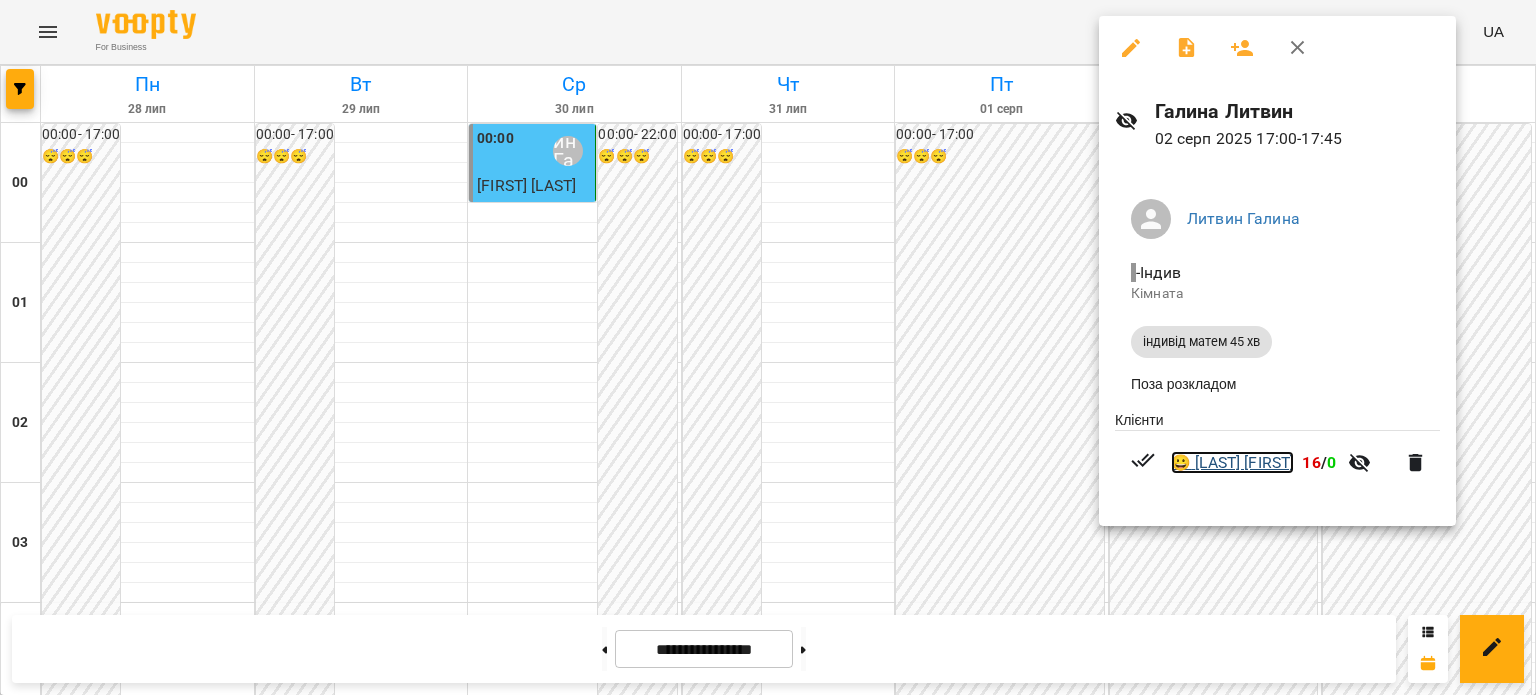 click on "😀   [LAST] [FIRST]" at bounding box center (1232, 463) 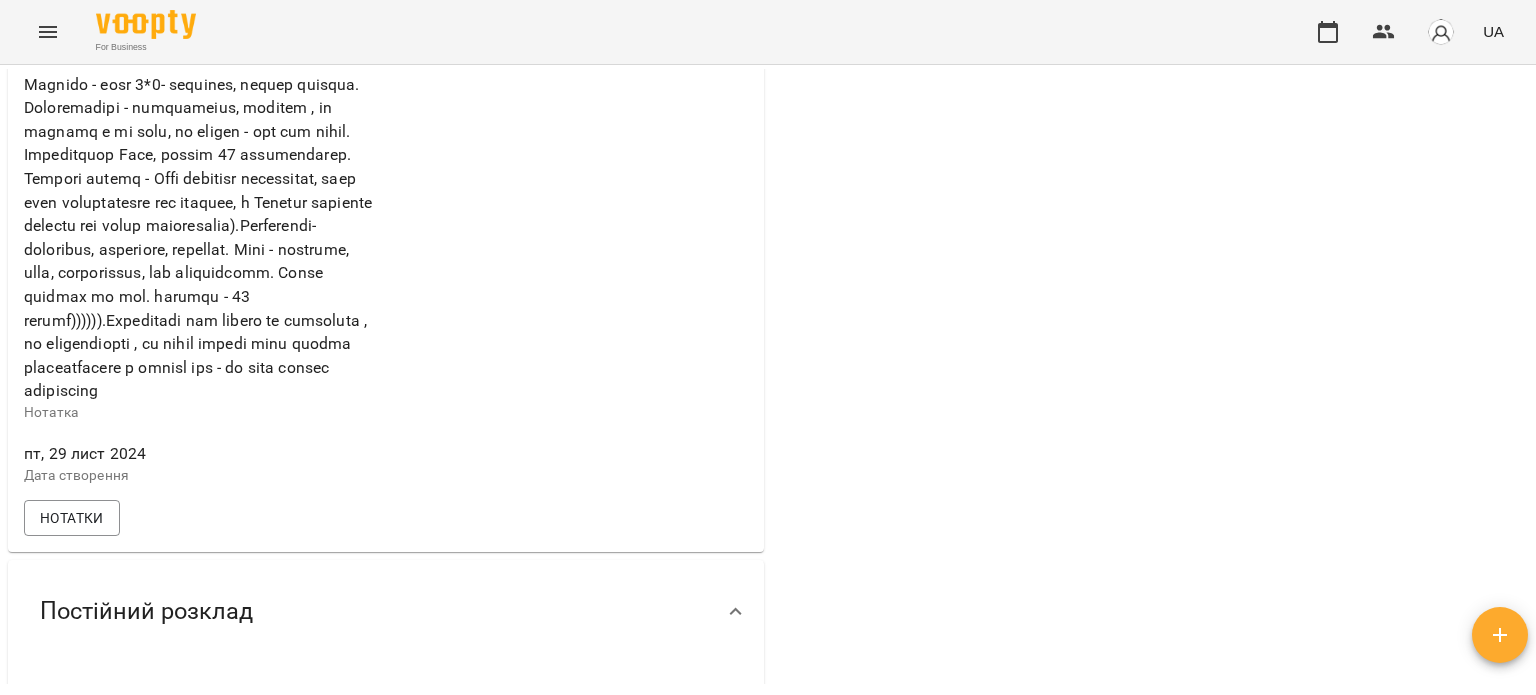 scroll, scrollTop: 900, scrollLeft: 0, axis: vertical 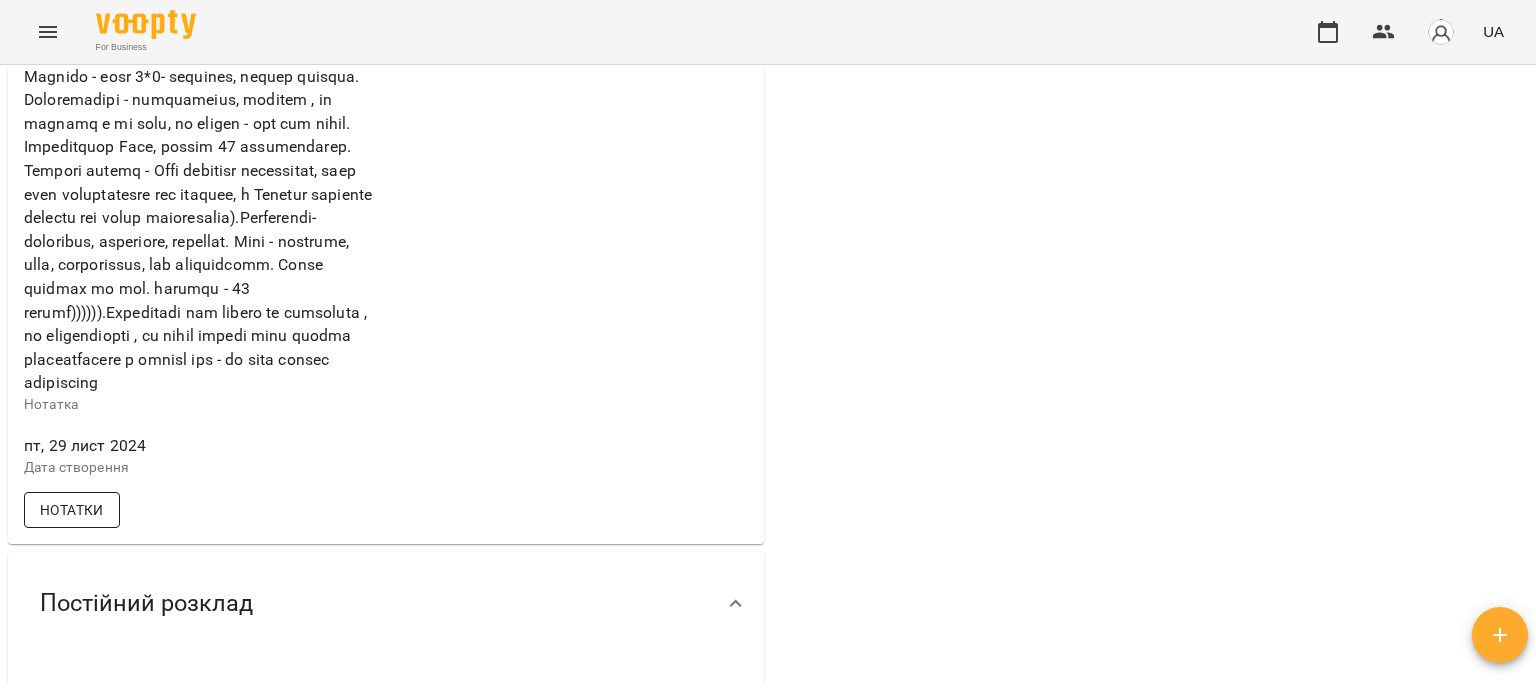 click on "Нотатки" at bounding box center (72, 510) 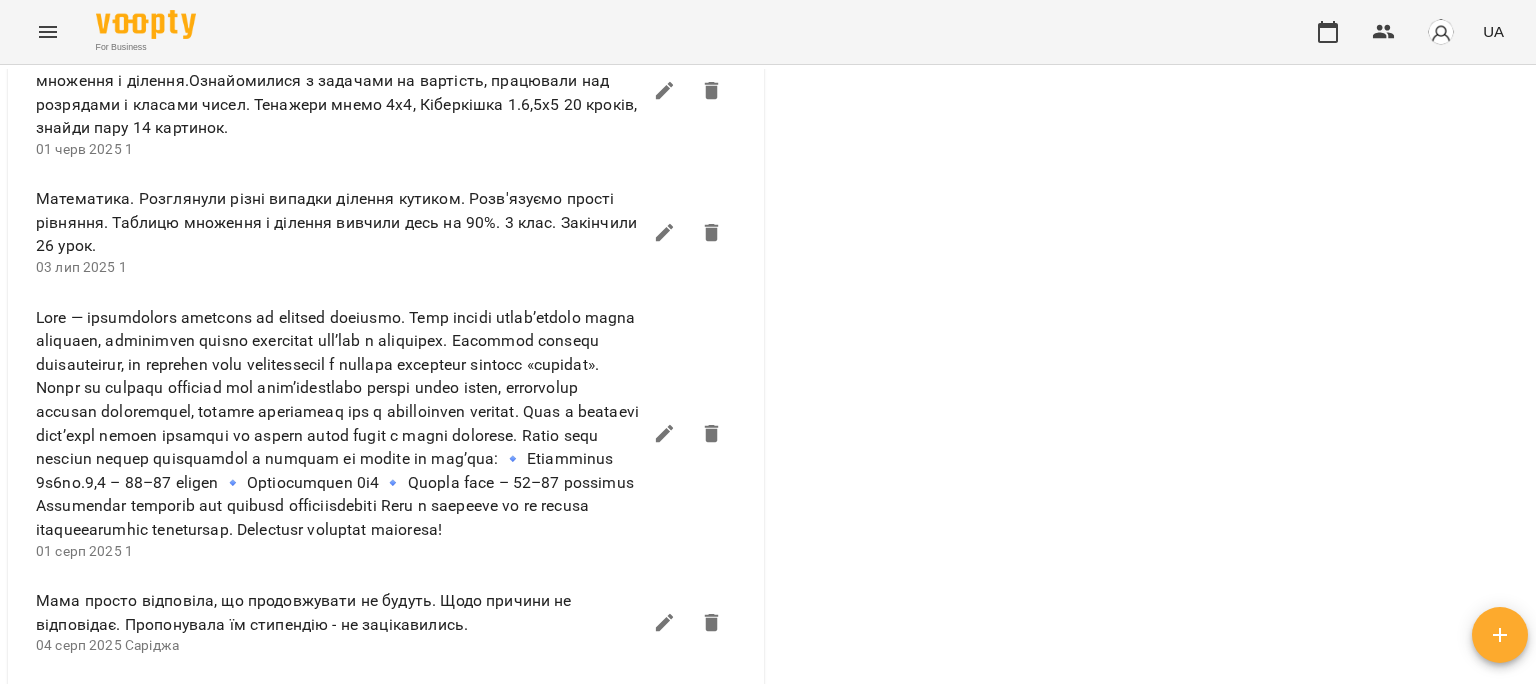 scroll, scrollTop: 1700, scrollLeft: 0, axis: vertical 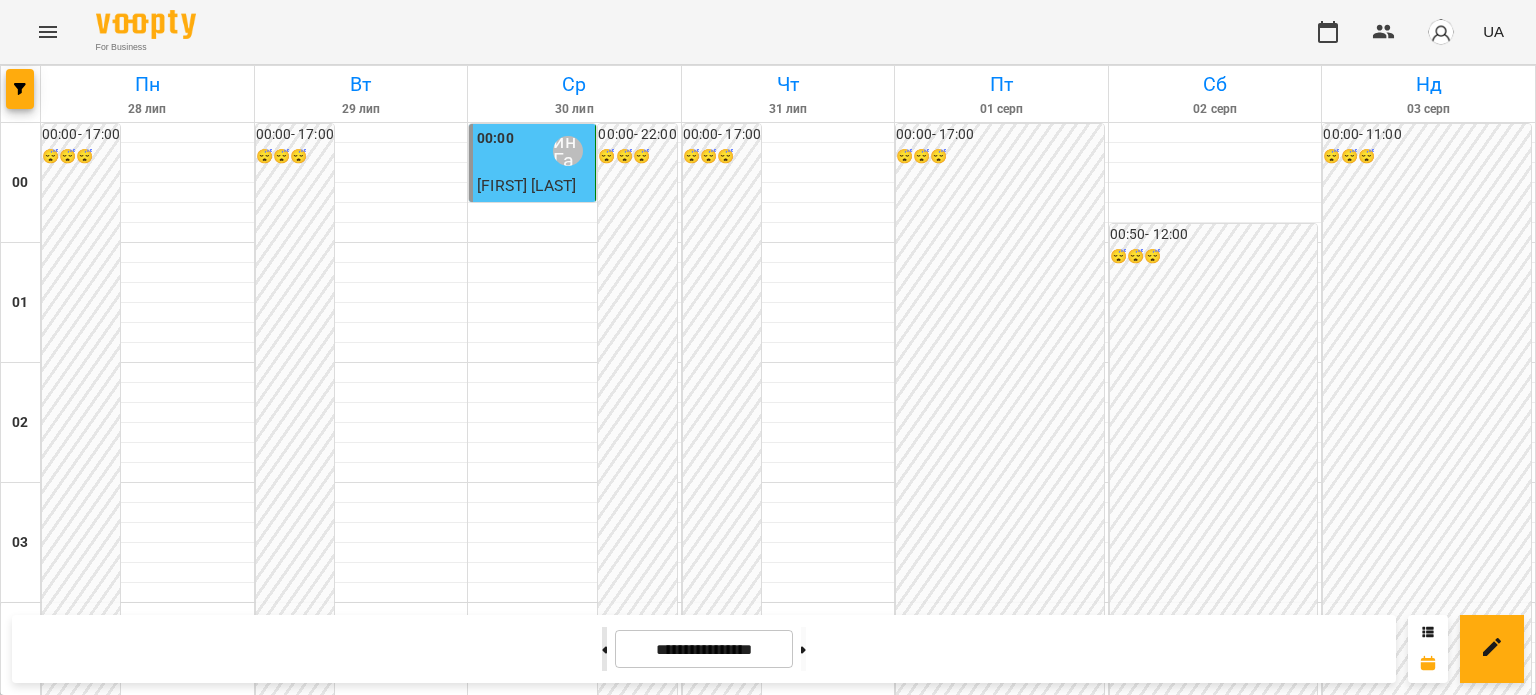 click at bounding box center (604, 649) 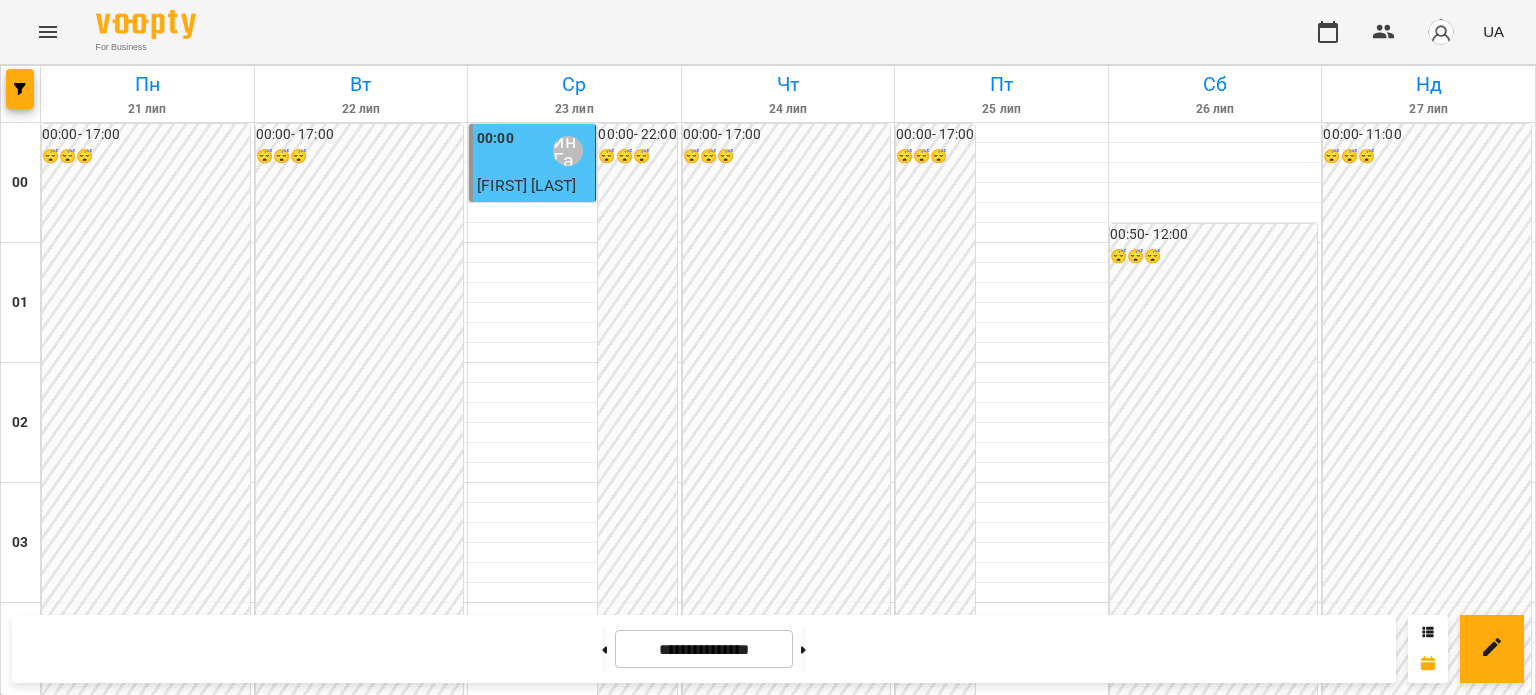 scroll, scrollTop: 1897, scrollLeft: 0, axis: vertical 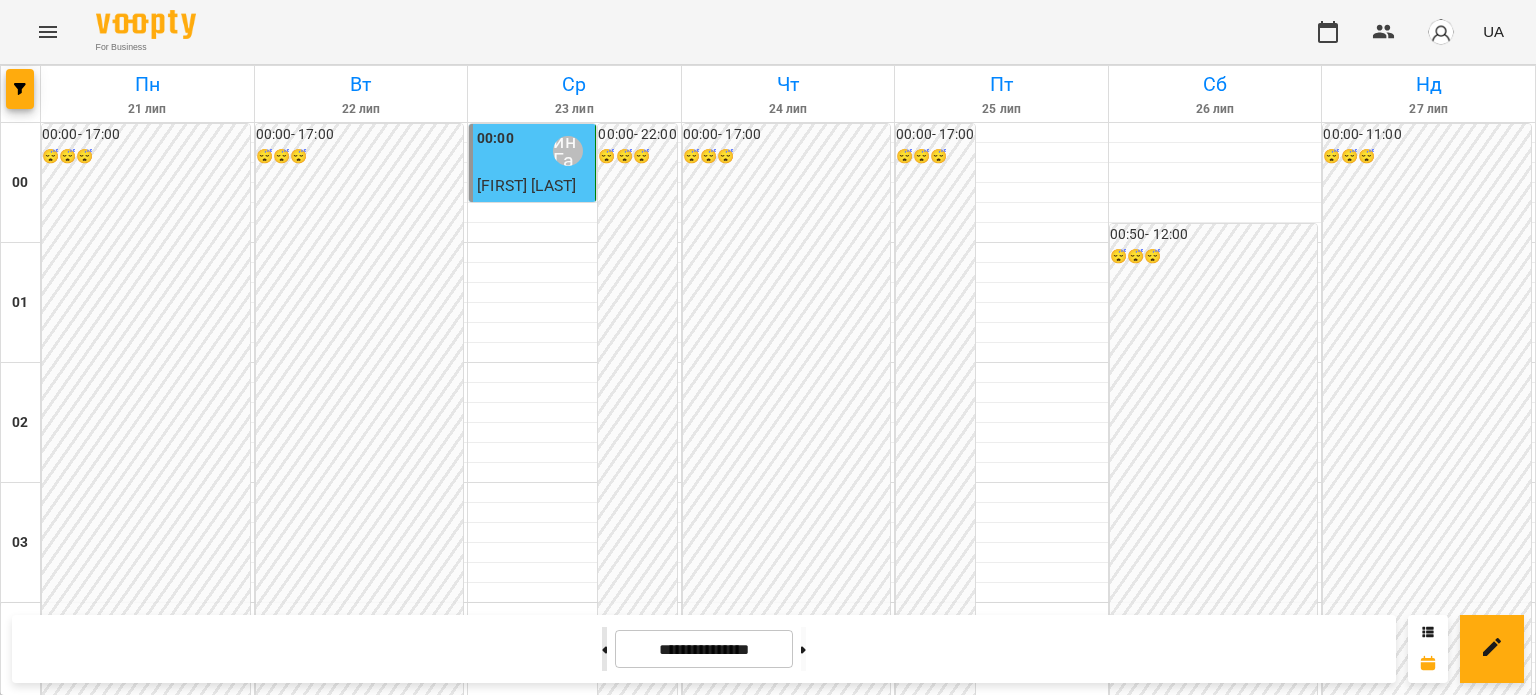 click 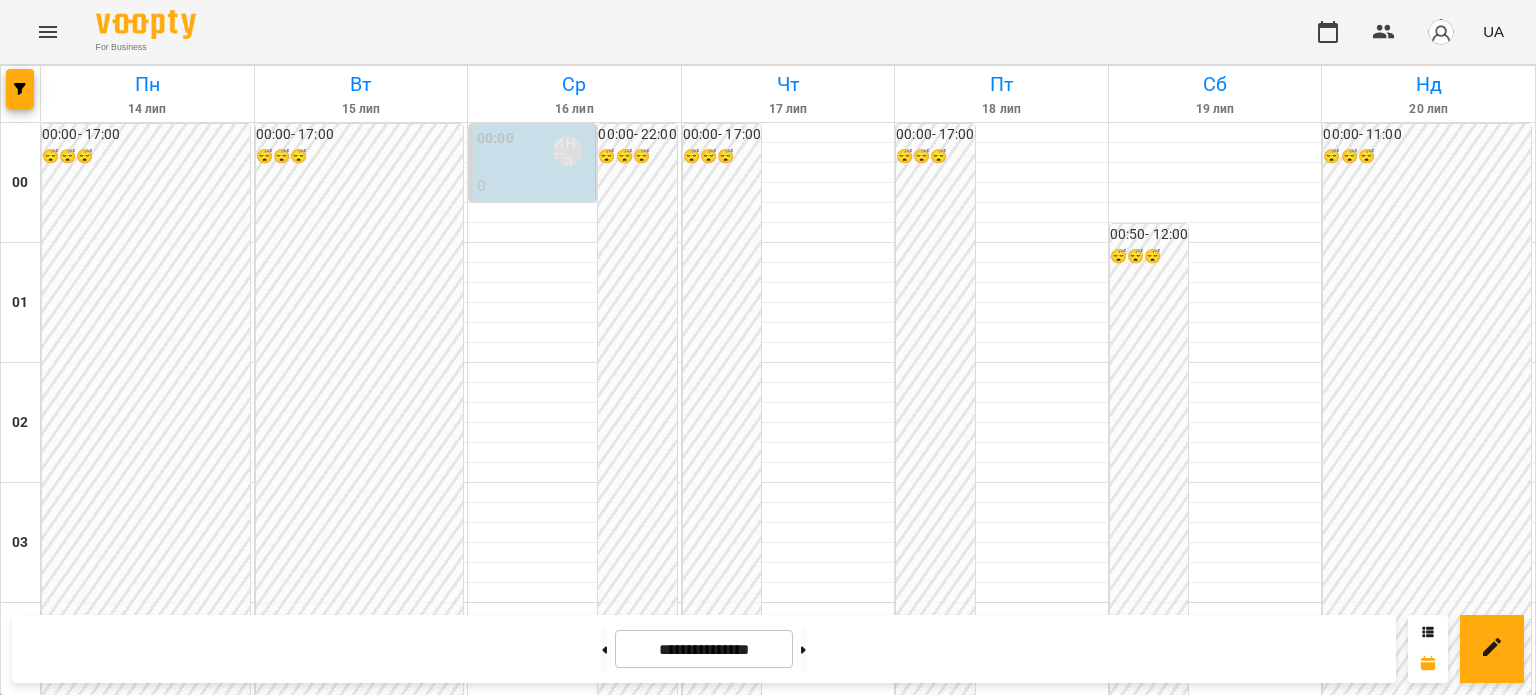 scroll, scrollTop: 2297, scrollLeft: 0, axis: vertical 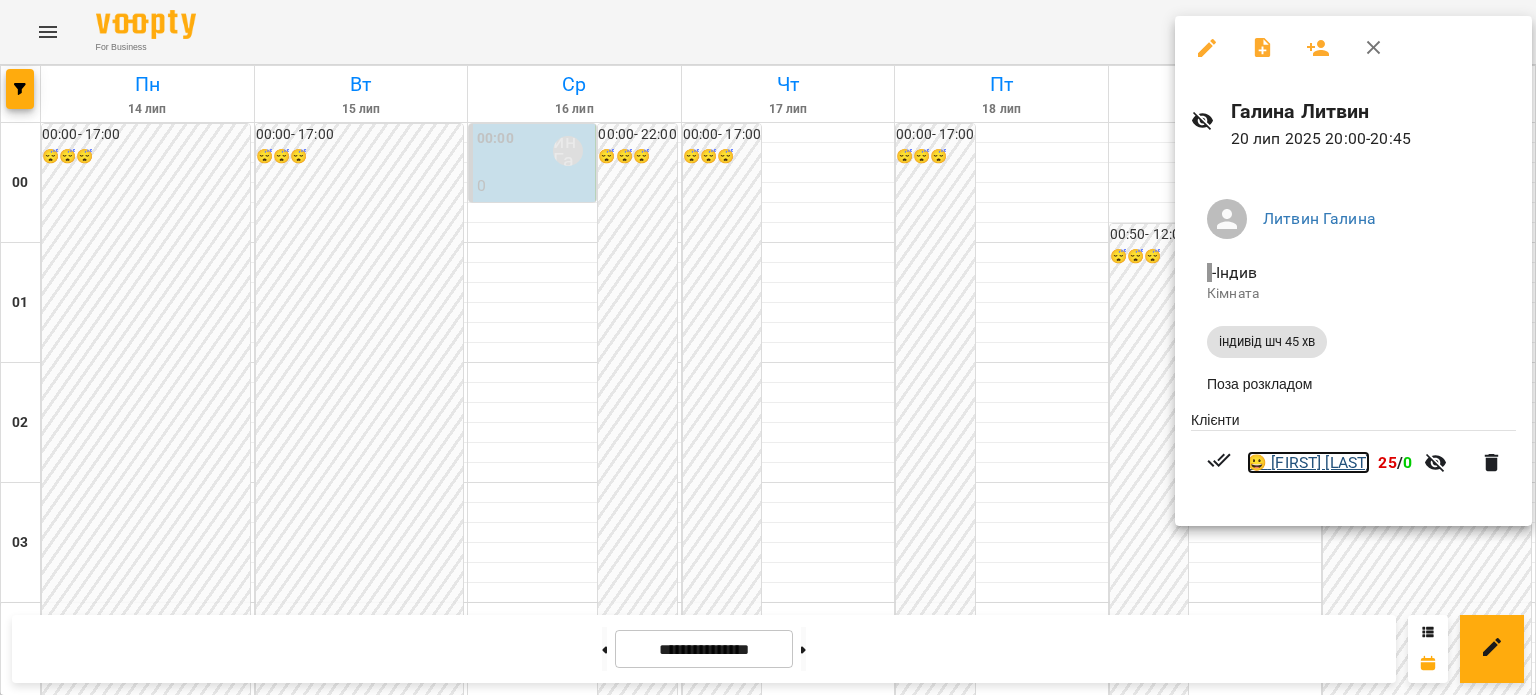 click on "😀   [FIRST] [LAST]" at bounding box center (1308, 463) 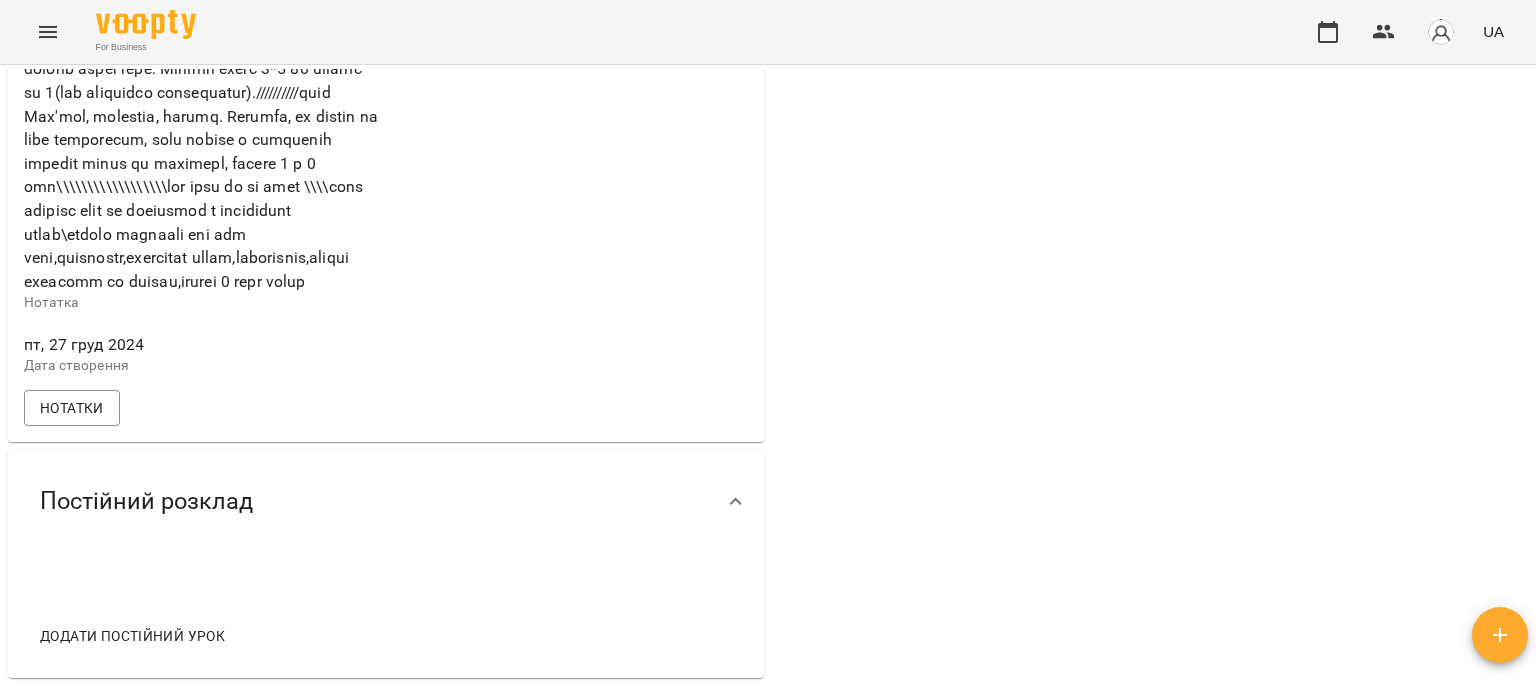 scroll, scrollTop: 1300, scrollLeft: 0, axis: vertical 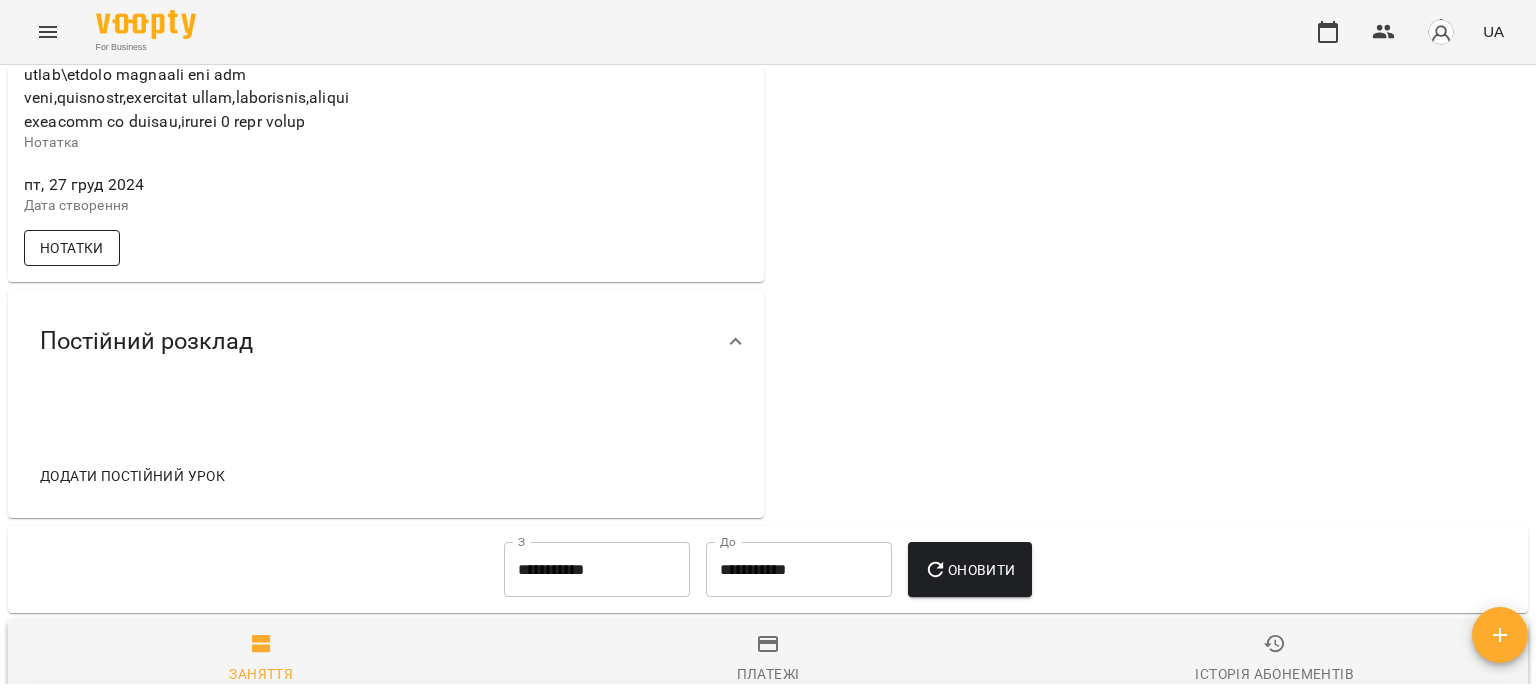 click on "Нотатки" at bounding box center (72, 248) 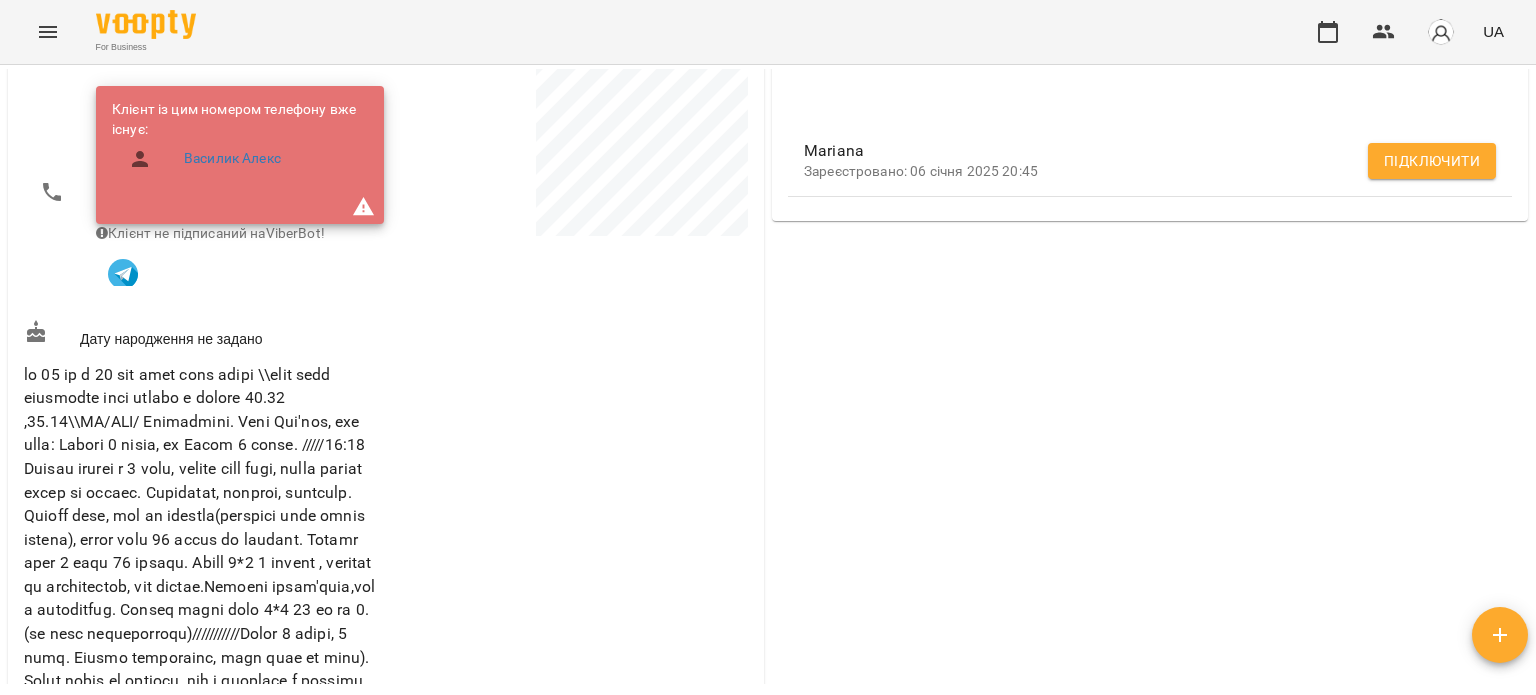 scroll, scrollTop: 300, scrollLeft: 0, axis: vertical 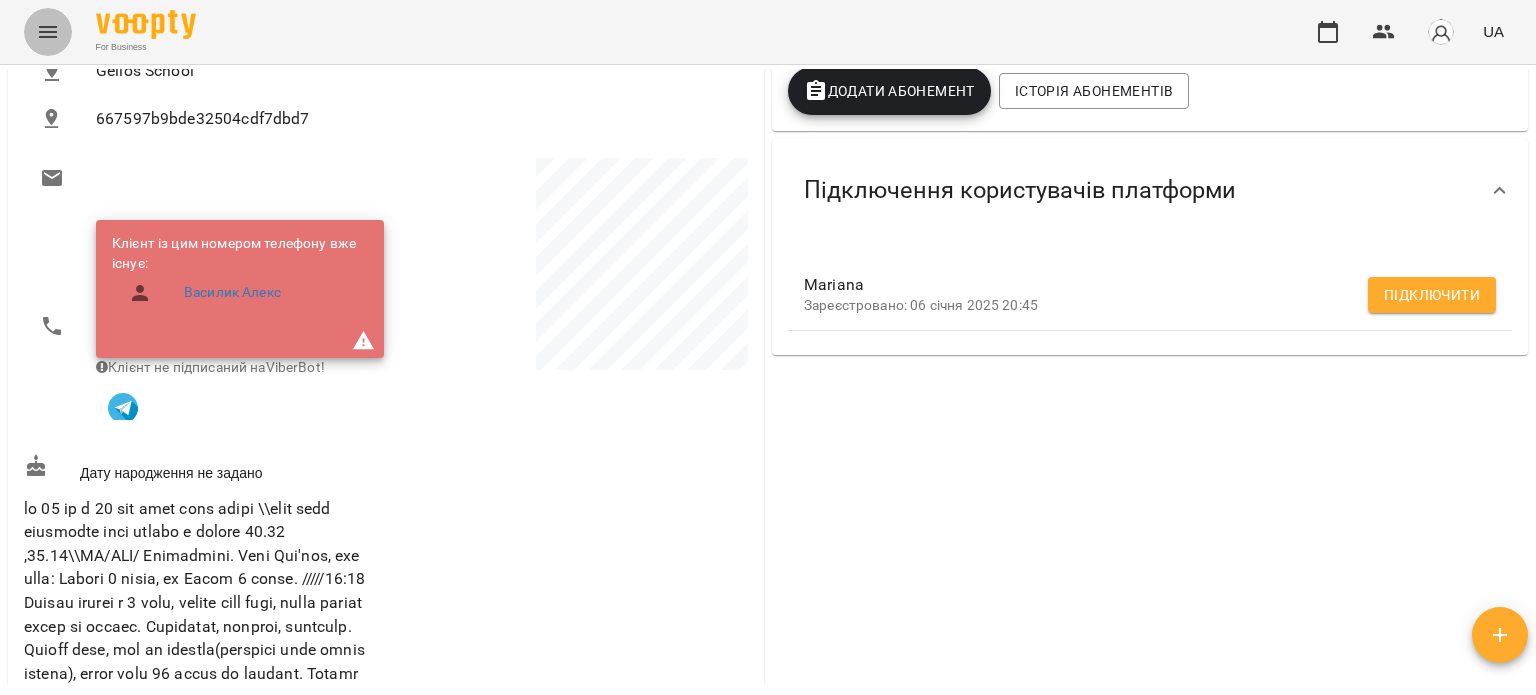 click 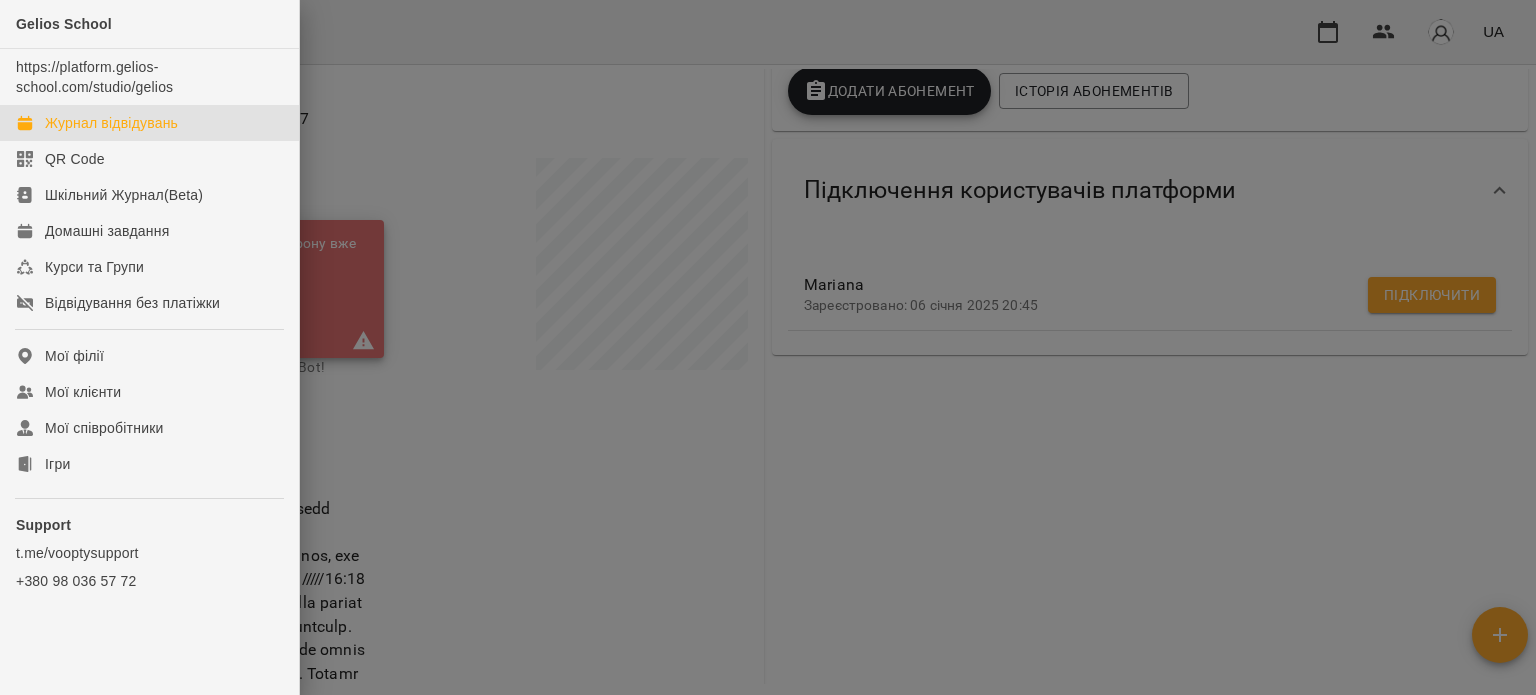click on "Журнал відвідувань" at bounding box center (111, 123) 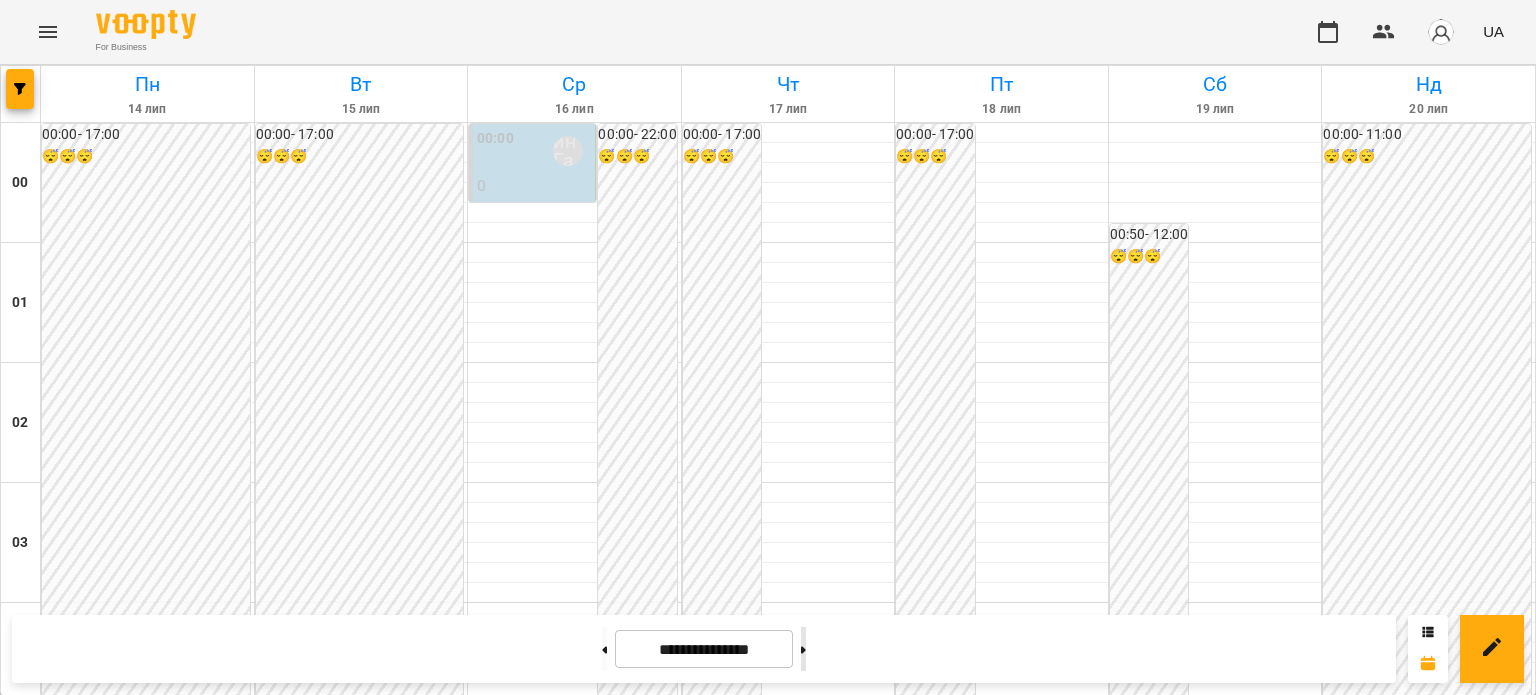 click 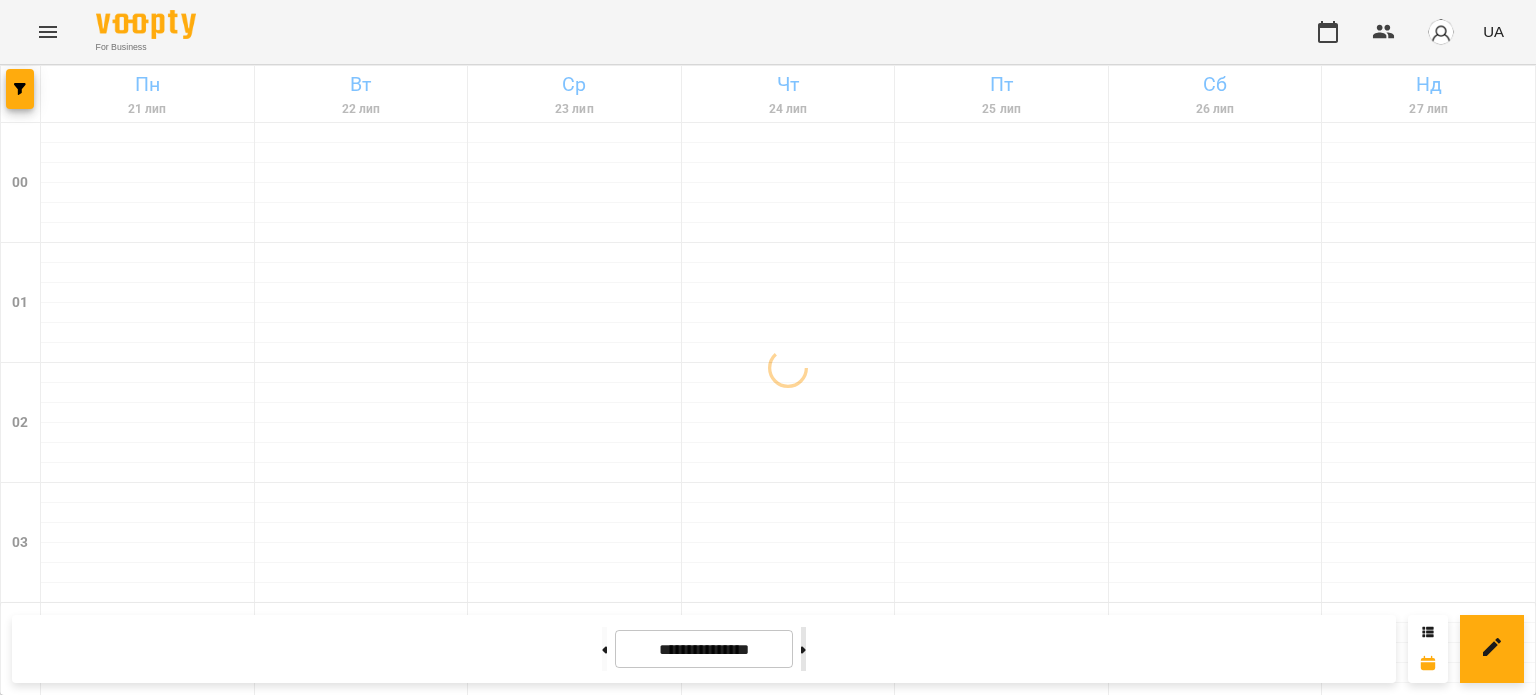 click 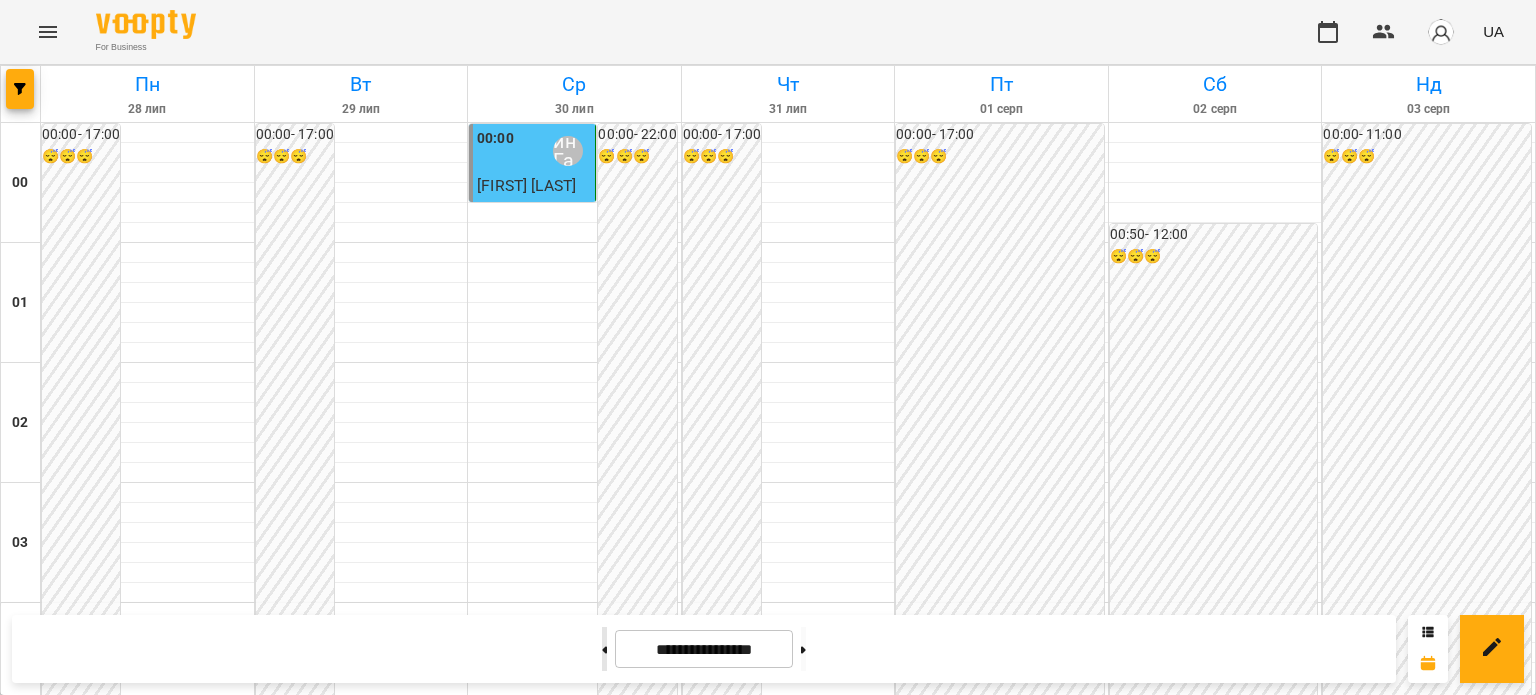 click at bounding box center [604, 649] 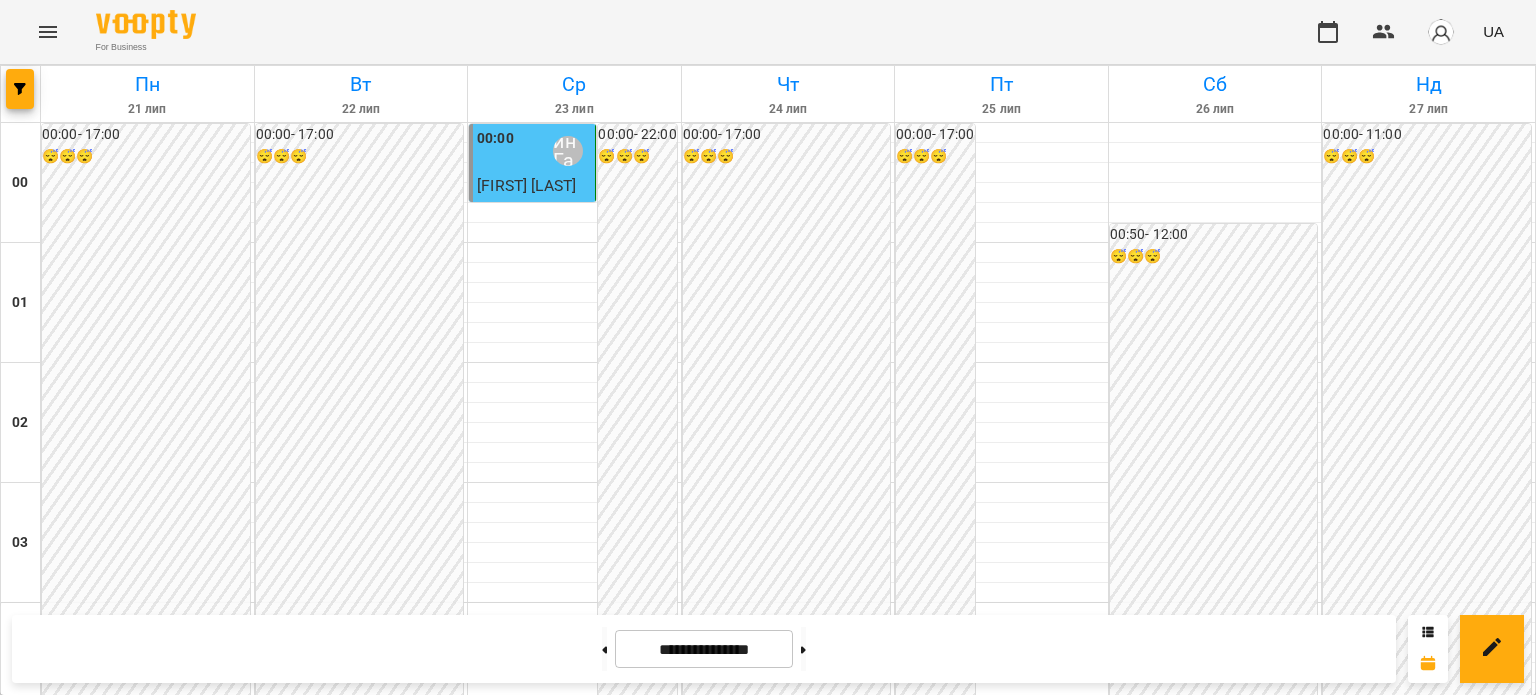 scroll, scrollTop: 2000, scrollLeft: 0, axis: vertical 